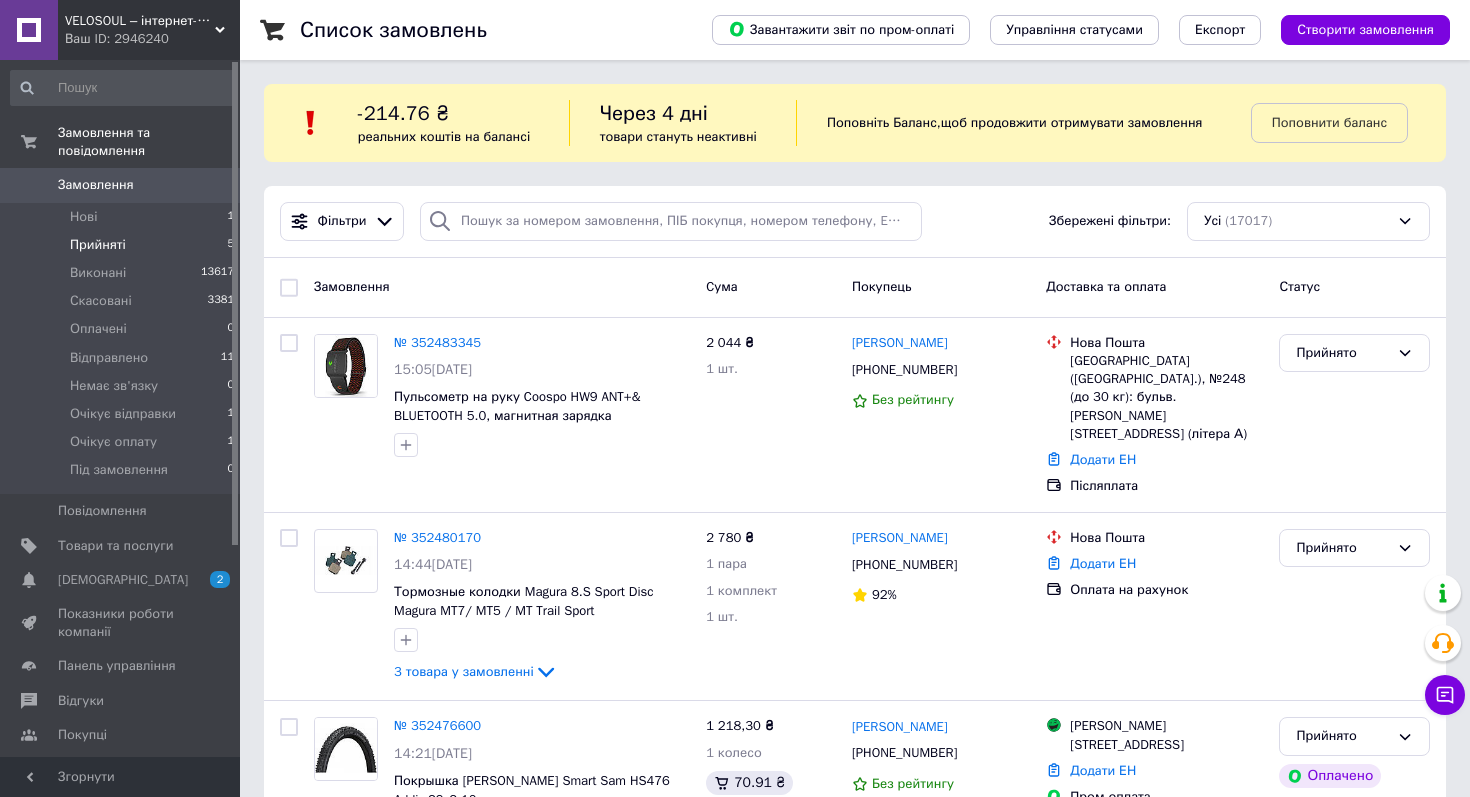 scroll, scrollTop: 0, scrollLeft: 0, axis: both 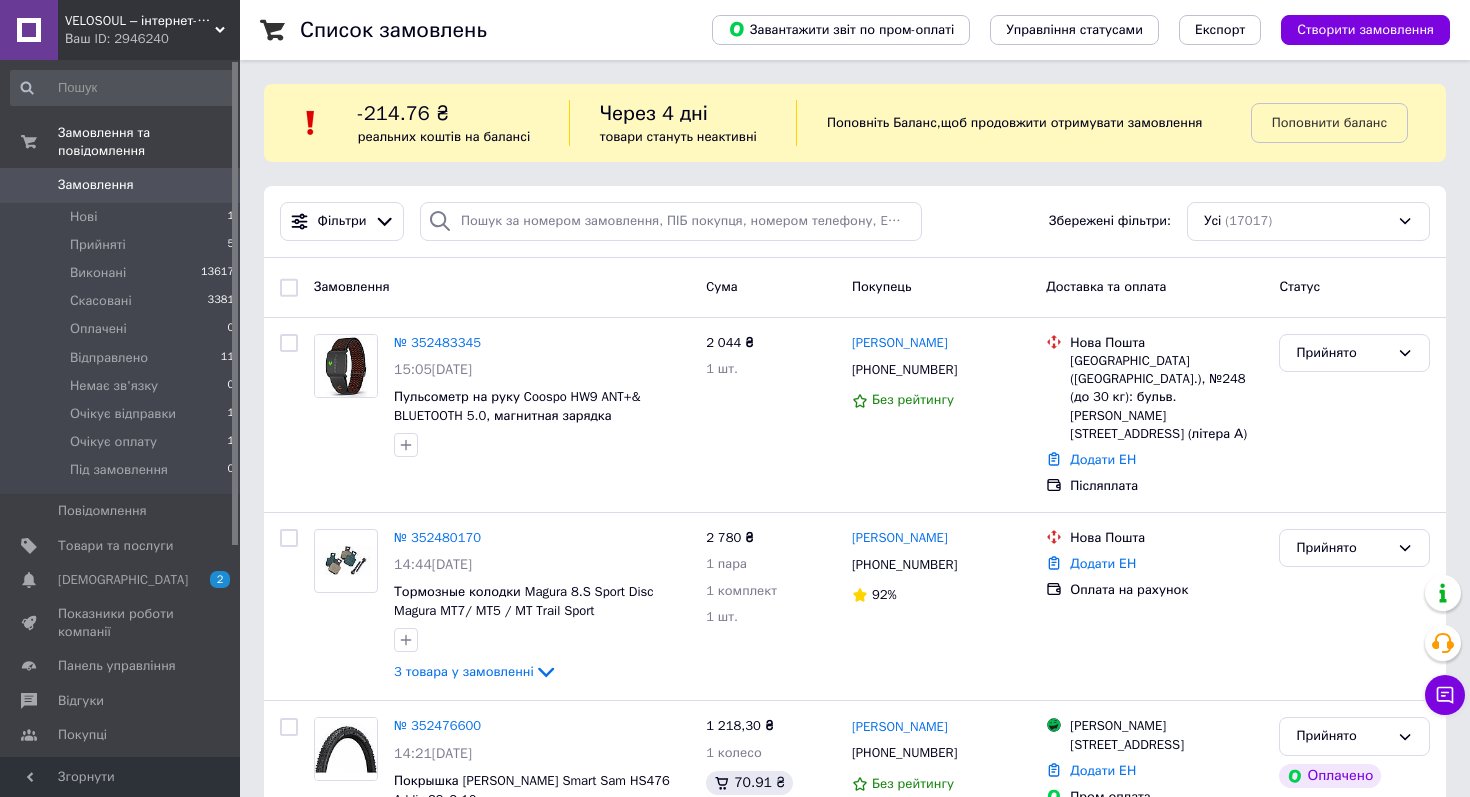 click on "Замовлення" at bounding box center [121, 185] 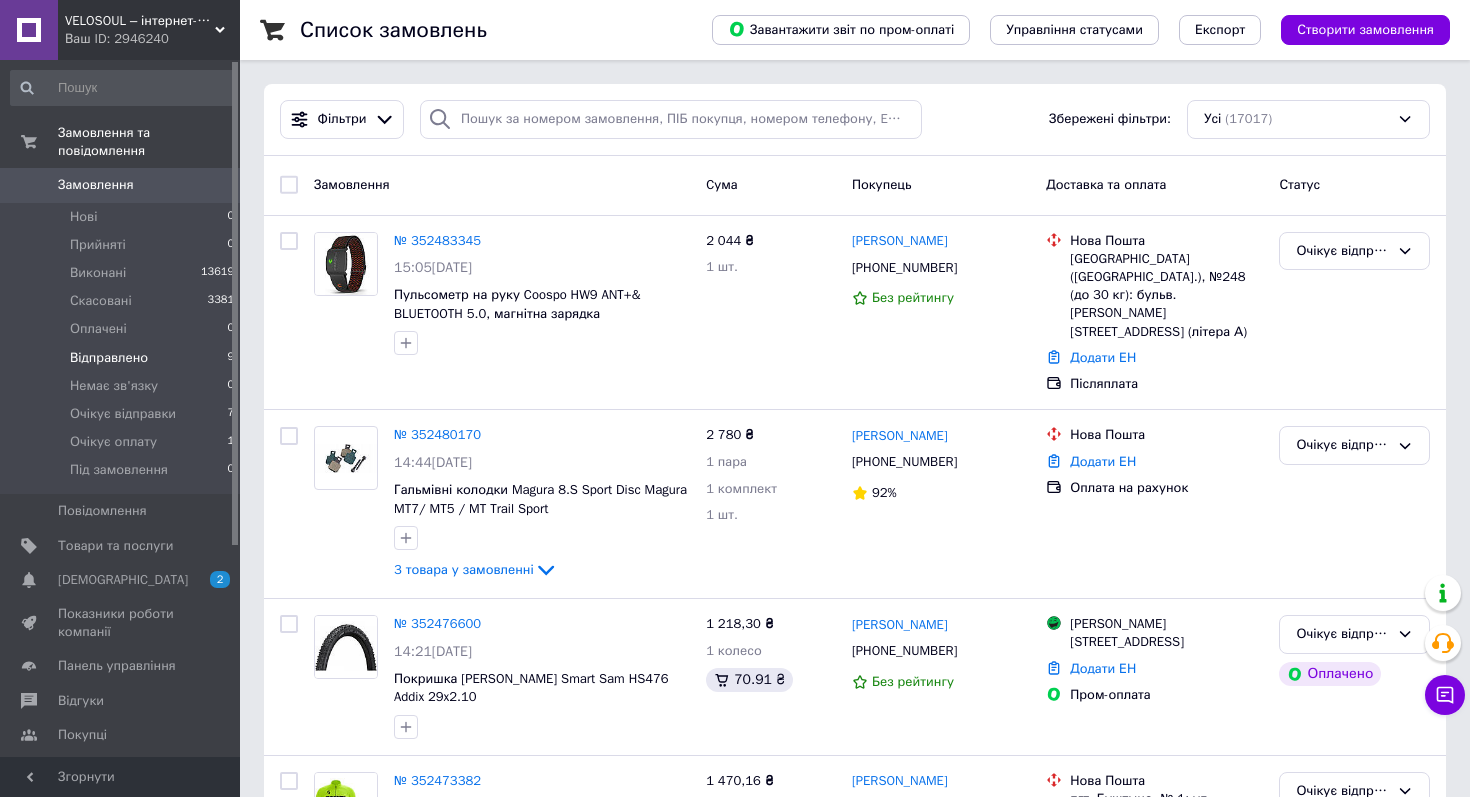 click on "Відправлено 9" at bounding box center (123, 358) 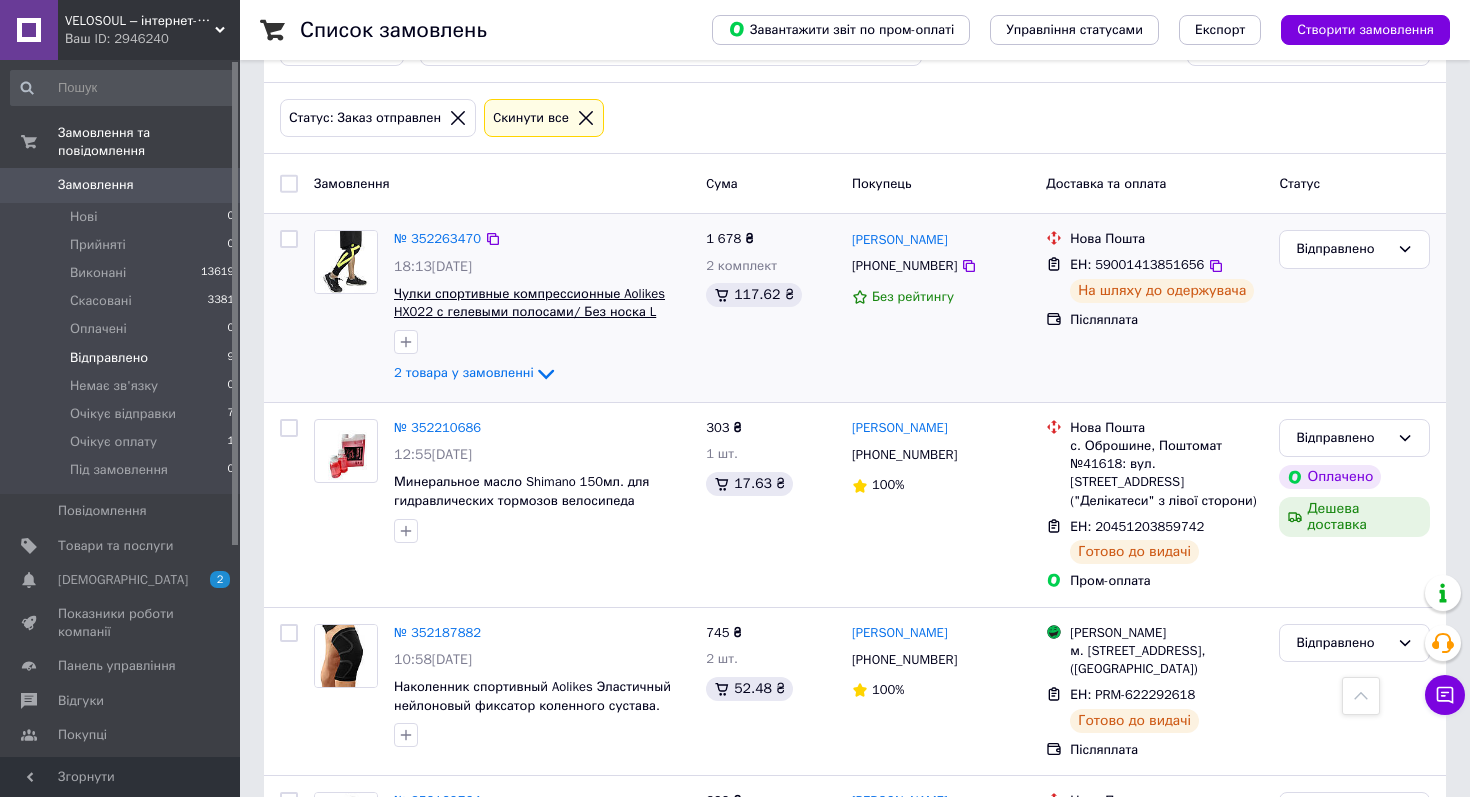 scroll, scrollTop: 0, scrollLeft: 0, axis: both 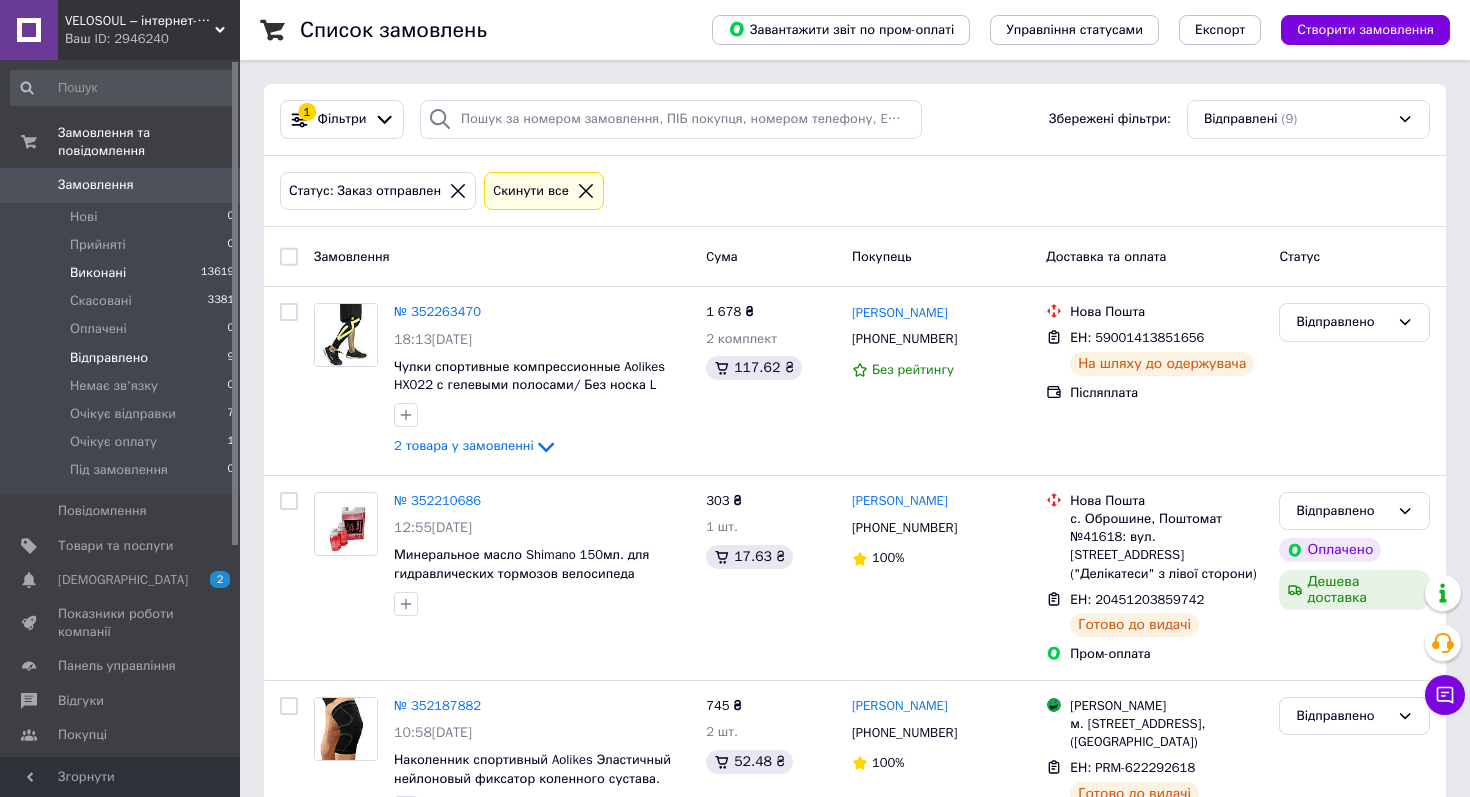 click on "Виконані 13619" at bounding box center (123, 273) 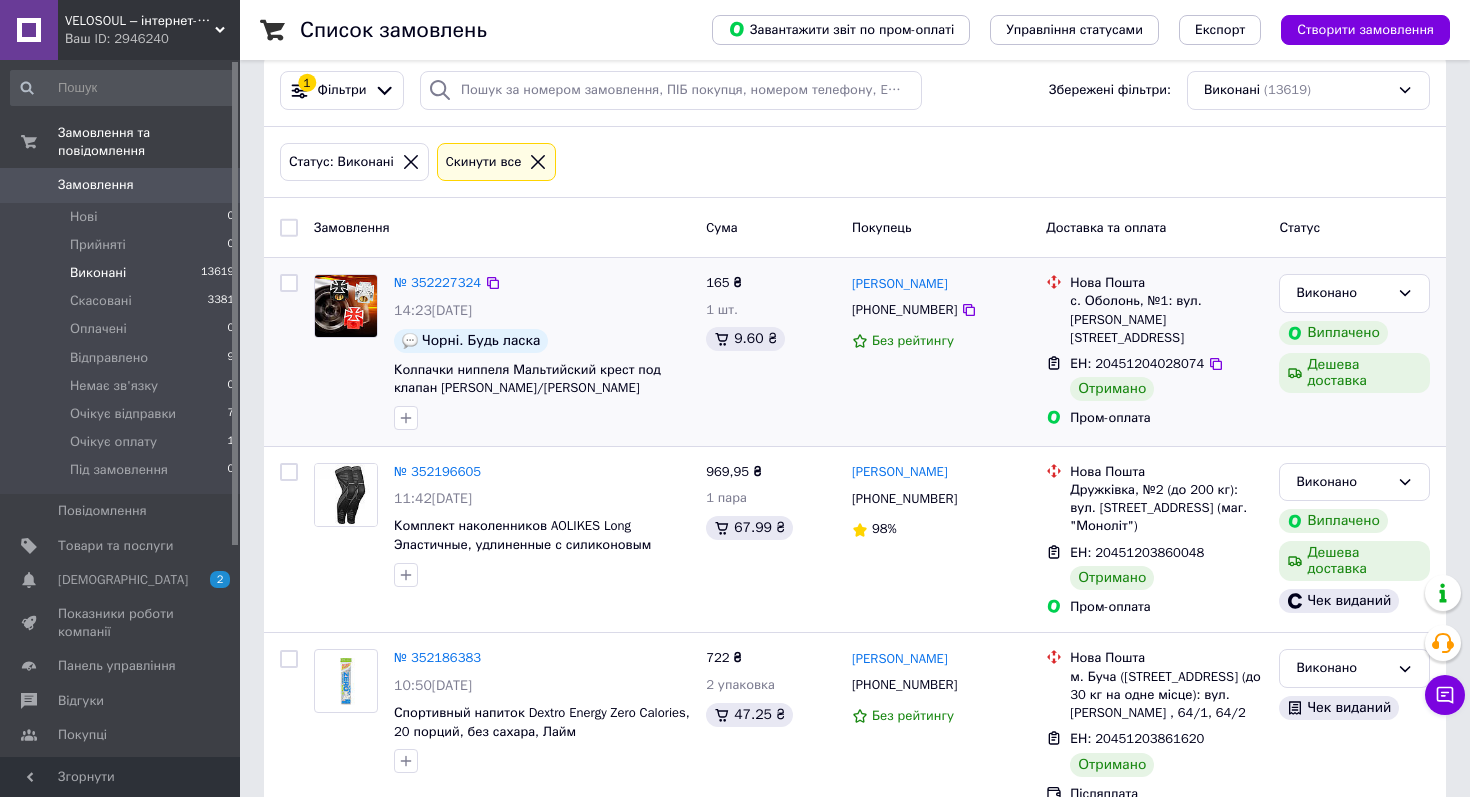 scroll, scrollTop: 39, scrollLeft: 0, axis: vertical 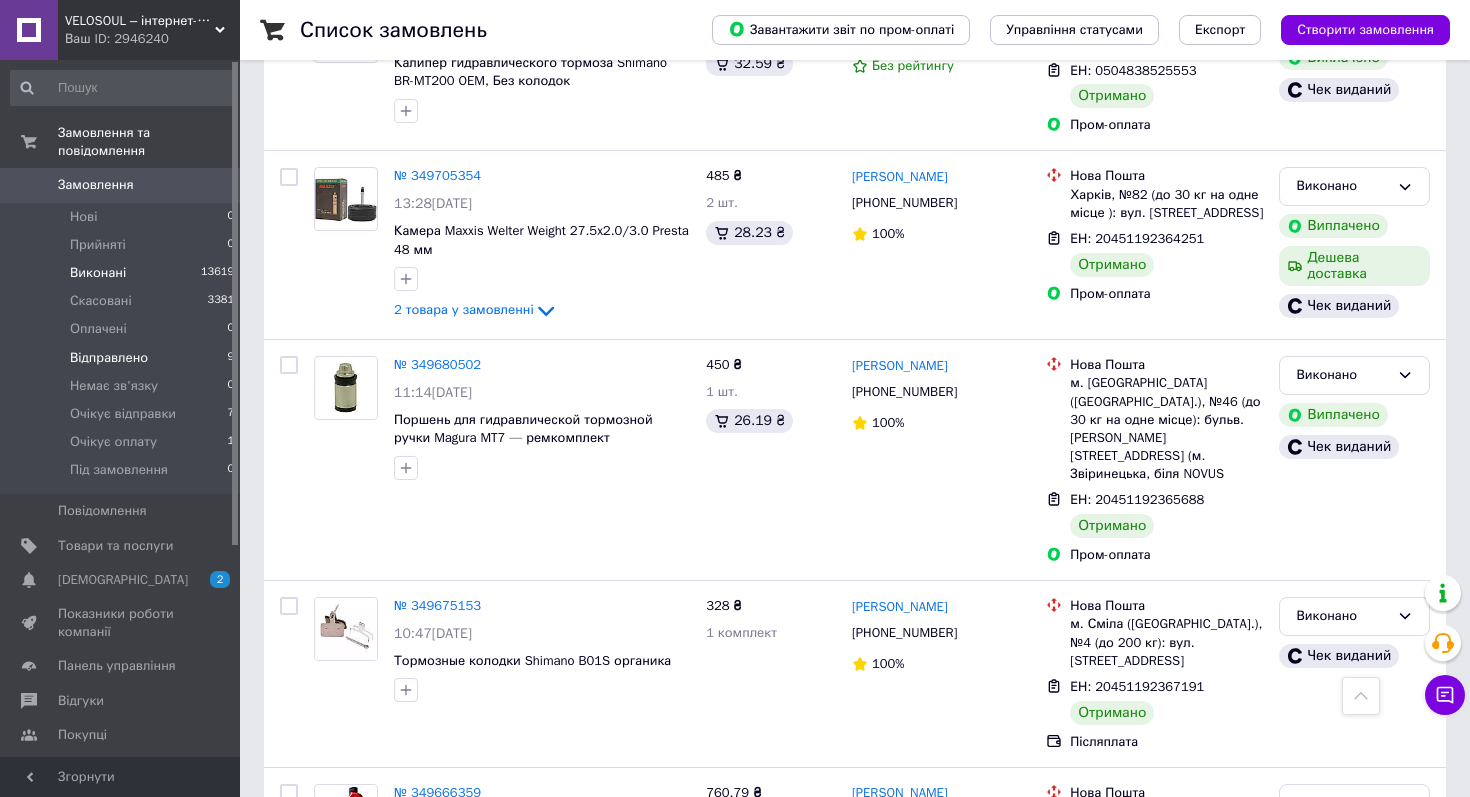 click on "Відправлено" at bounding box center [109, 358] 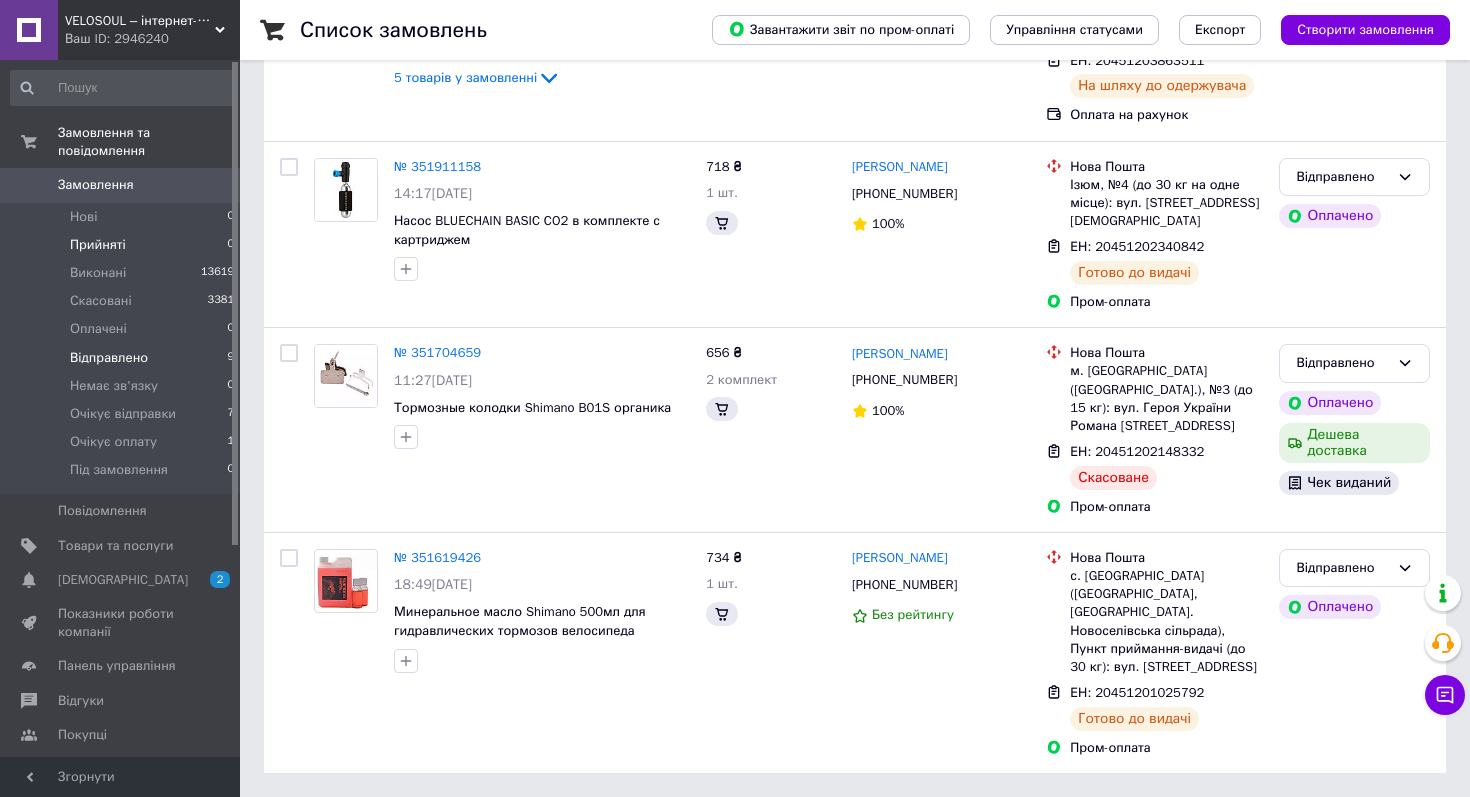 scroll, scrollTop: 0, scrollLeft: 0, axis: both 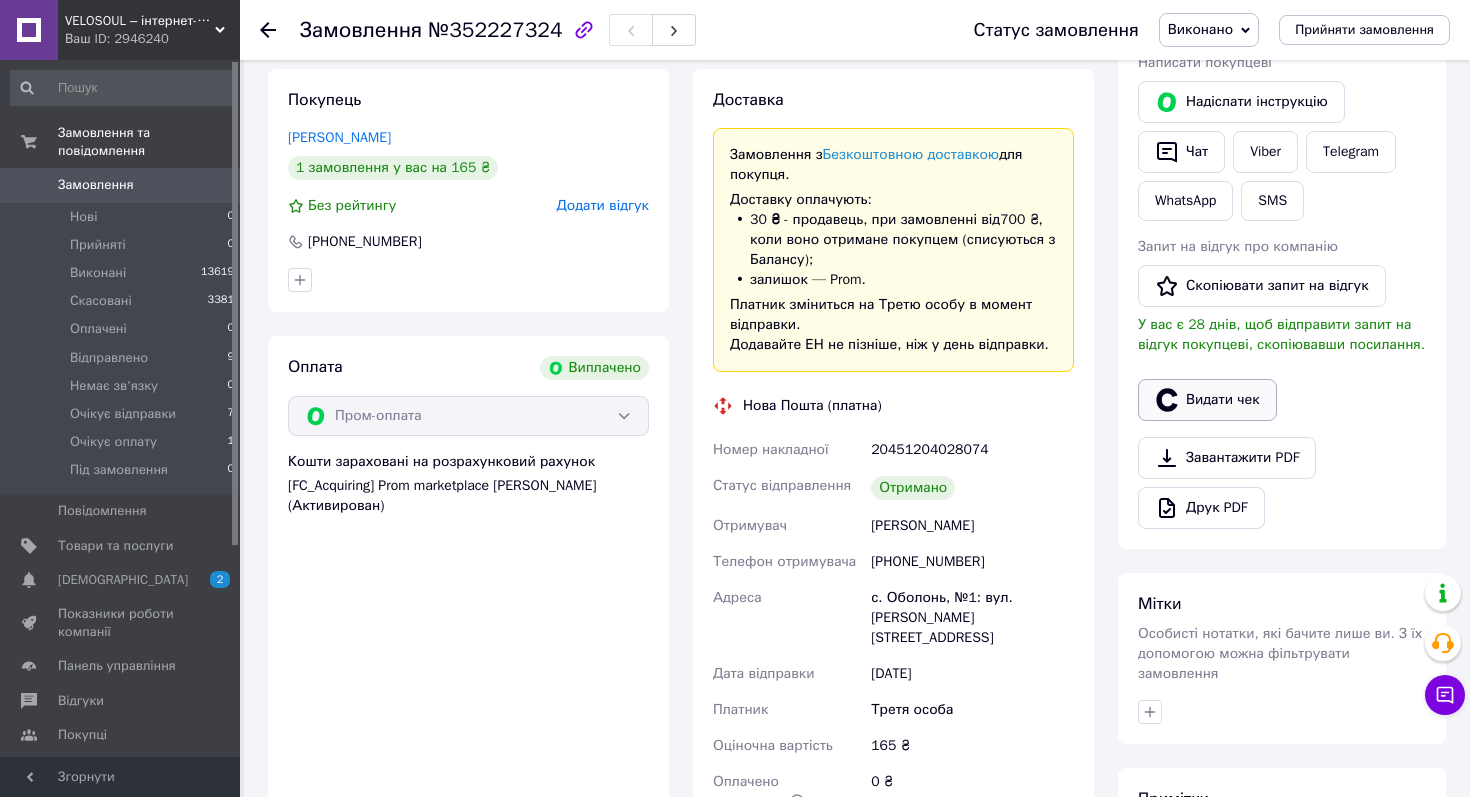 click on "Видати чек" at bounding box center (1207, 400) 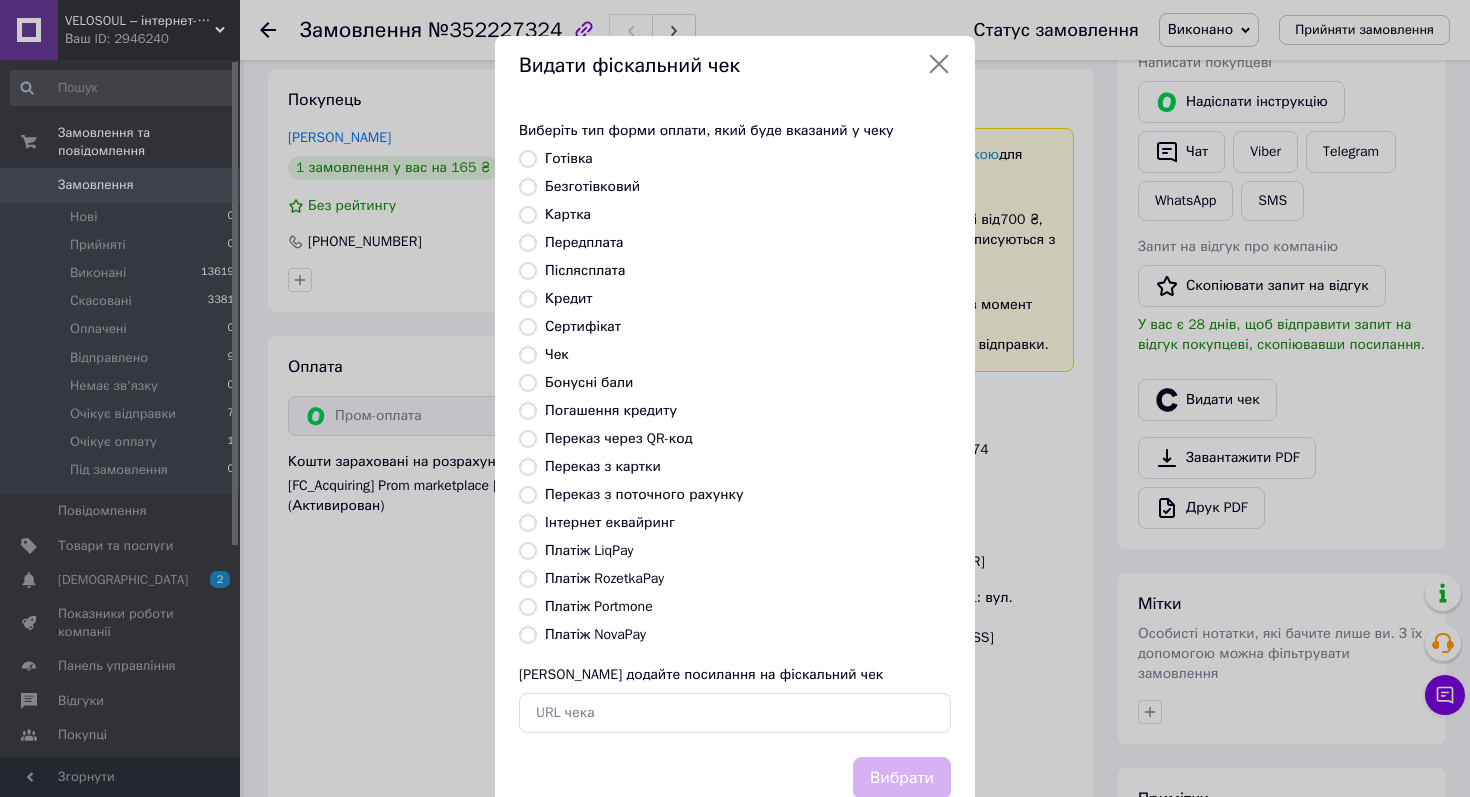 click on "Платіж RozetkaPay" at bounding box center (604, 578) 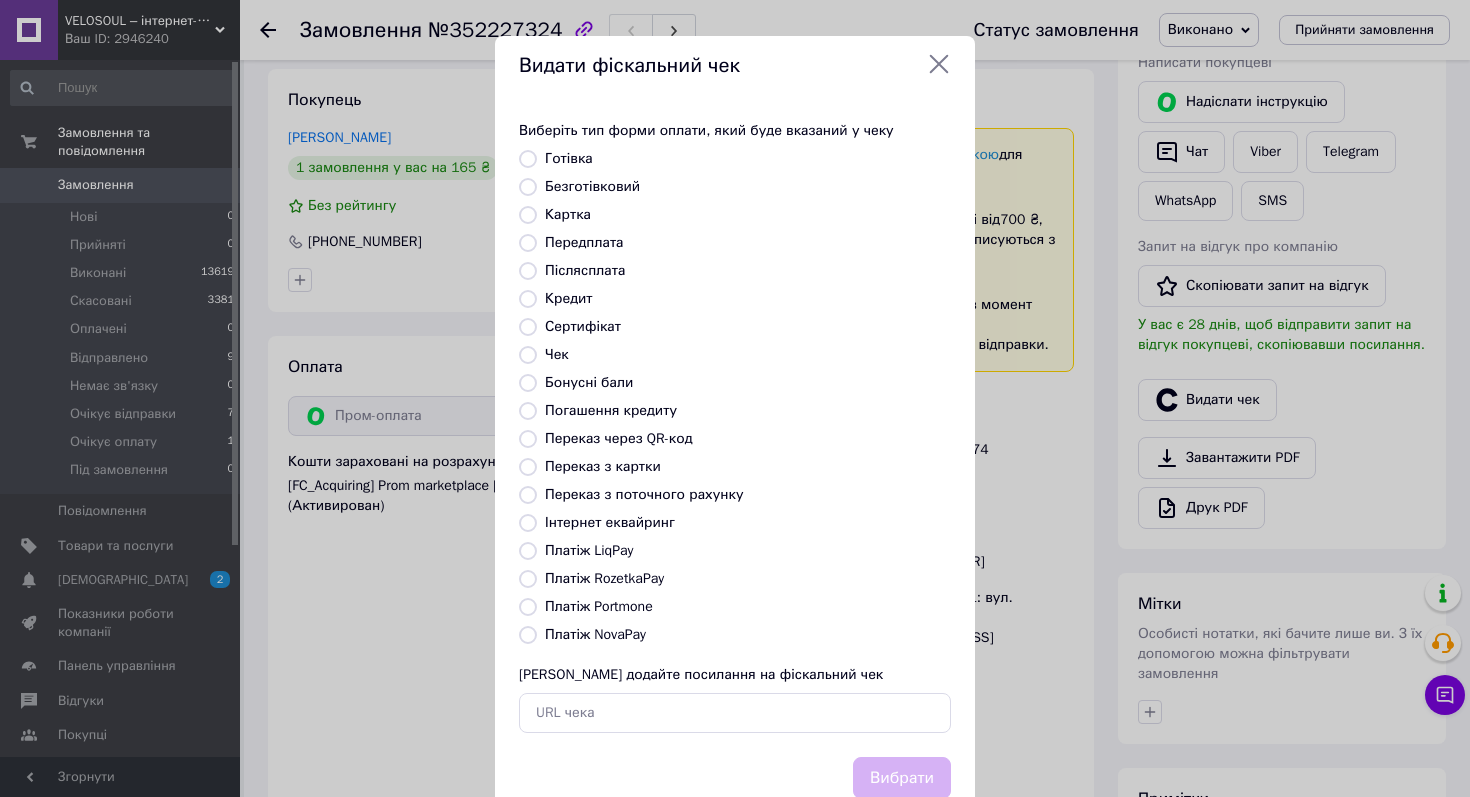 radio on "true" 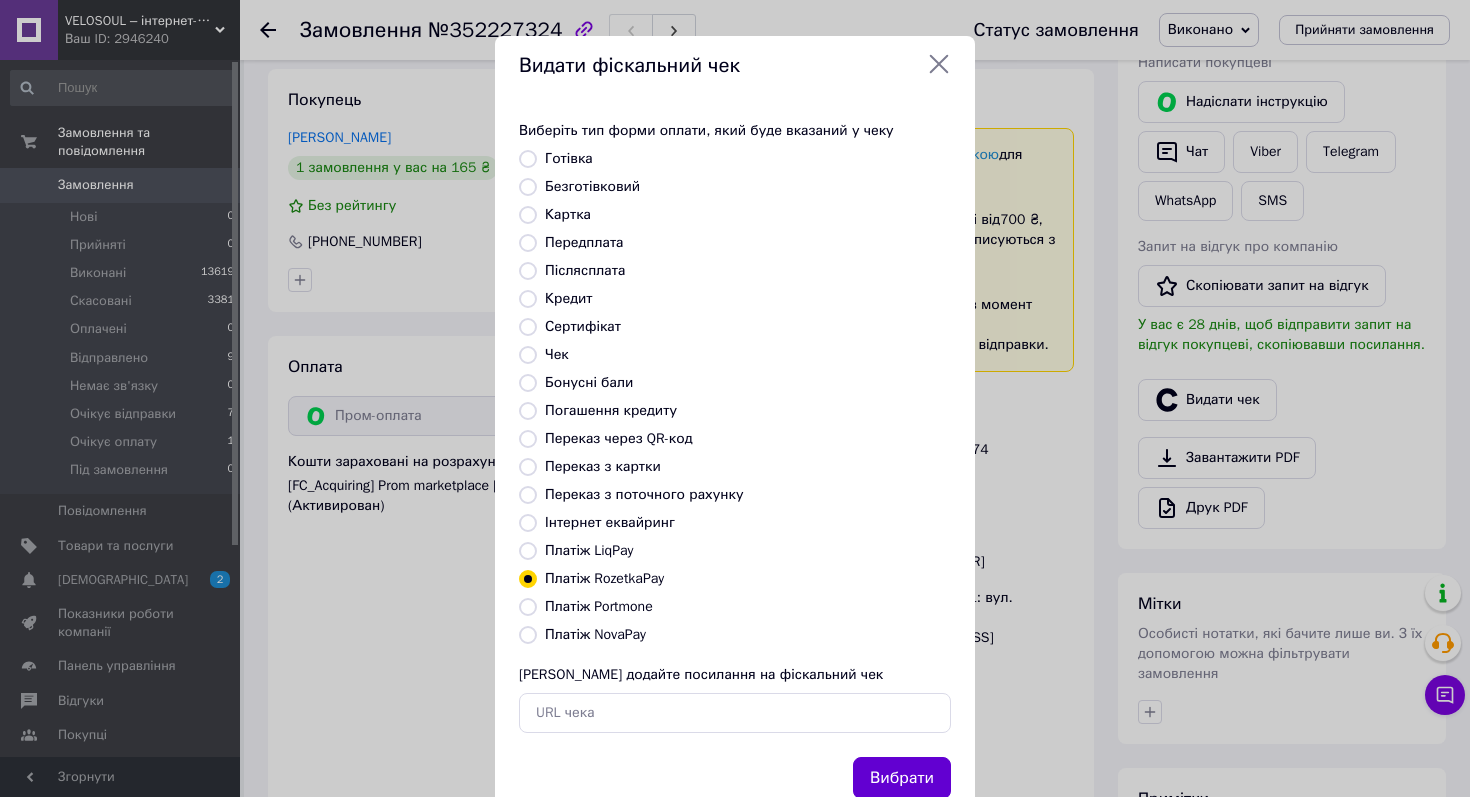 click on "Вибрати" at bounding box center [902, 778] 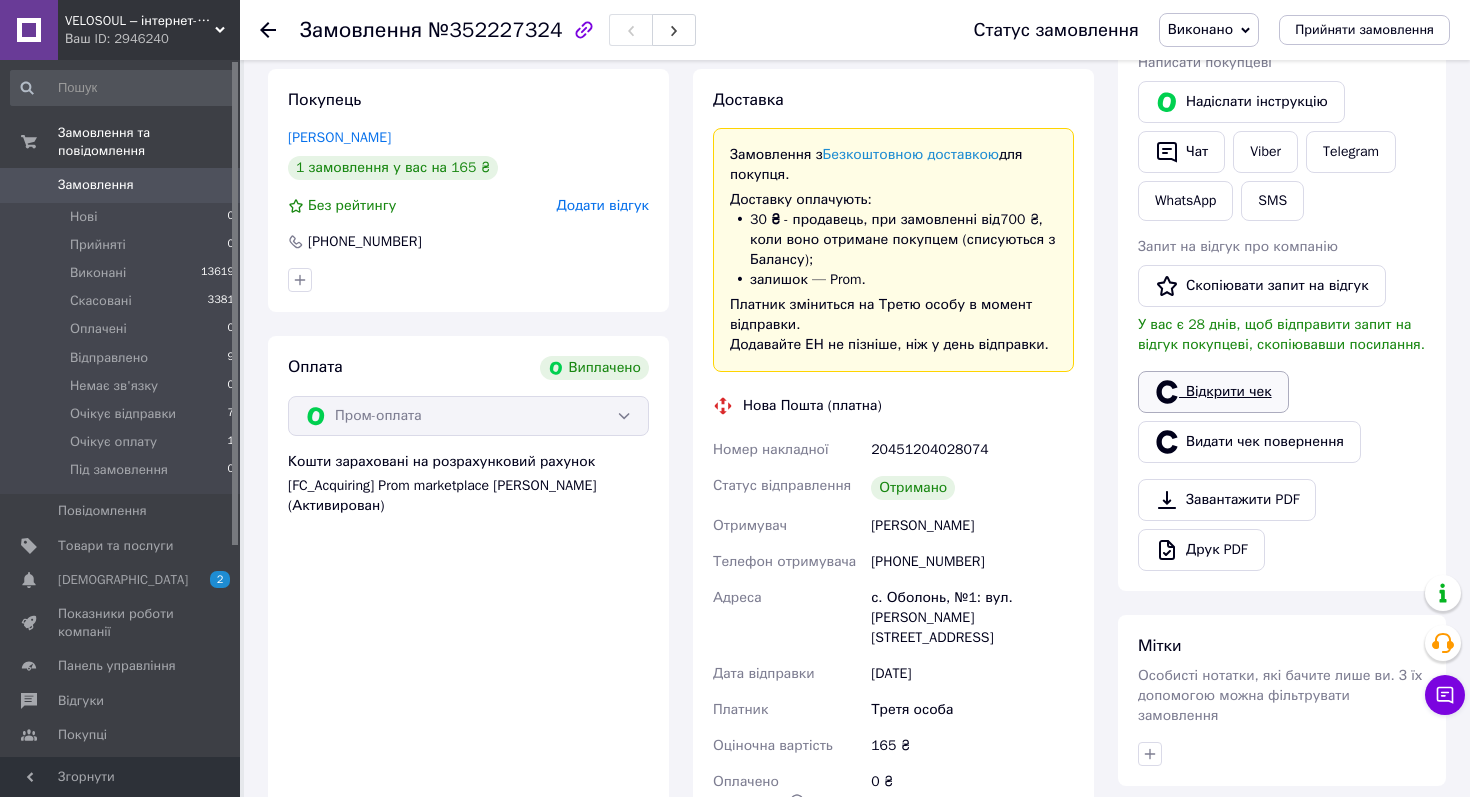 click on "Відкрити чек" at bounding box center (1213, 392) 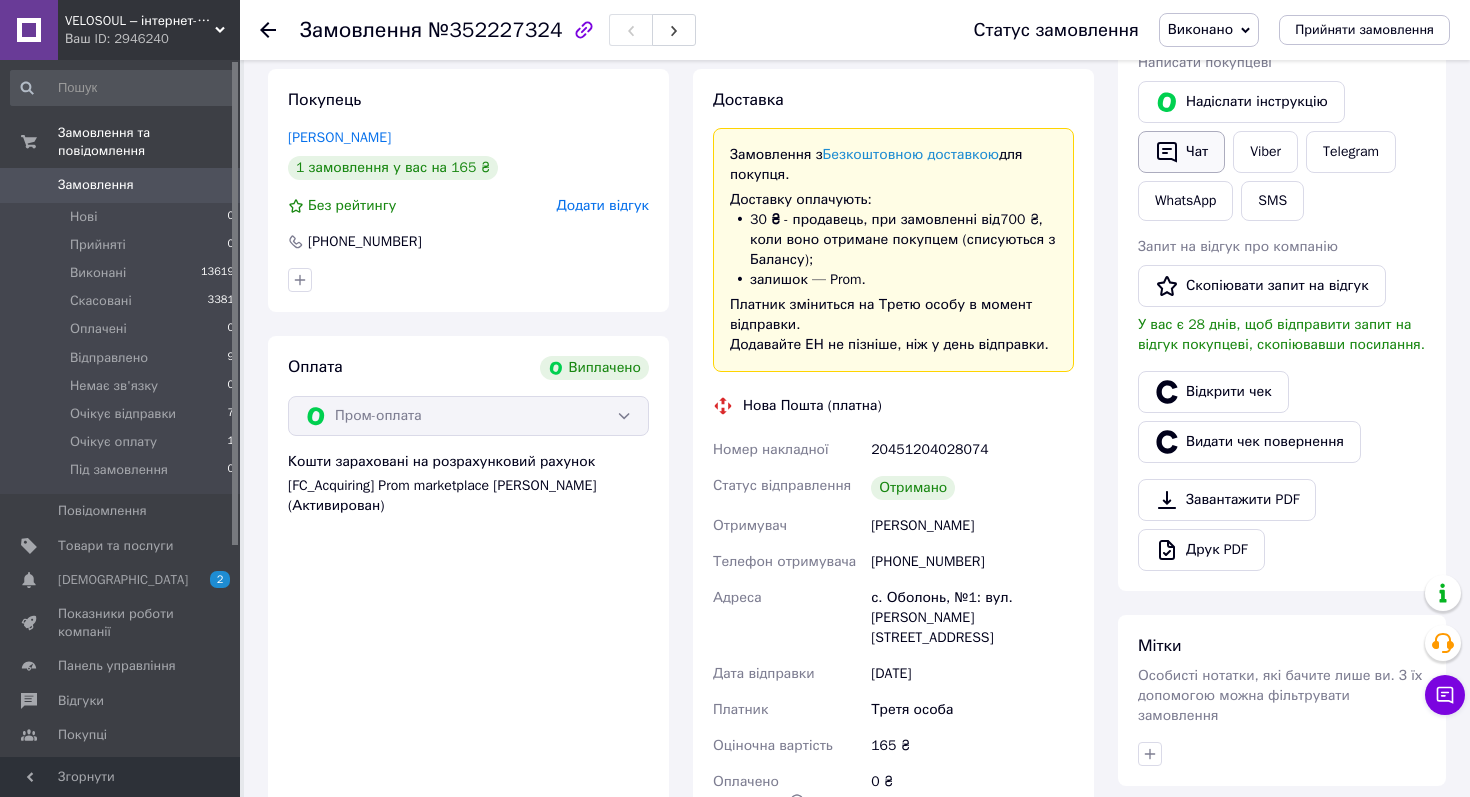 click on "Чат" at bounding box center (1181, 152) 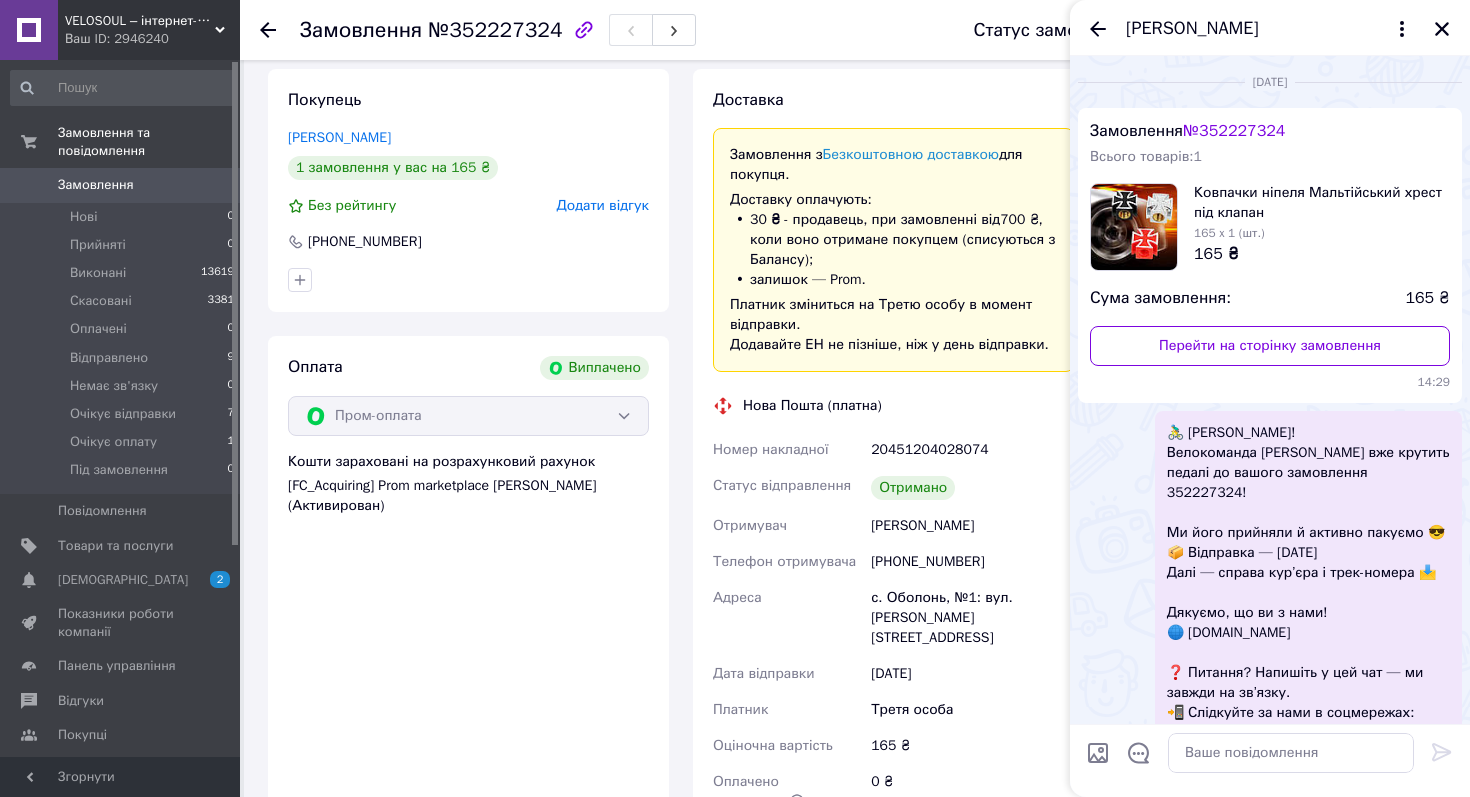 scroll, scrollTop: 313, scrollLeft: 0, axis: vertical 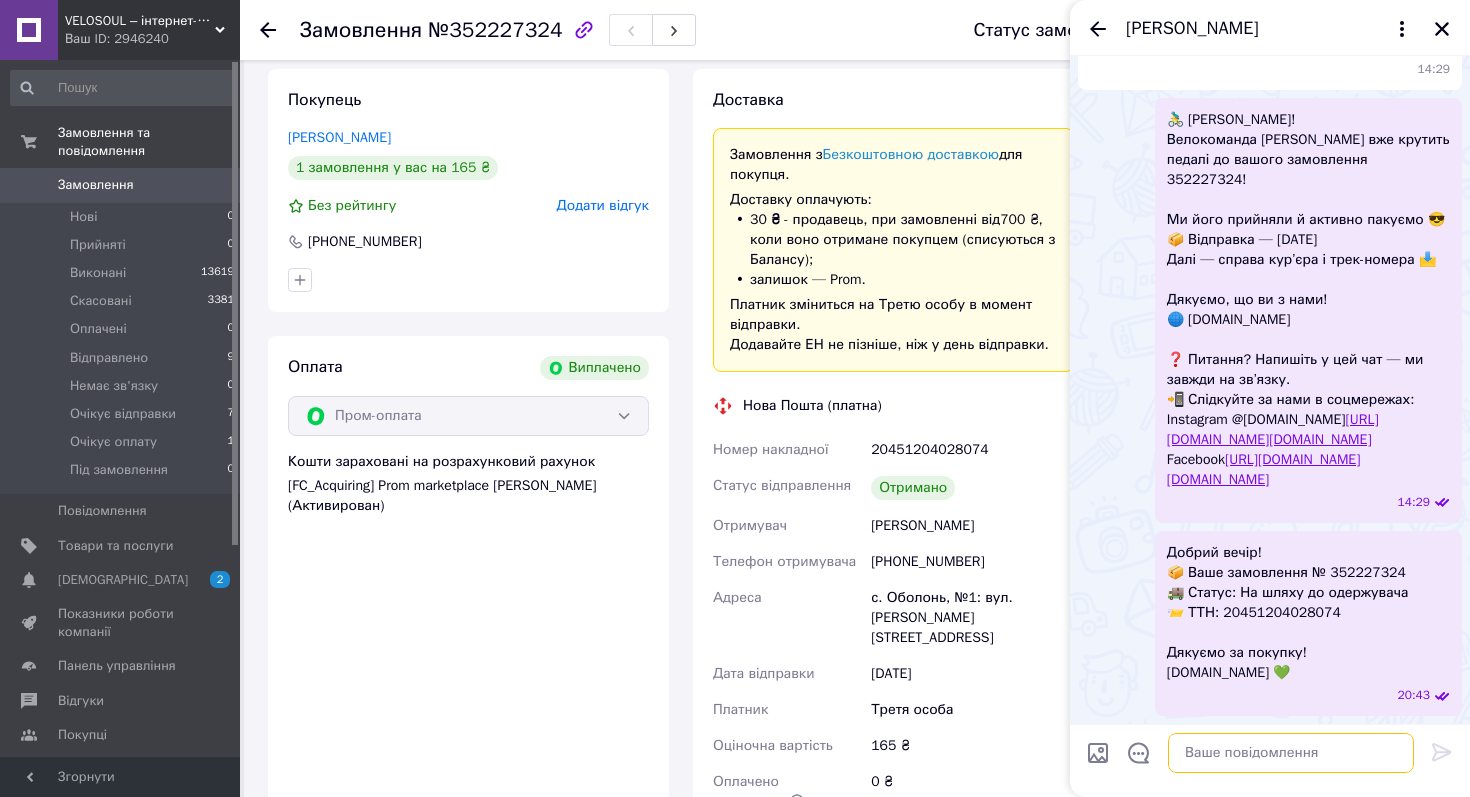 click at bounding box center (1291, 753) 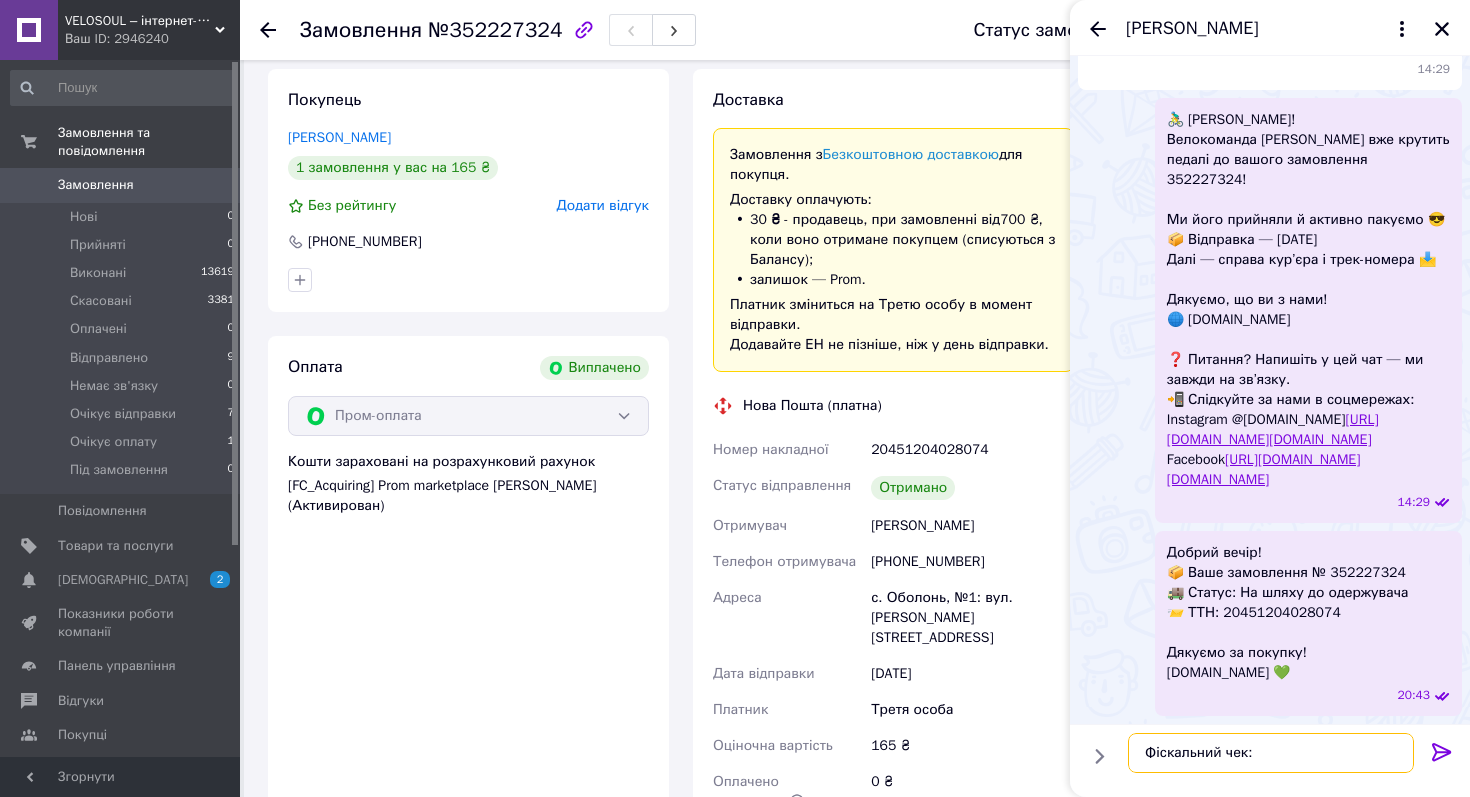 paste on "https://api.checkbox.ua/api/v1/receipts/6ed077ff-563d-474a-a2d9-f1fa71e272e7/html?show_buttons=true" 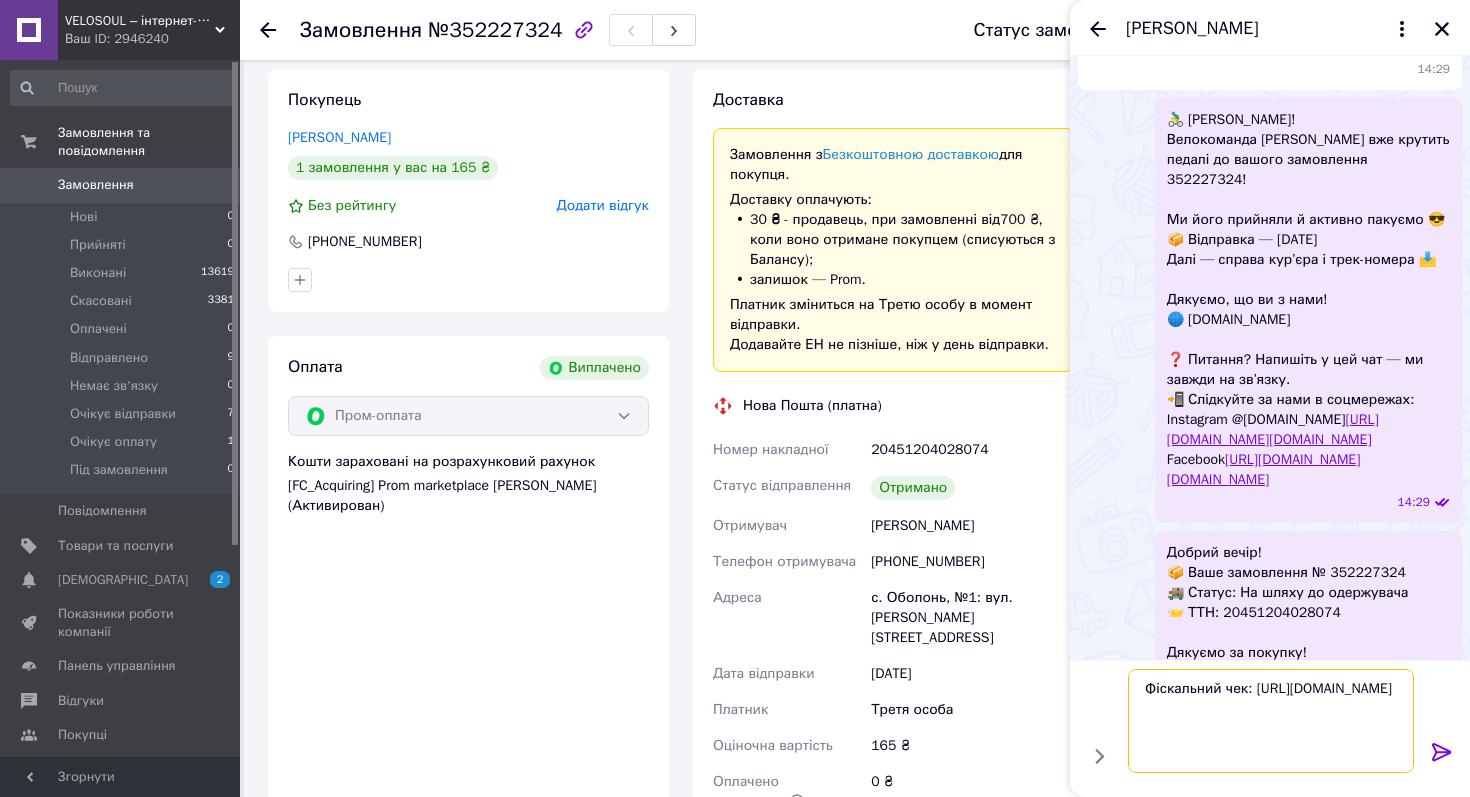 click on "Фіскальний чек: https://api.checkbox.ua/api/v1/receipts/6ed077ff-563d-474a-a2d9-f1fa71e272e7/html?show_buttons=true" at bounding box center (1271, 721) 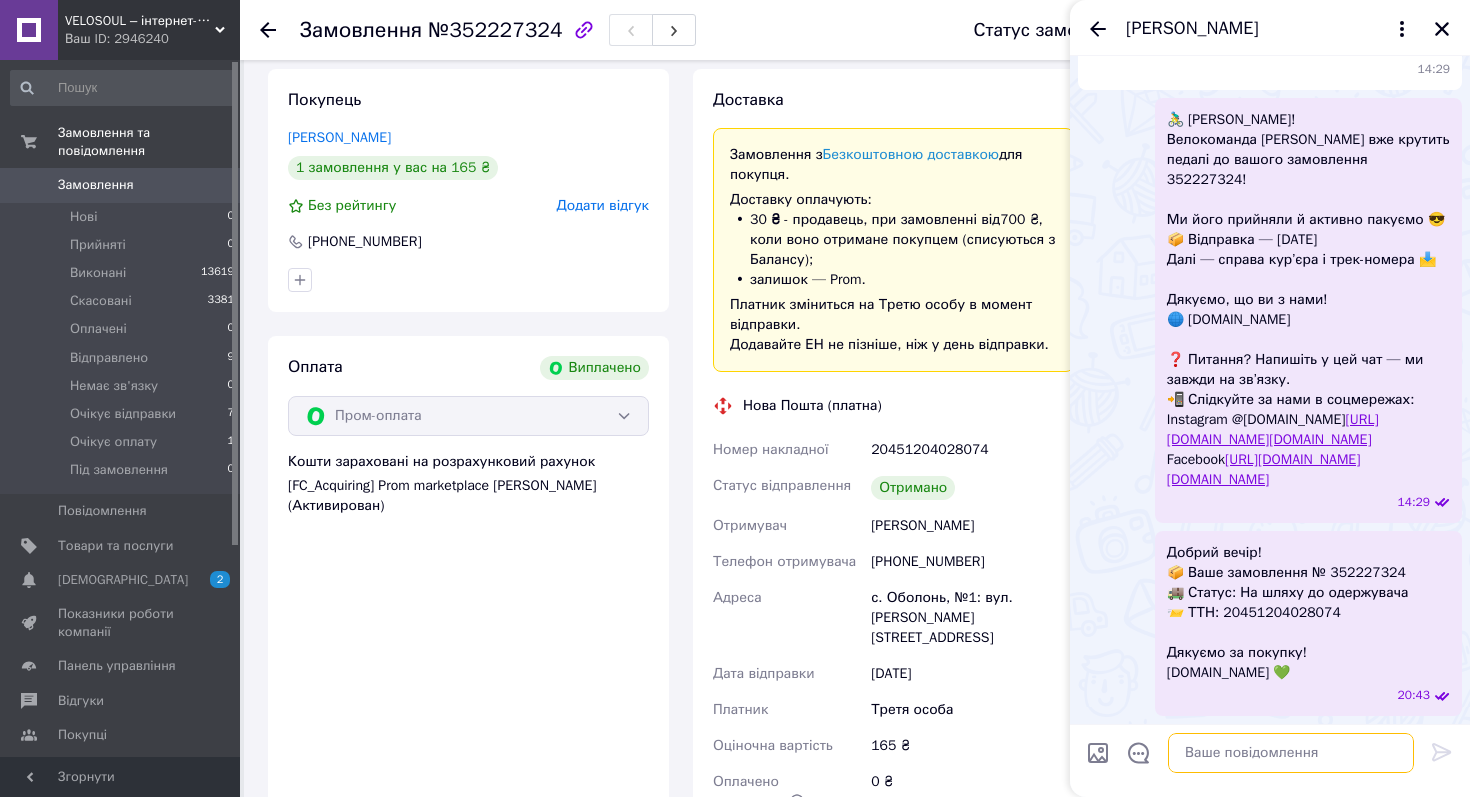 scroll, scrollTop: 746, scrollLeft: 0, axis: vertical 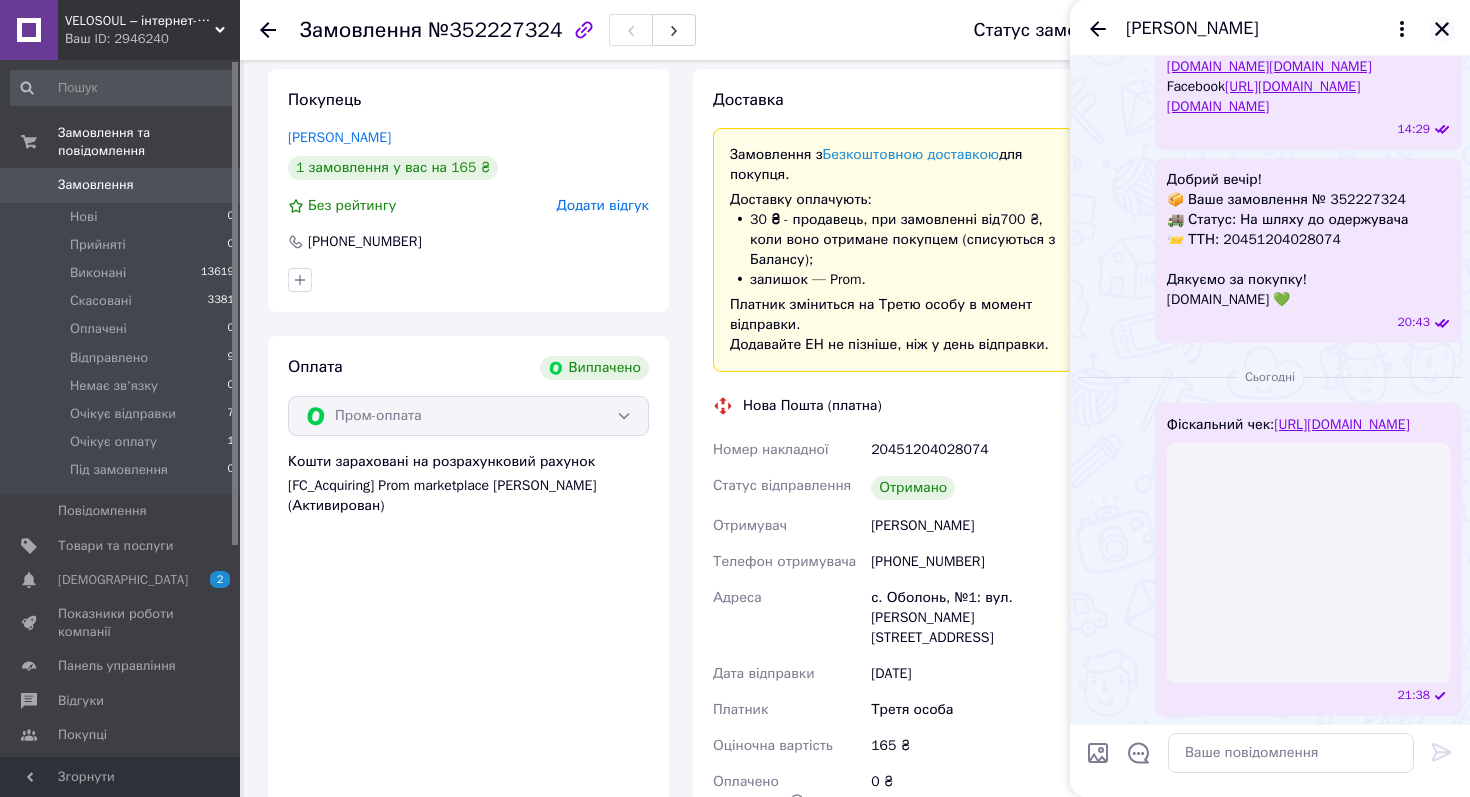 click 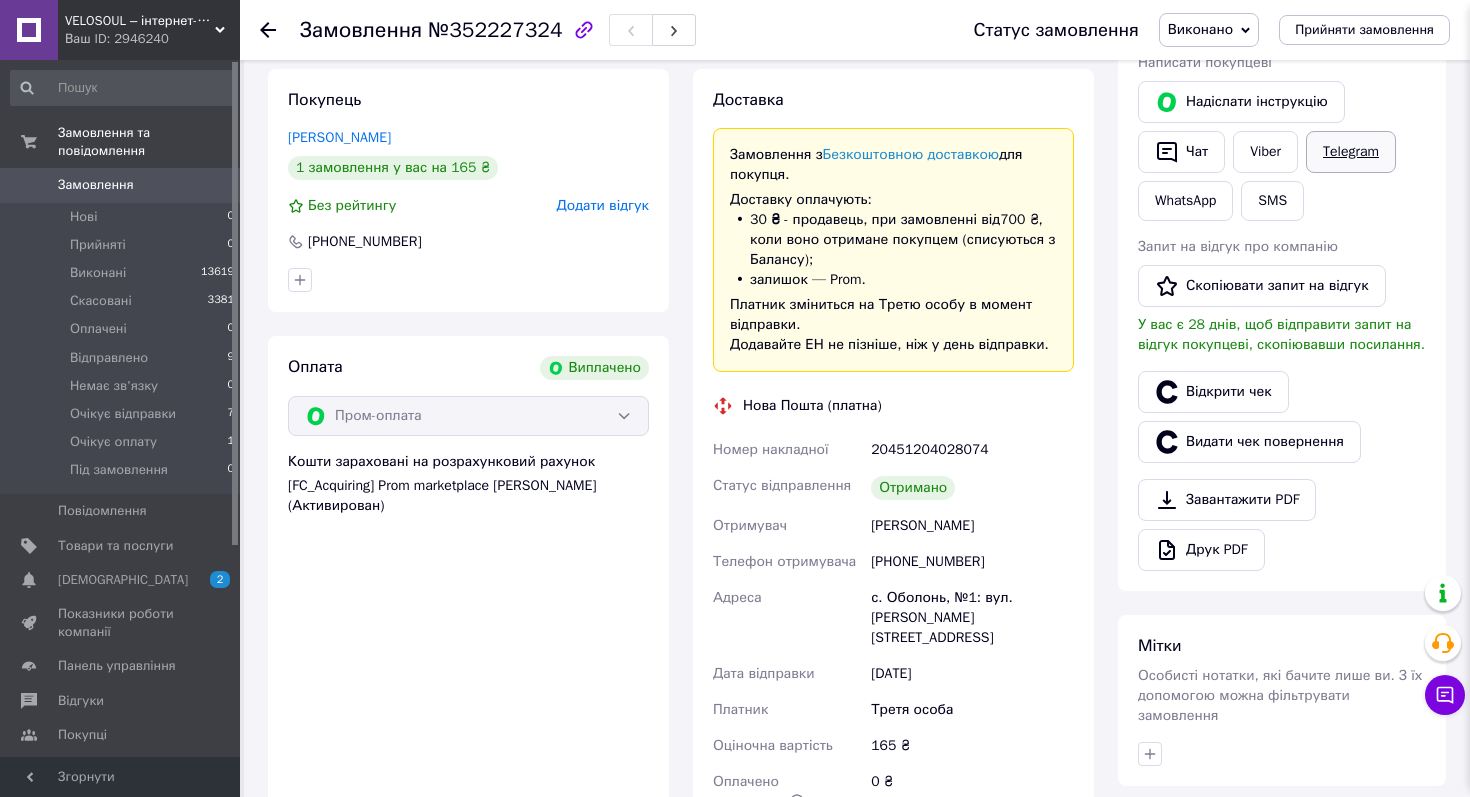 scroll, scrollTop: 0, scrollLeft: 0, axis: both 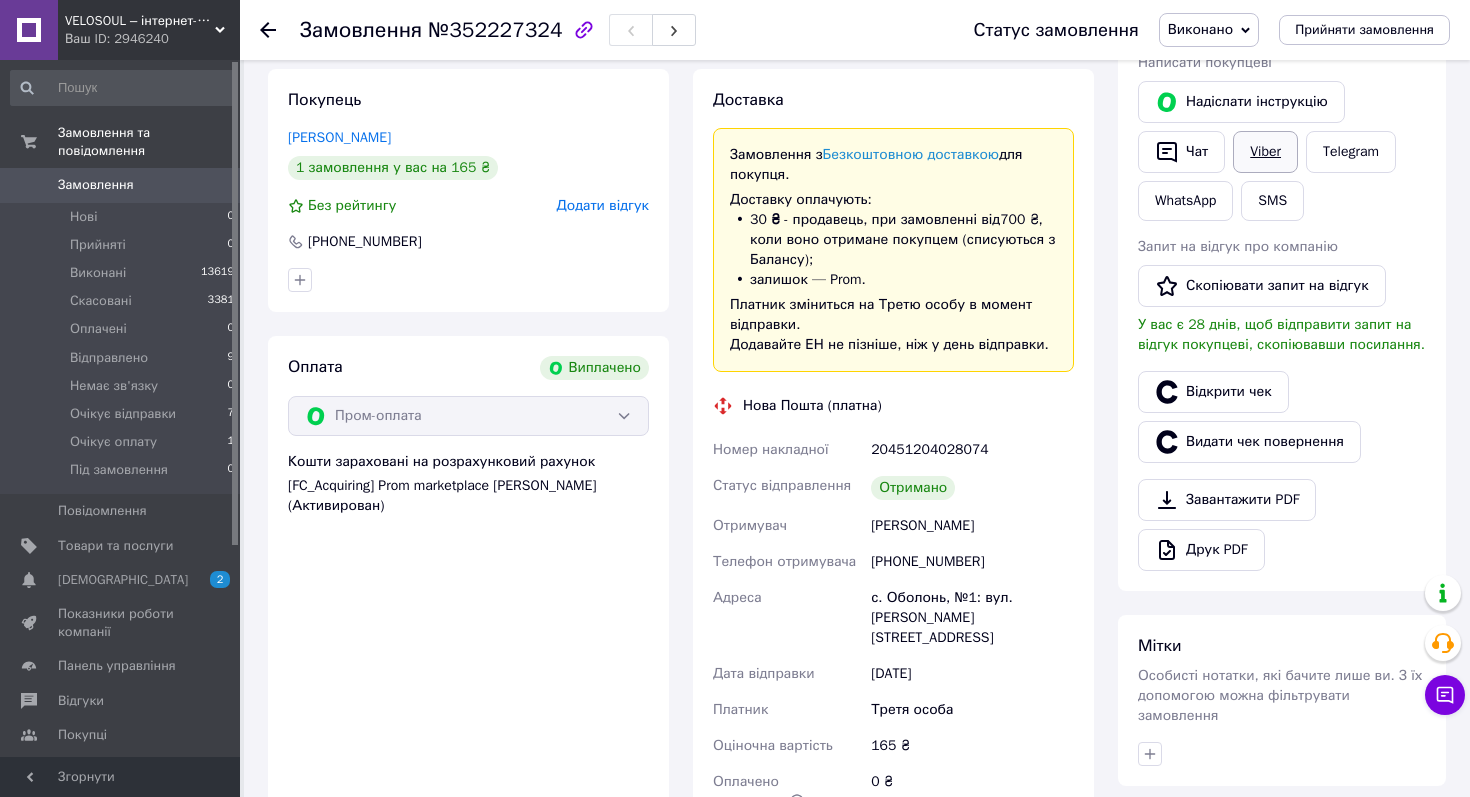 click on "Viber" at bounding box center [1265, 152] 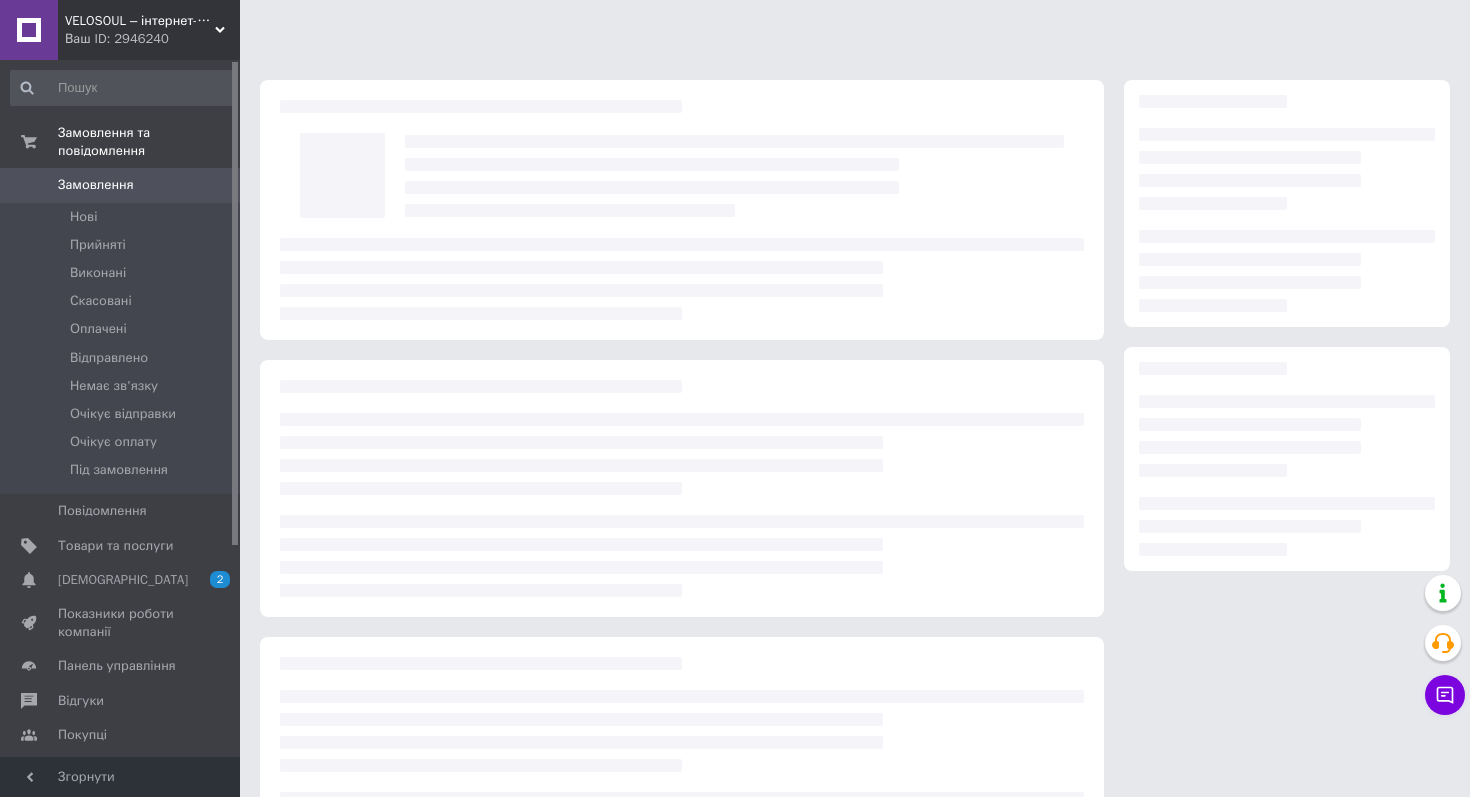 scroll, scrollTop: 0, scrollLeft: 0, axis: both 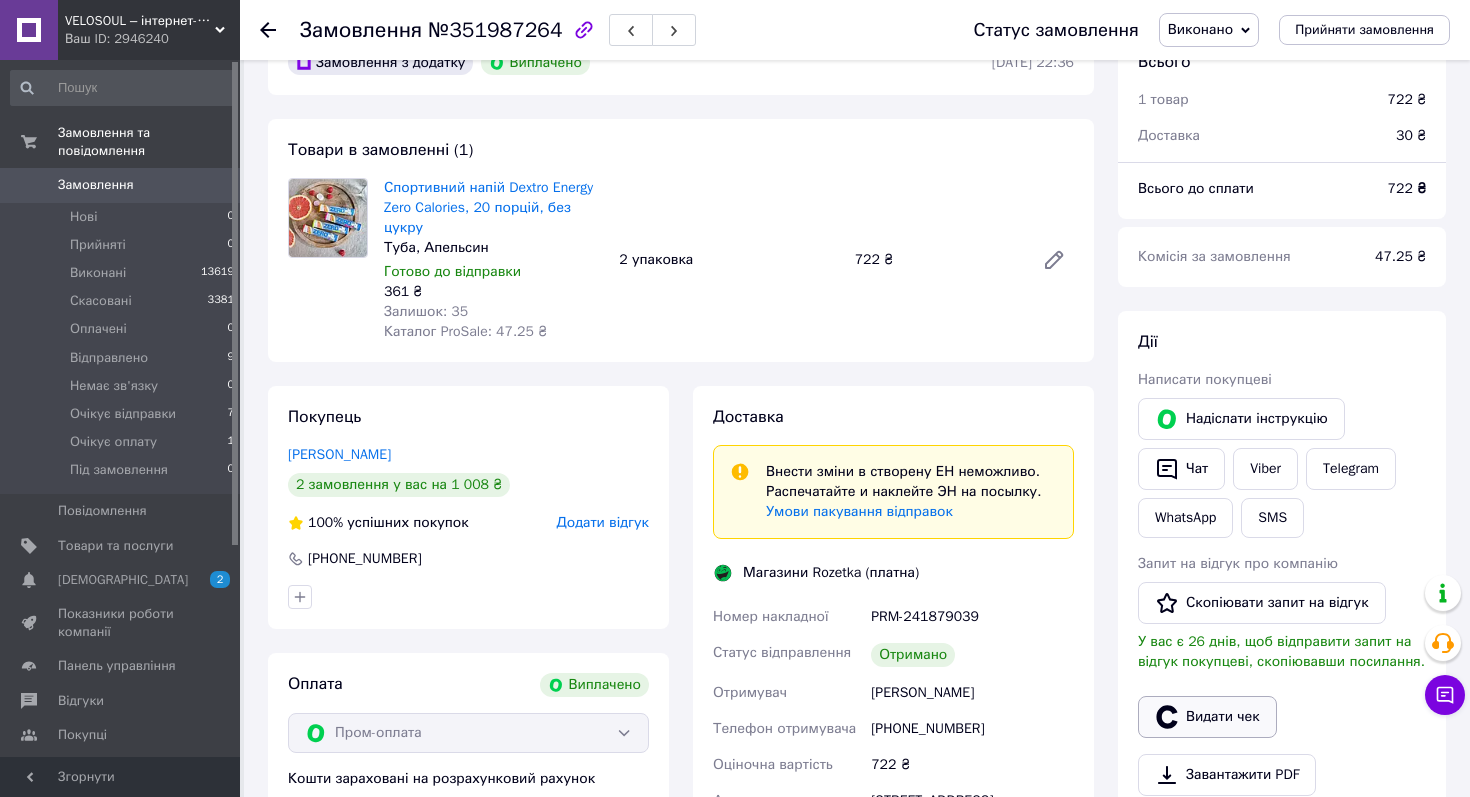 click on "Видати чек" at bounding box center (1207, 717) 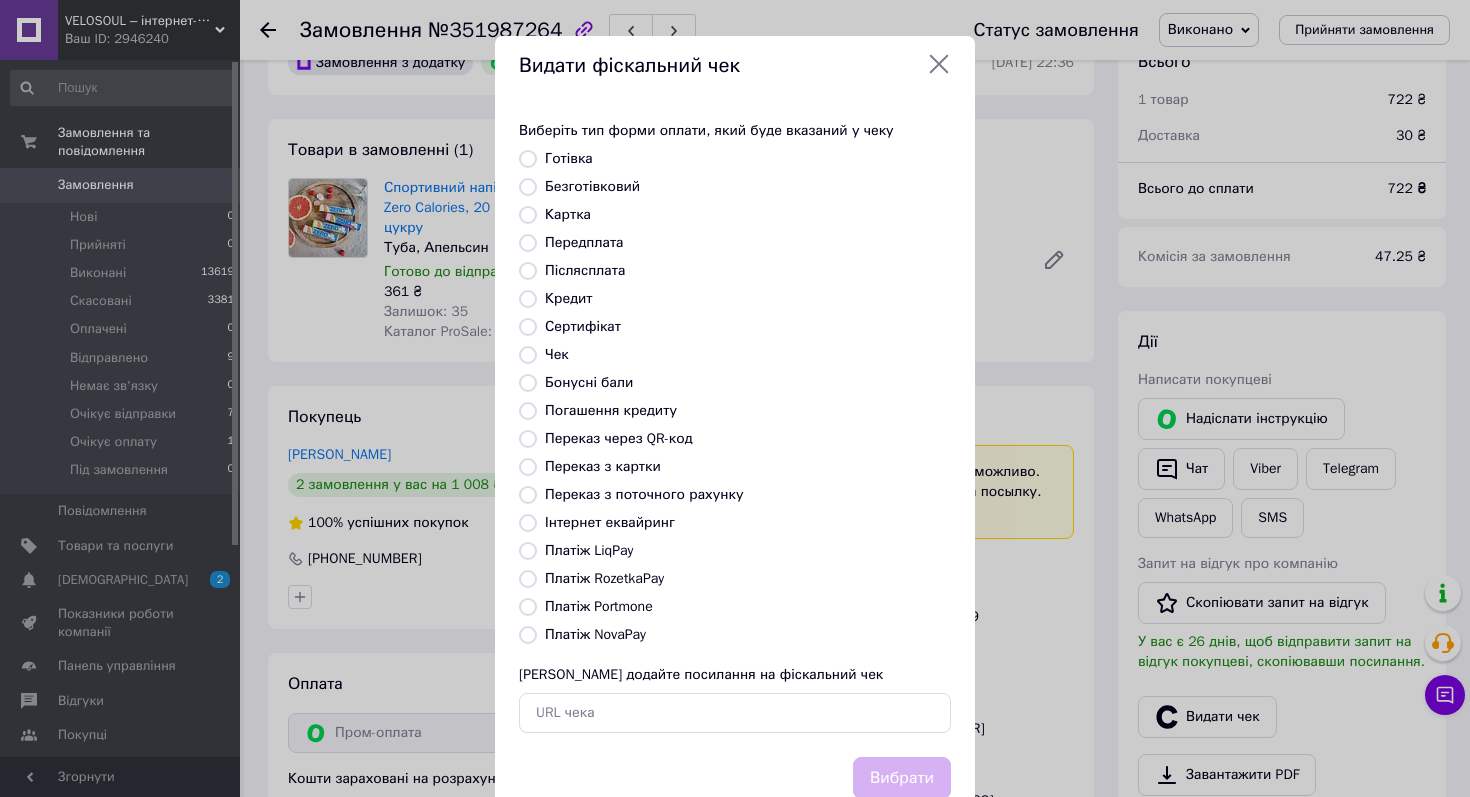 click on "Платіж RozetkaPay" at bounding box center [604, 578] 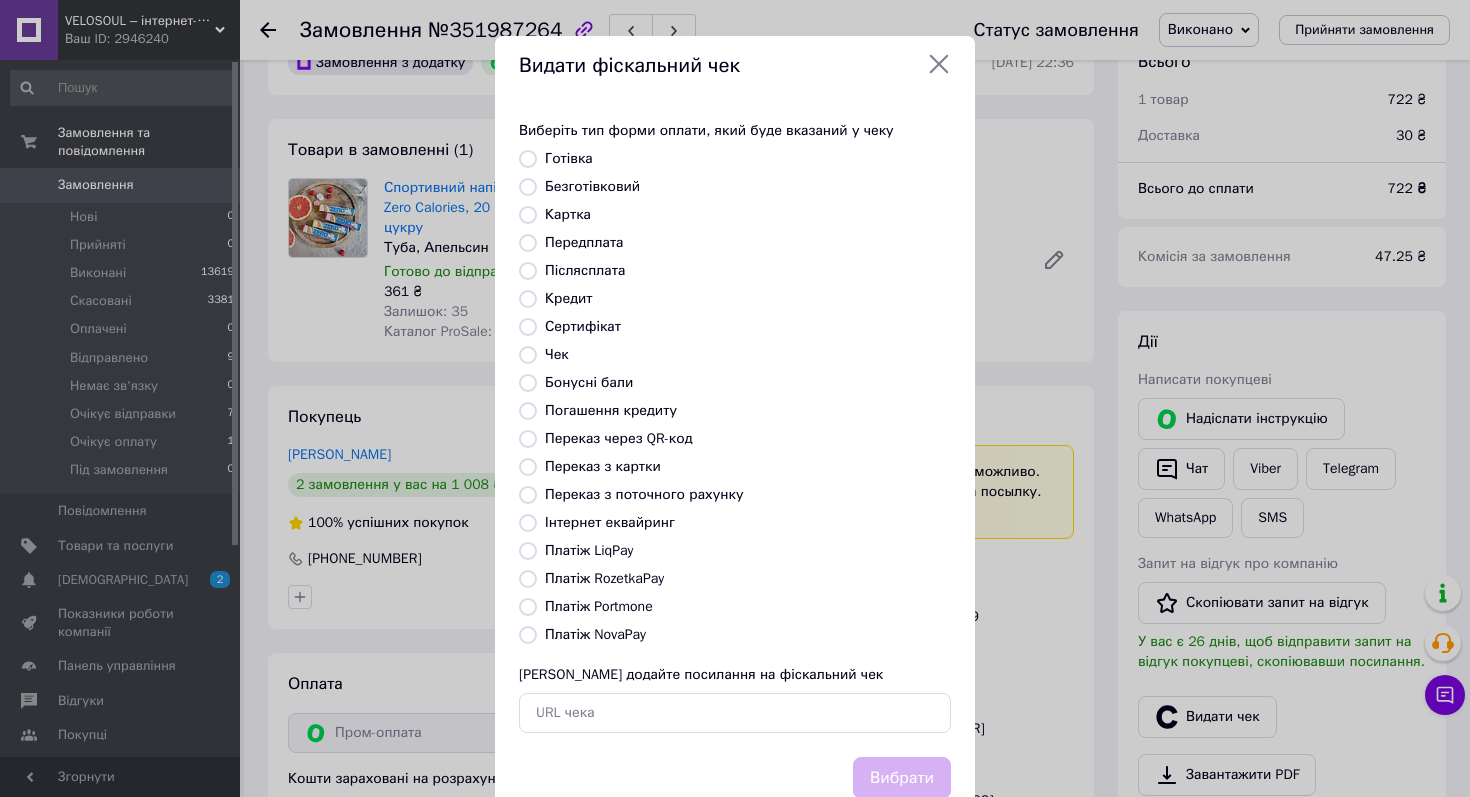 radio on "true" 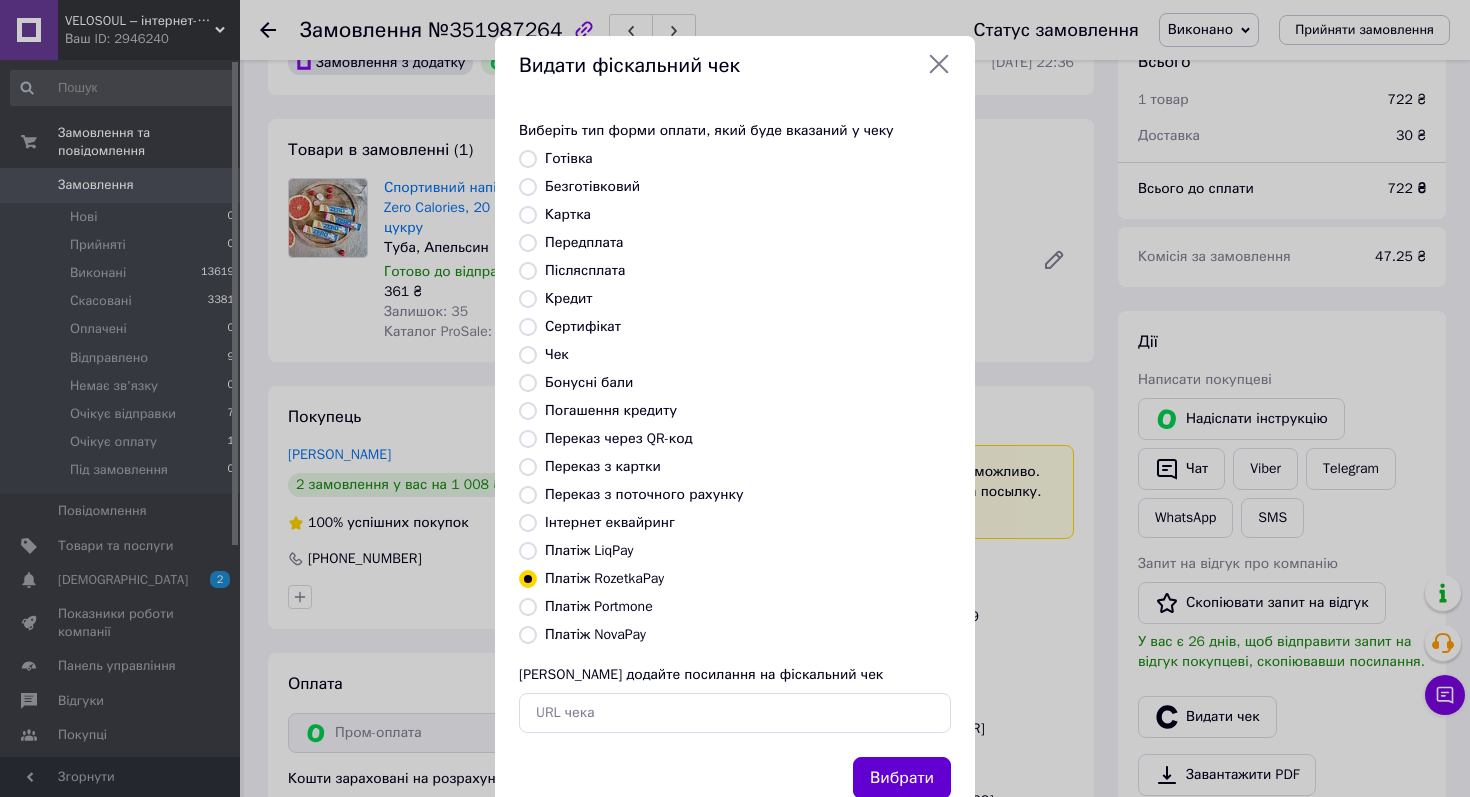 click on "Вибрати" at bounding box center [902, 778] 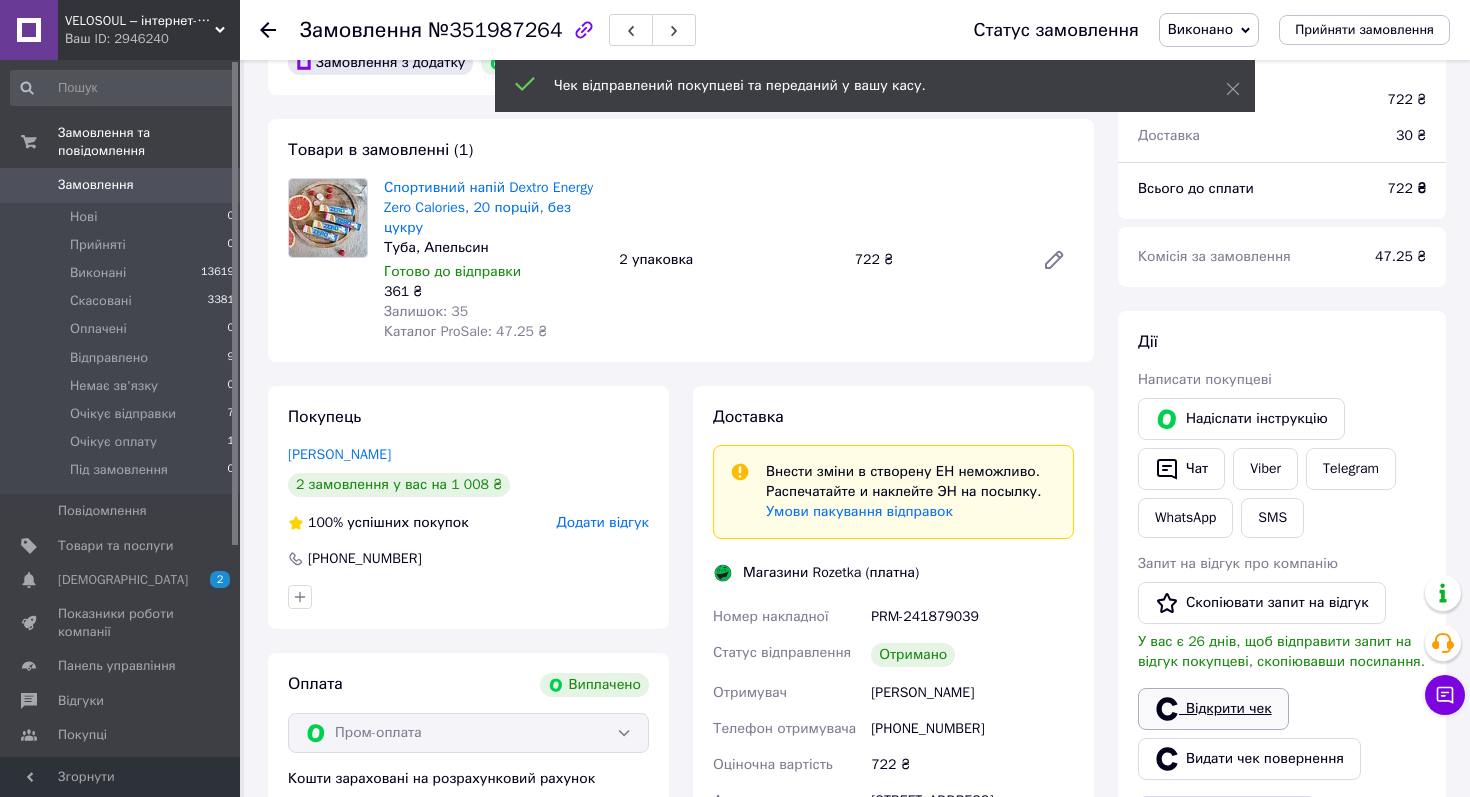 click on "Відкрити чек" at bounding box center (1213, 709) 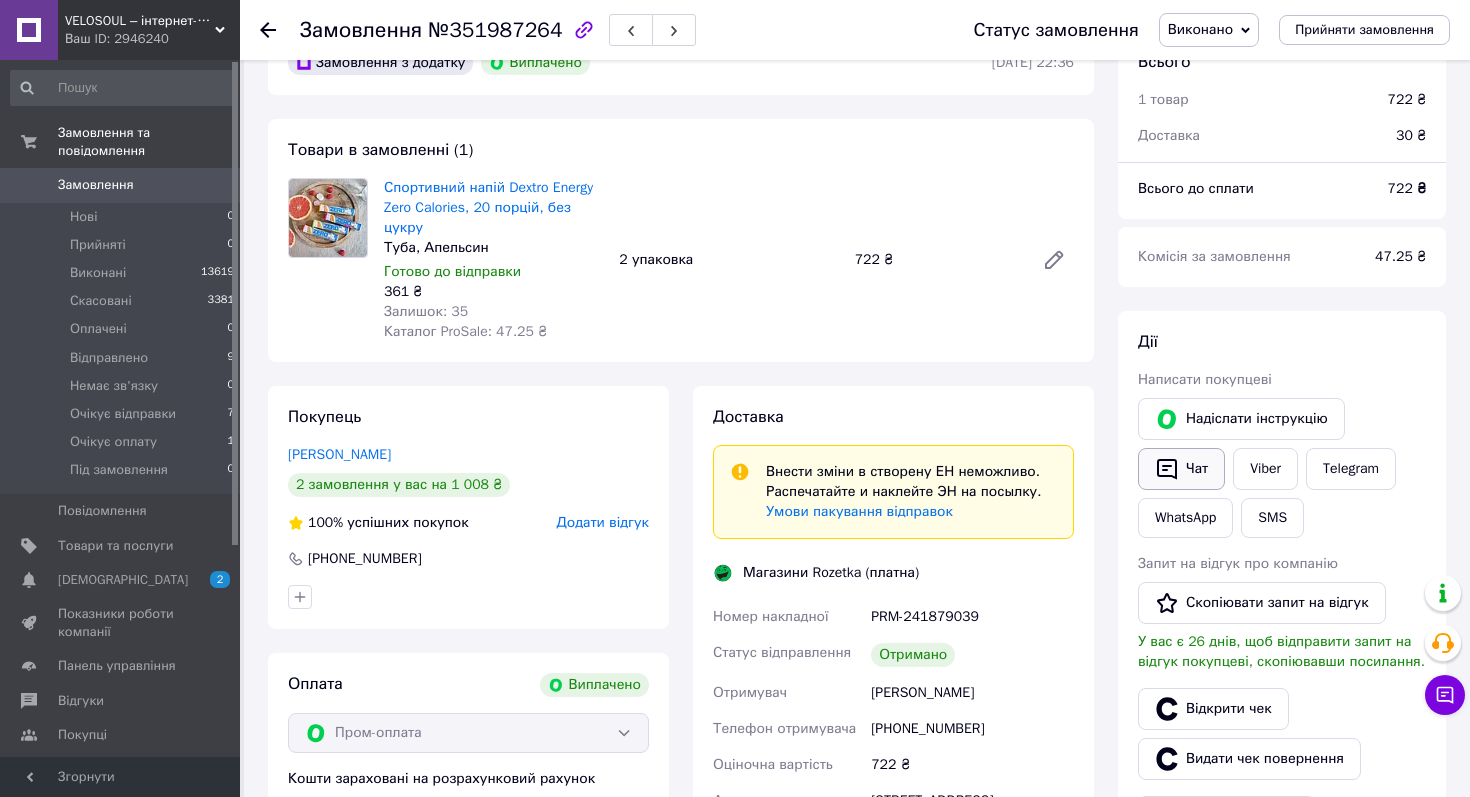 click on "Чат" at bounding box center (1181, 469) 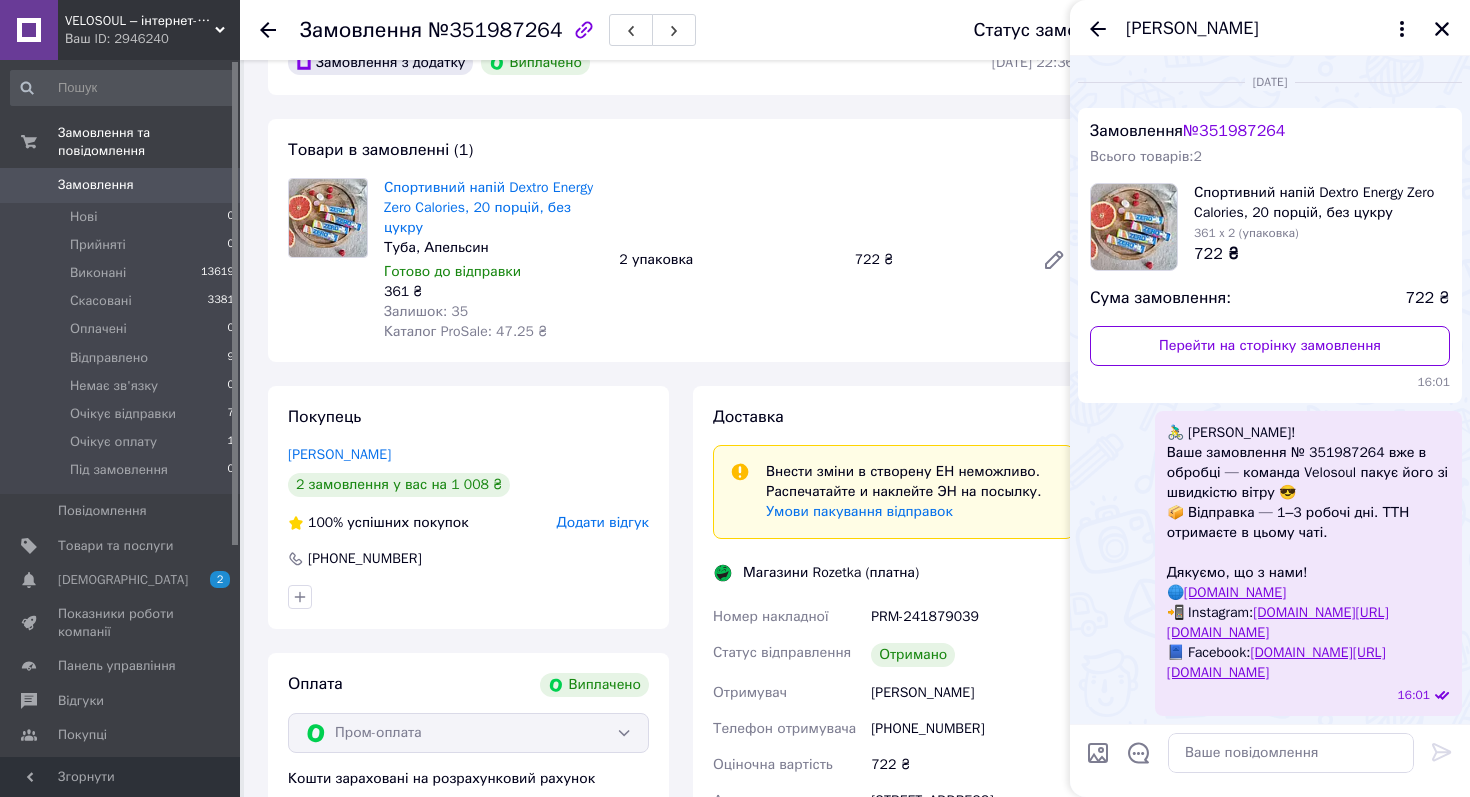 scroll, scrollTop: 225, scrollLeft: 0, axis: vertical 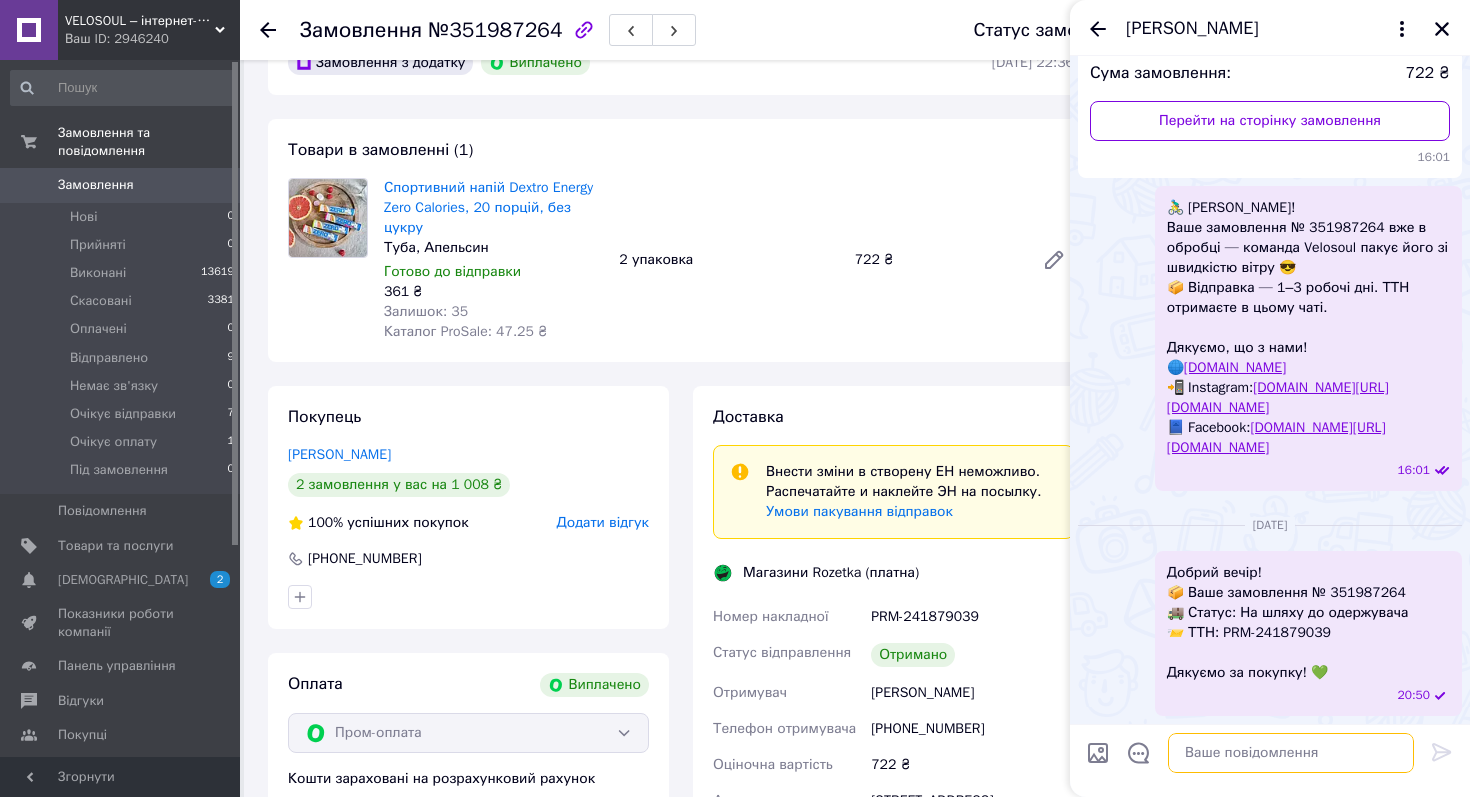 click at bounding box center (1291, 753) 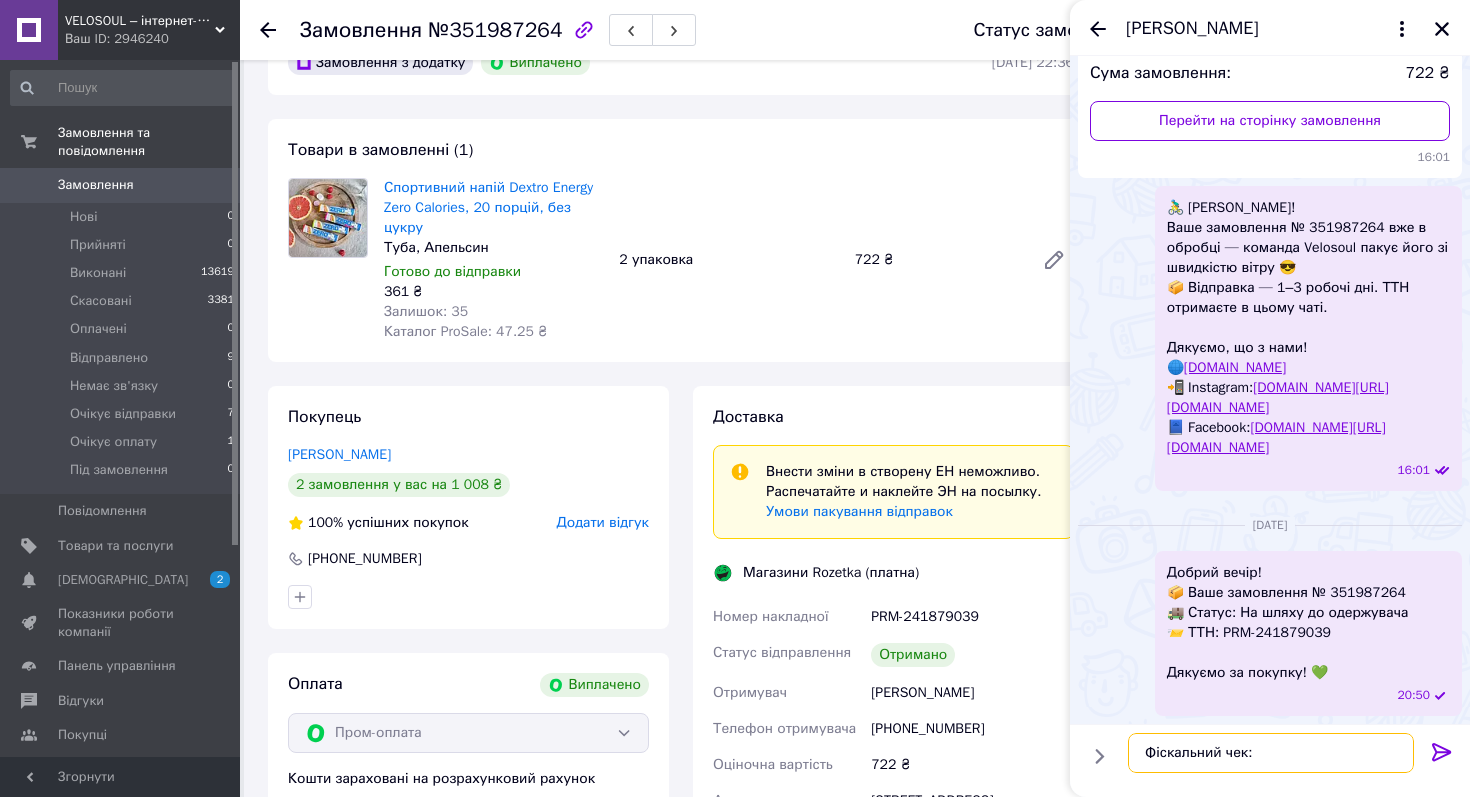 paste on "https://api.checkbox.ua/api/v1/receipts/84329701-c578-428d-af73-0d10d46fe7c7/html?show_buttons=true" 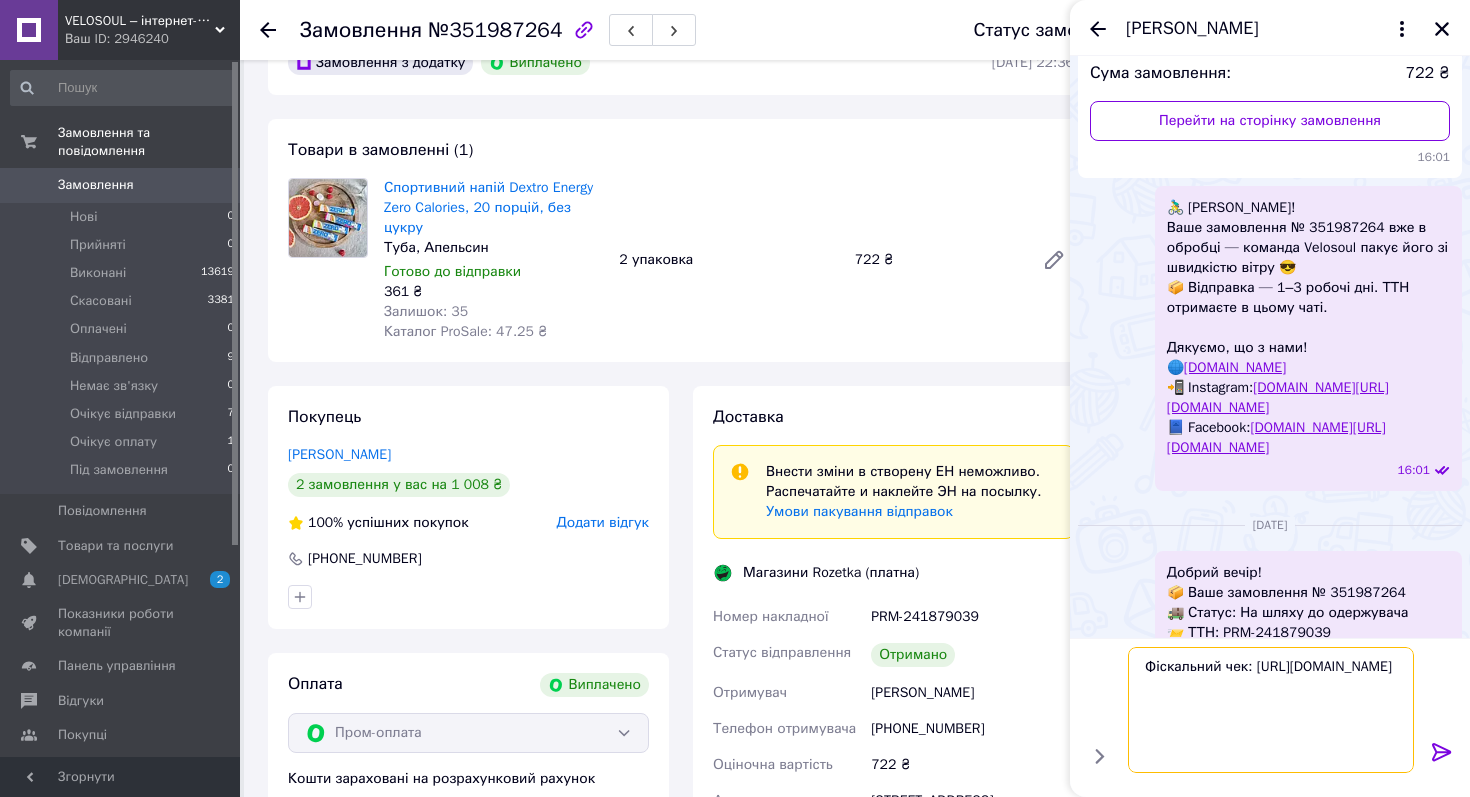 click on "Фіскальний чек: https://api.checkbox.ua/api/v1/receipts/84329701-c578-428d-af73-0d10d46fe7c7/html?show_buttons=true" at bounding box center [1271, 710] 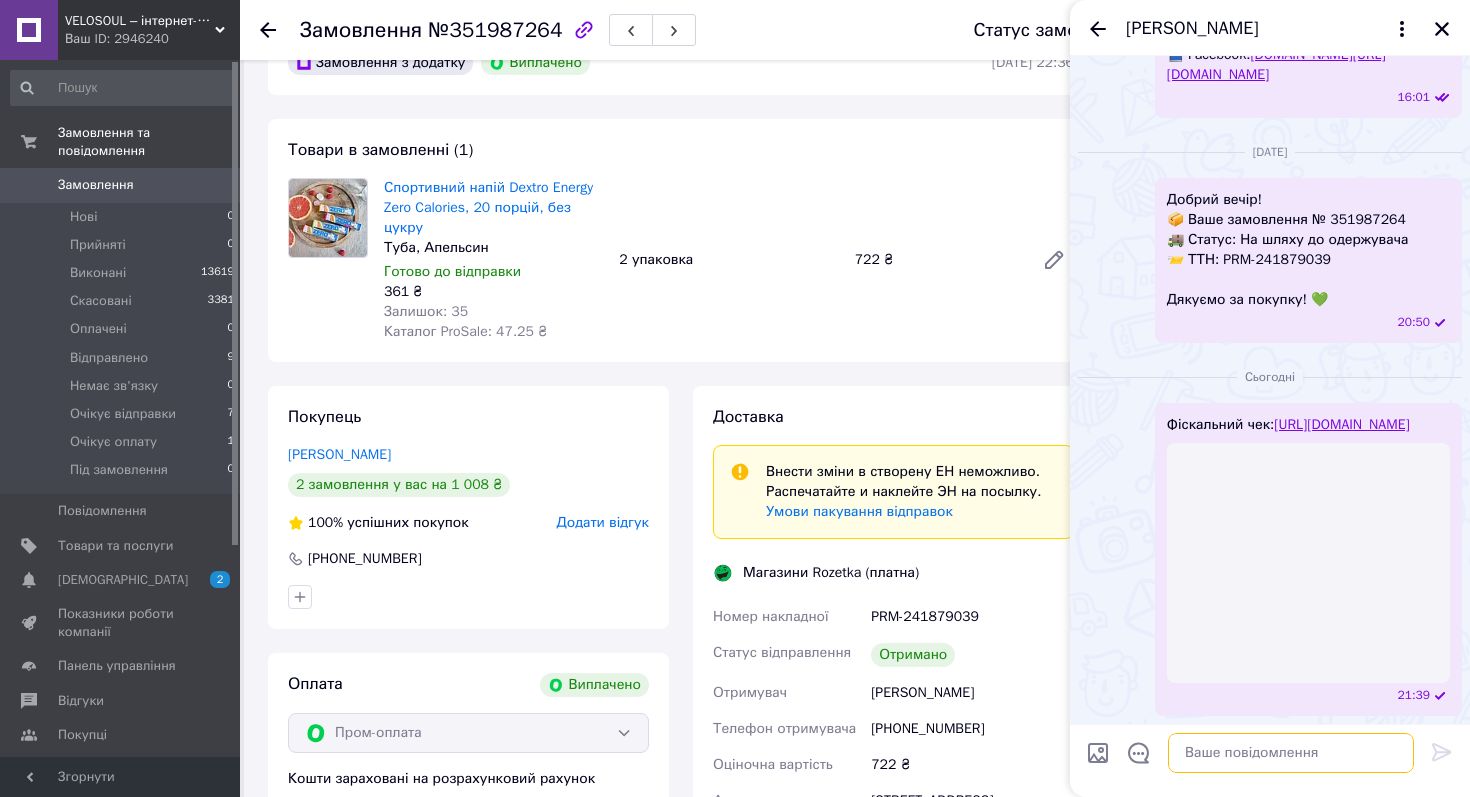 scroll, scrollTop: 438, scrollLeft: 0, axis: vertical 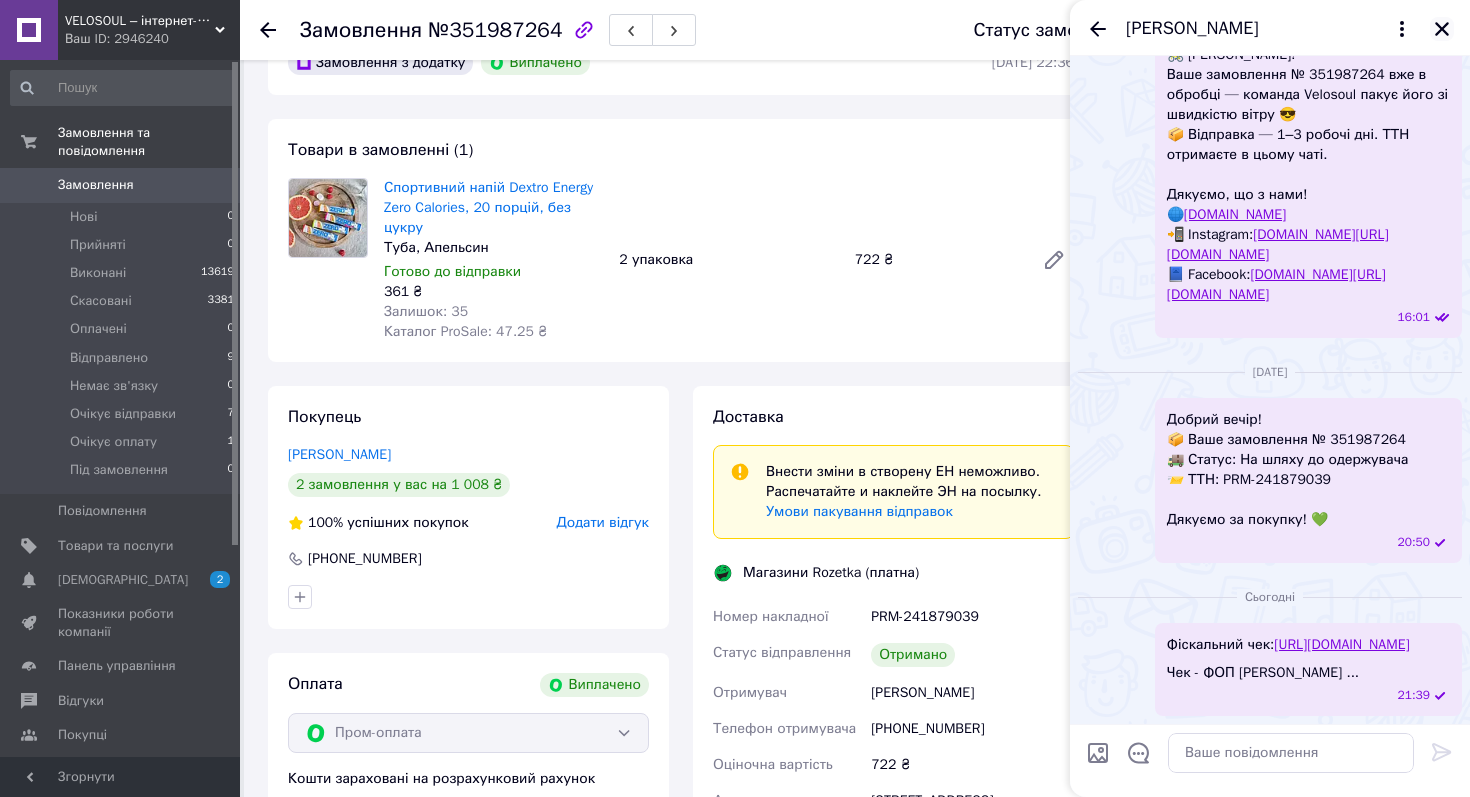 click 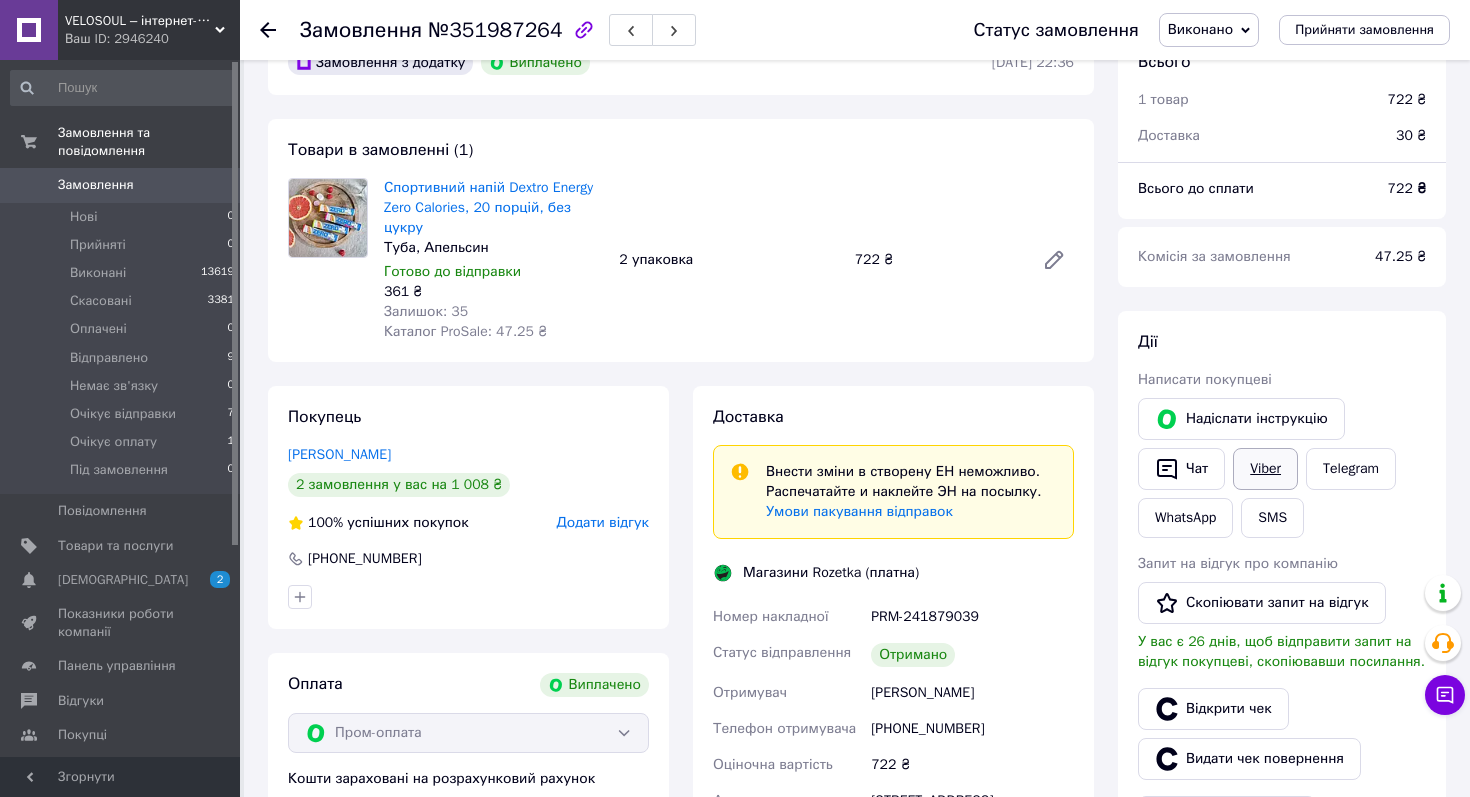 click on "Viber" at bounding box center [1265, 469] 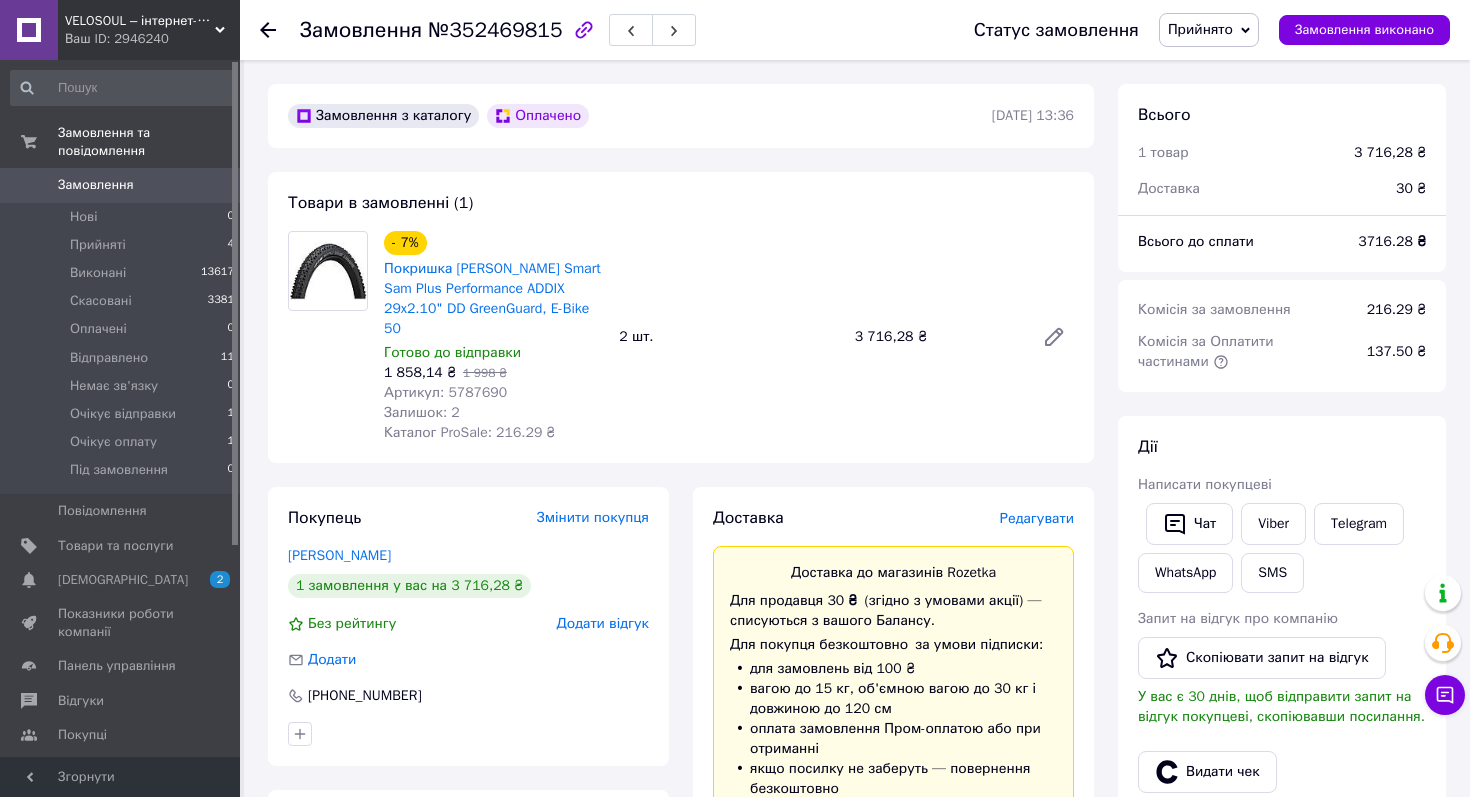 scroll, scrollTop: 0, scrollLeft: 0, axis: both 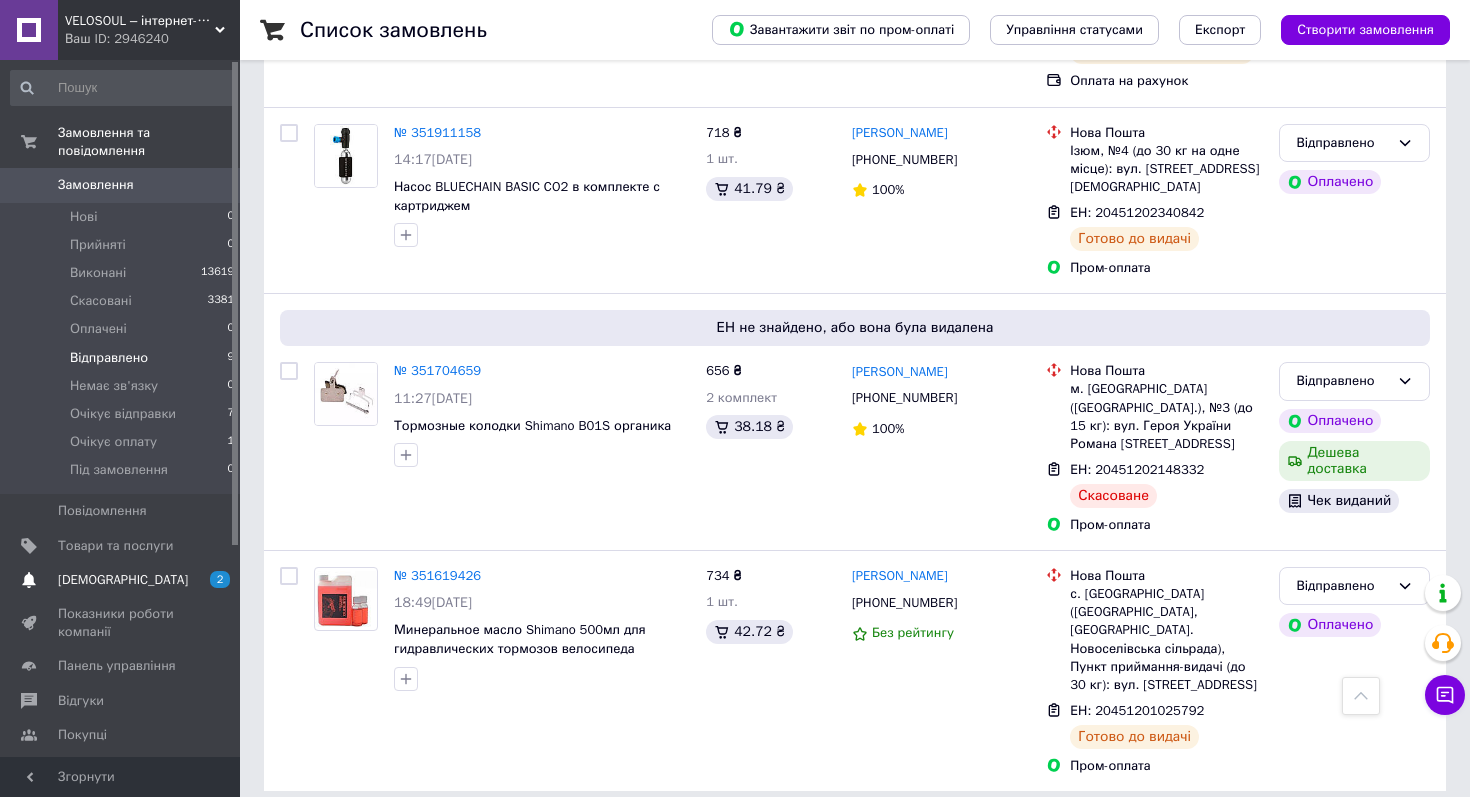 click on "2 0" at bounding box center [212, 580] 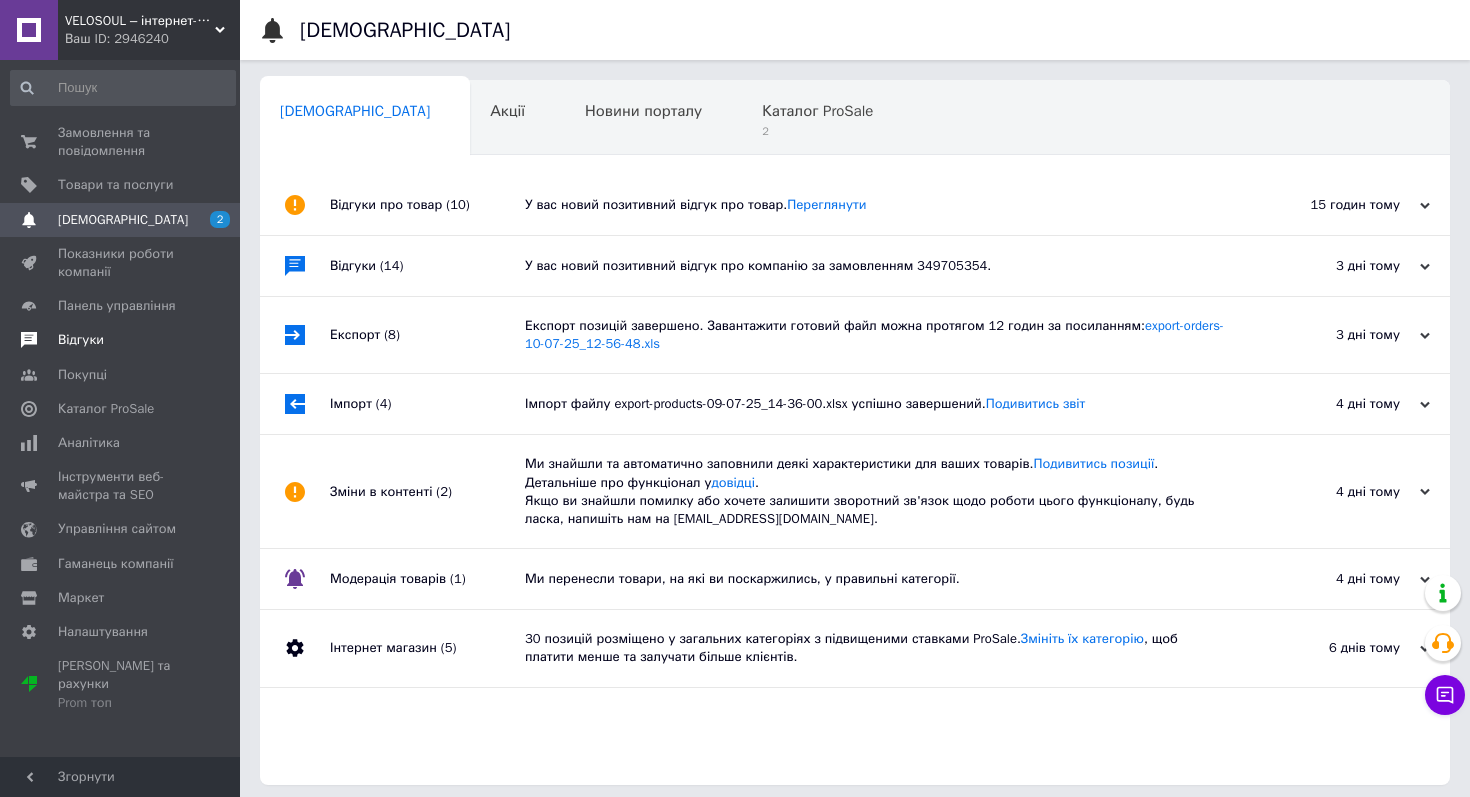 click on "Відгуки" at bounding box center (123, 340) 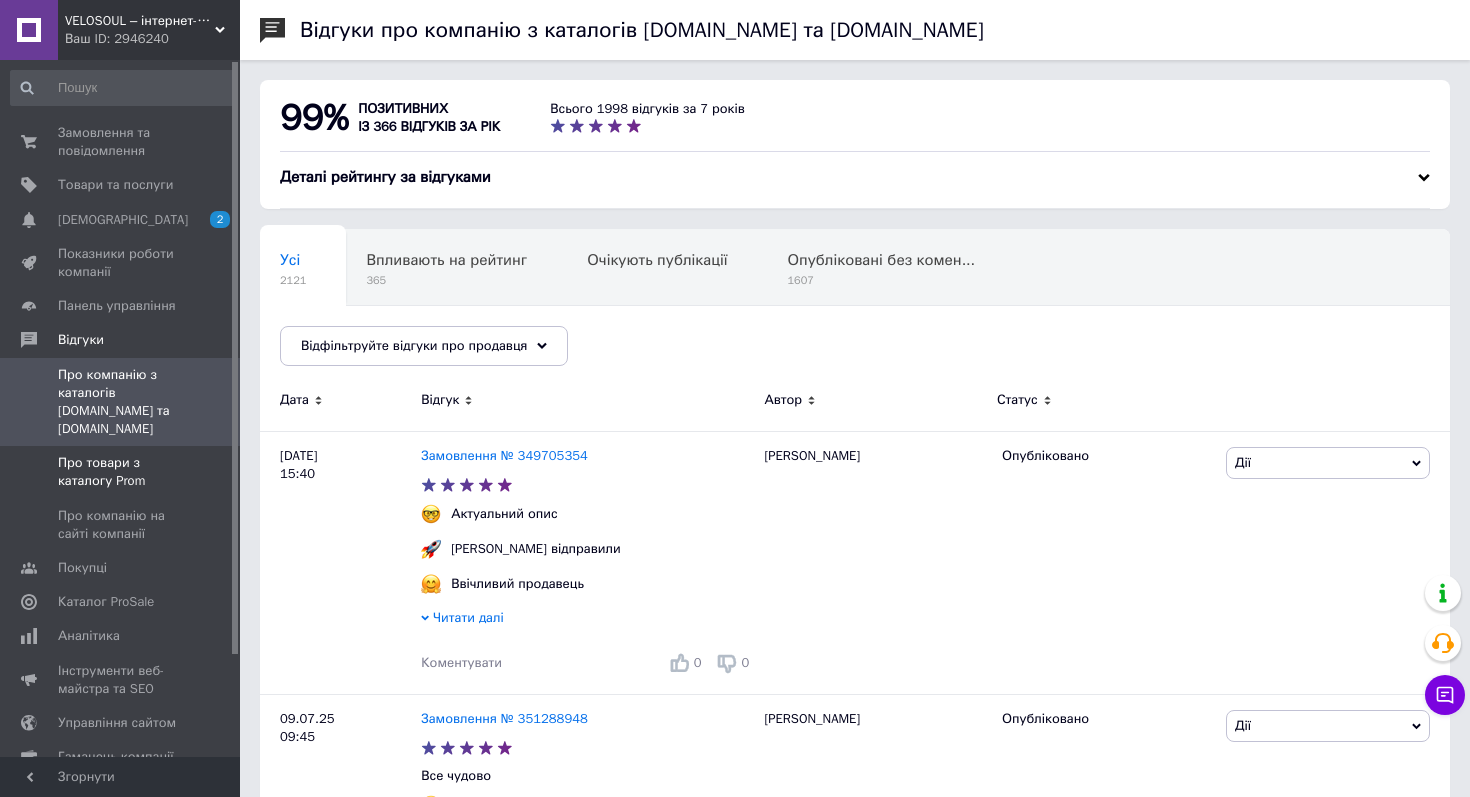 click on "Про товари з каталогу Prom" at bounding box center [121, 472] 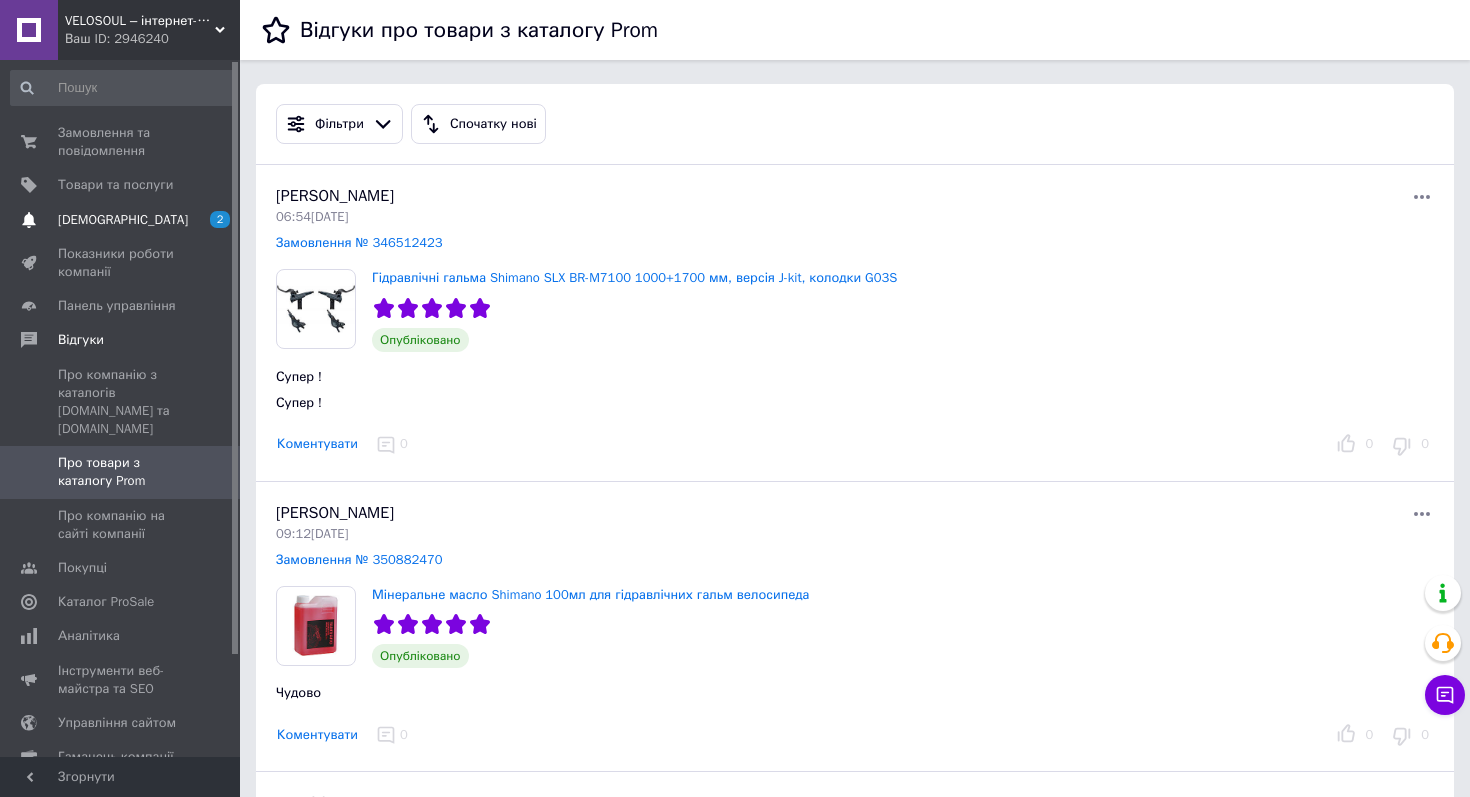 click on "[DEMOGRAPHIC_DATA]" at bounding box center (121, 220) 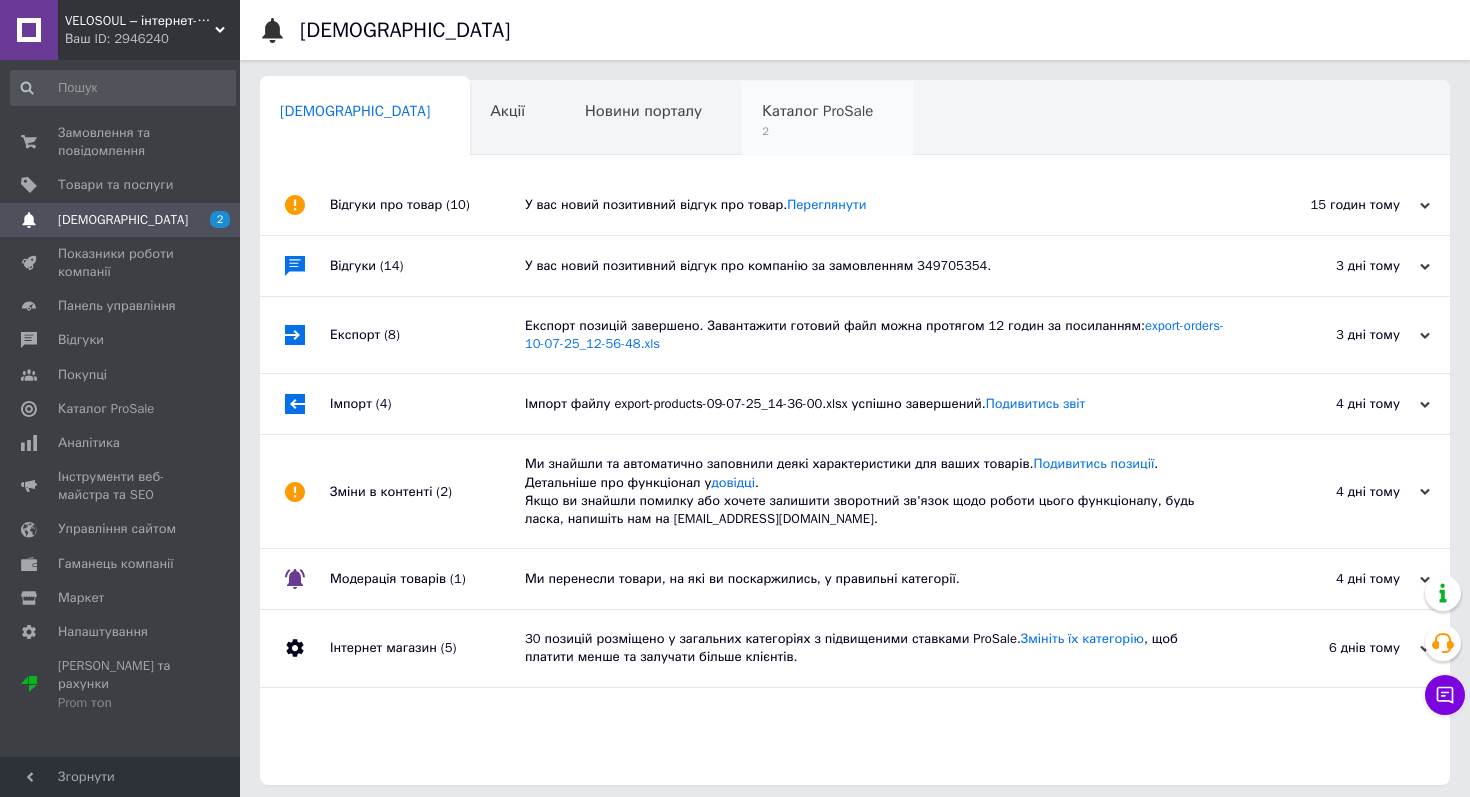 click on "2" at bounding box center [817, 131] 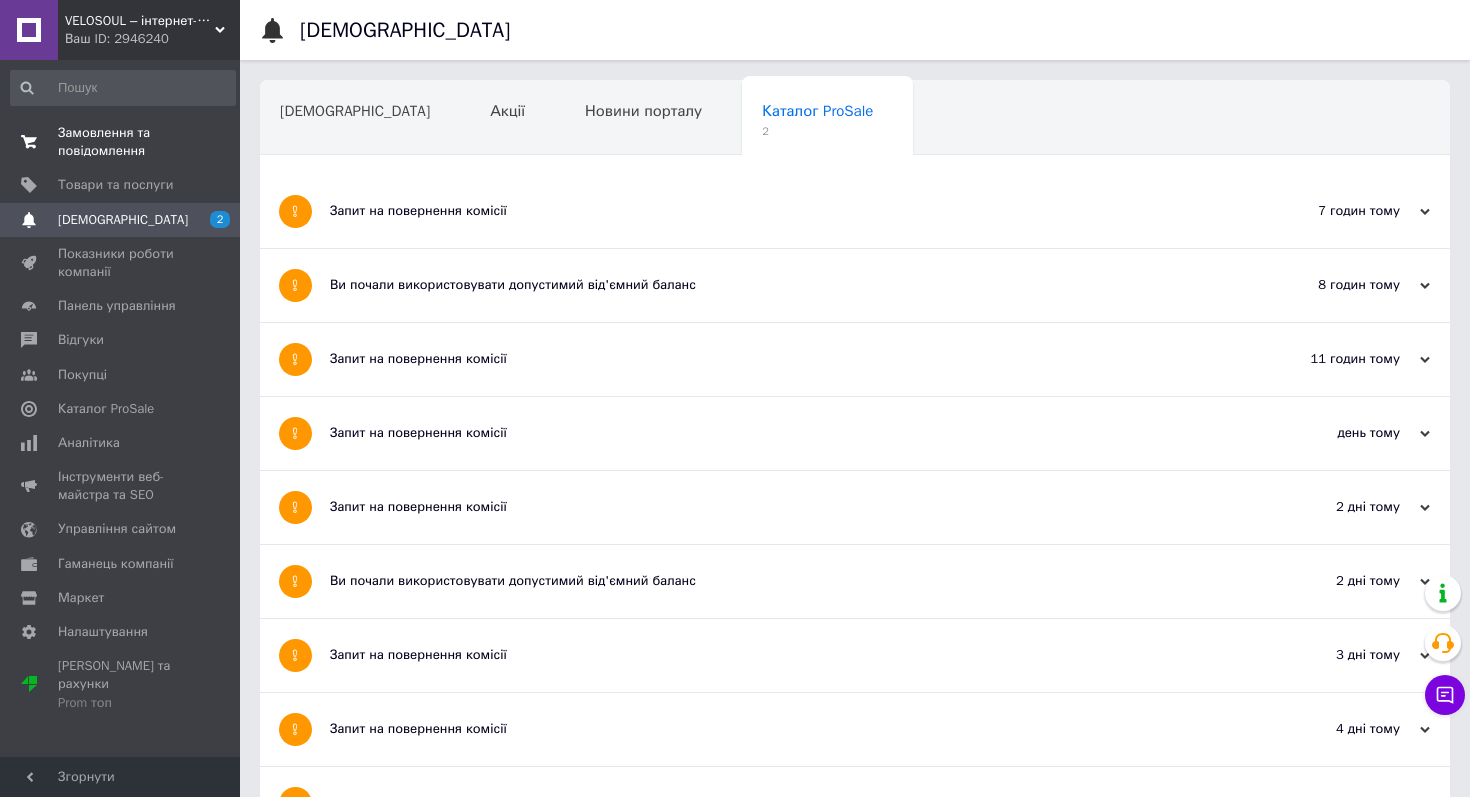 click on "Замовлення та повідомлення" at bounding box center [121, 142] 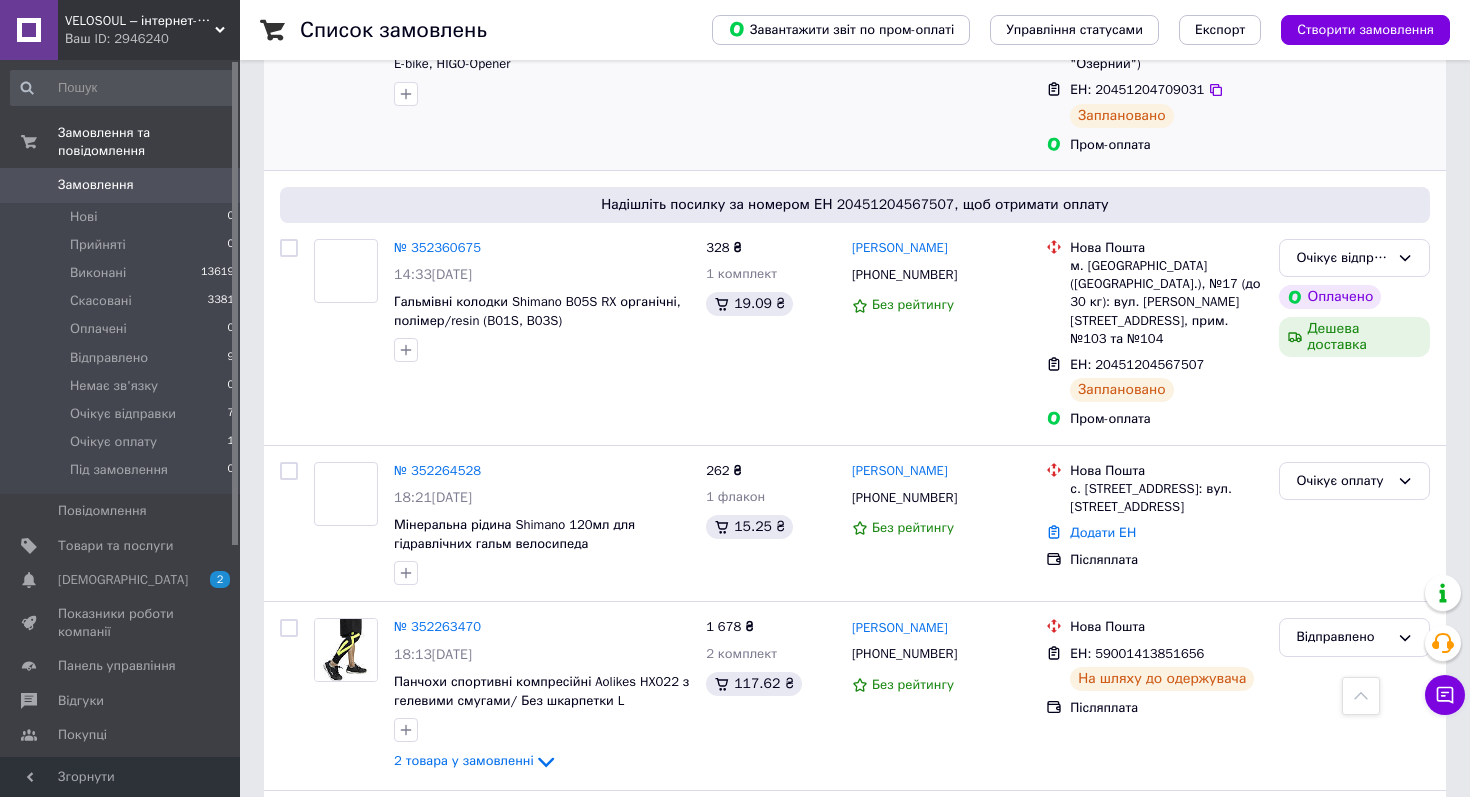 scroll, scrollTop: 1317, scrollLeft: 0, axis: vertical 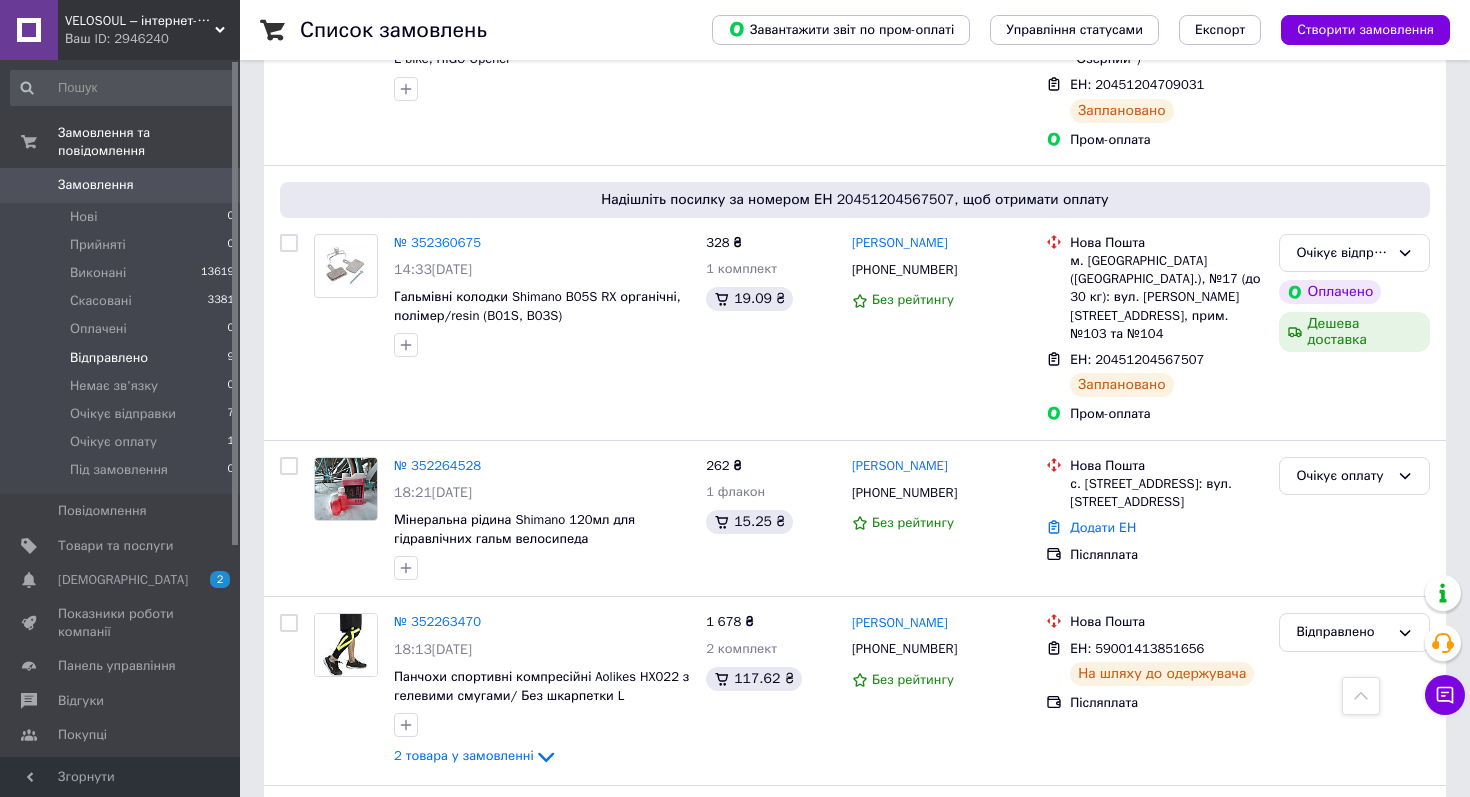 click on "Відправлено" at bounding box center (109, 358) 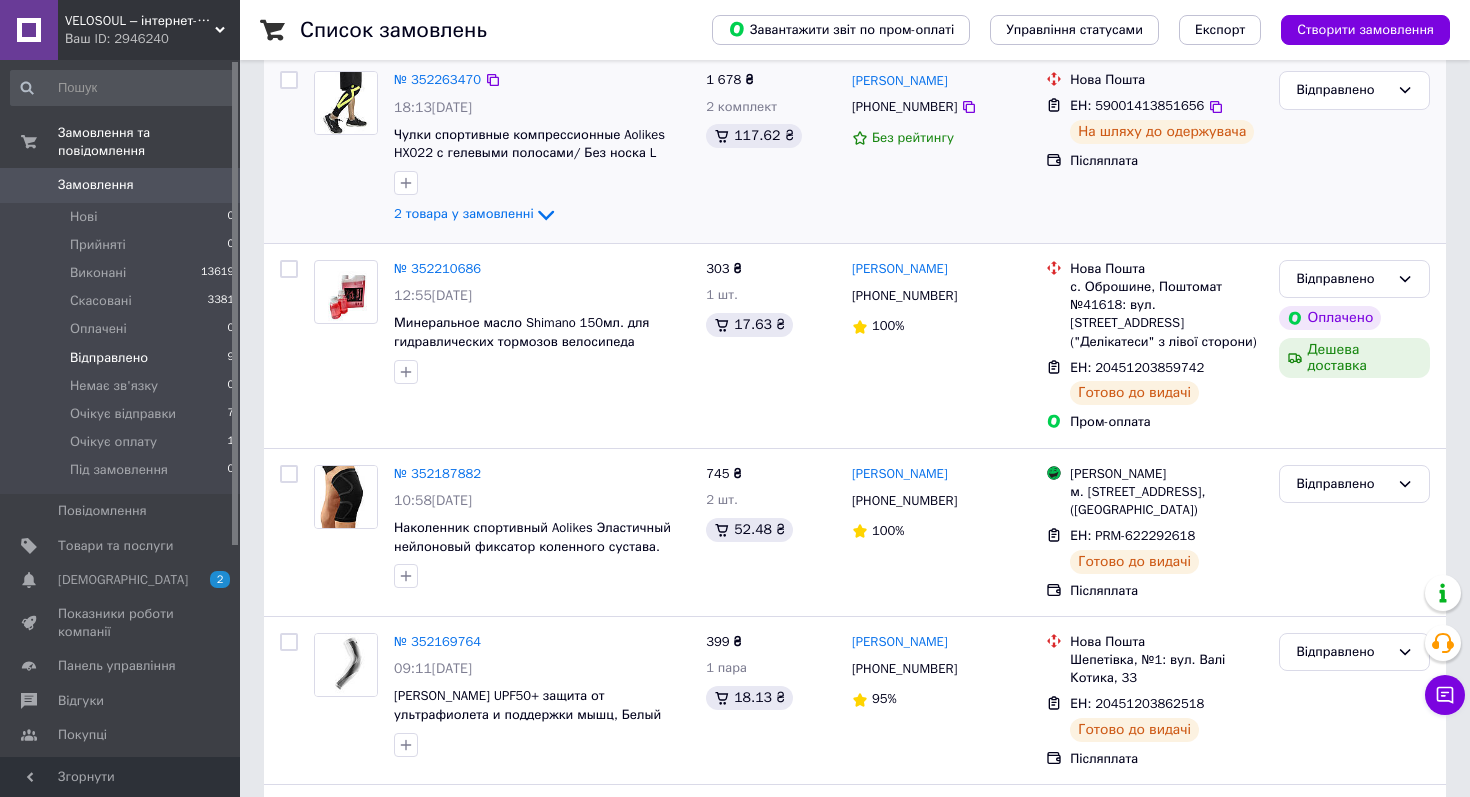scroll, scrollTop: 239, scrollLeft: 0, axis: vertical 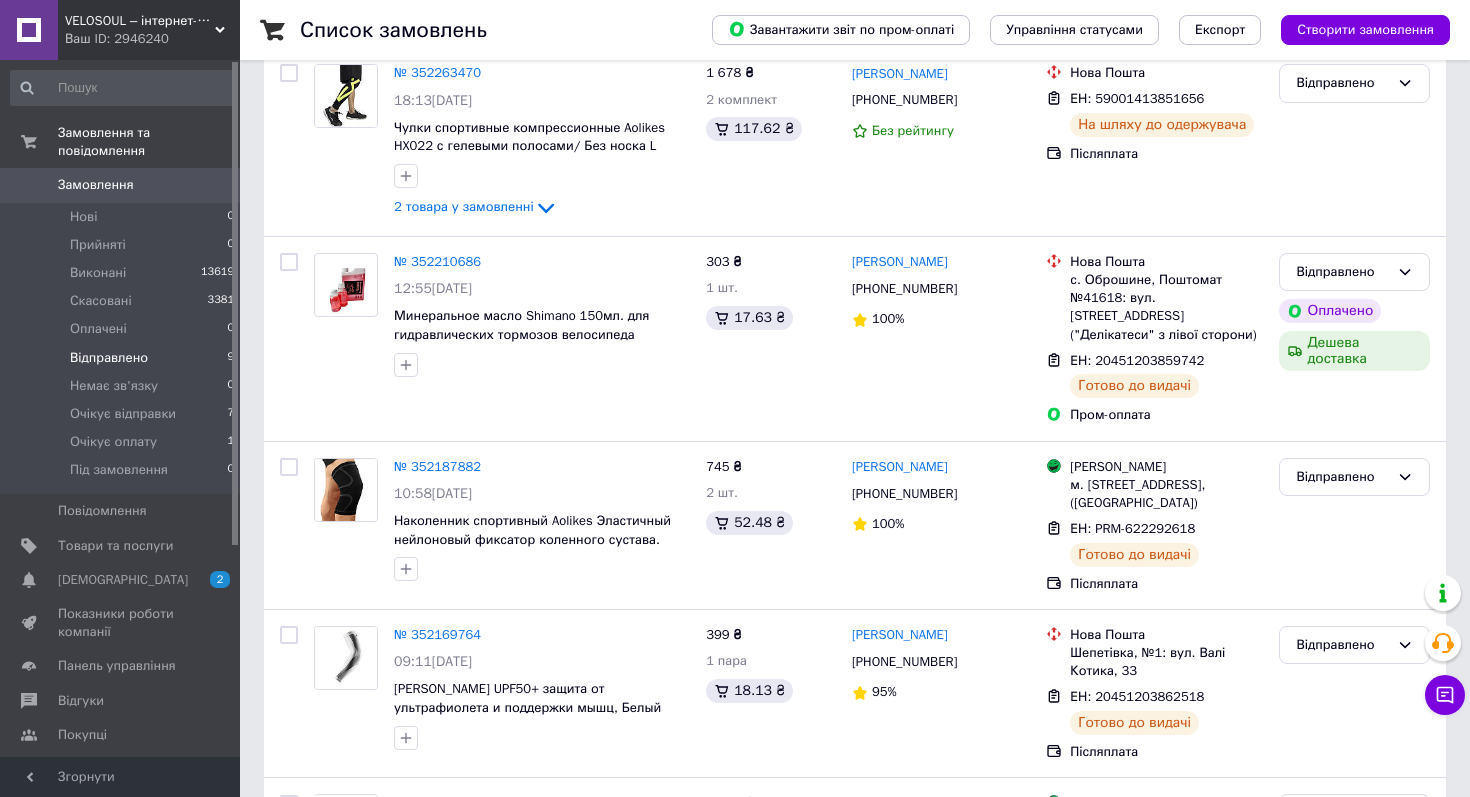 click on "Замовлення" at bounding box center (96, 185) 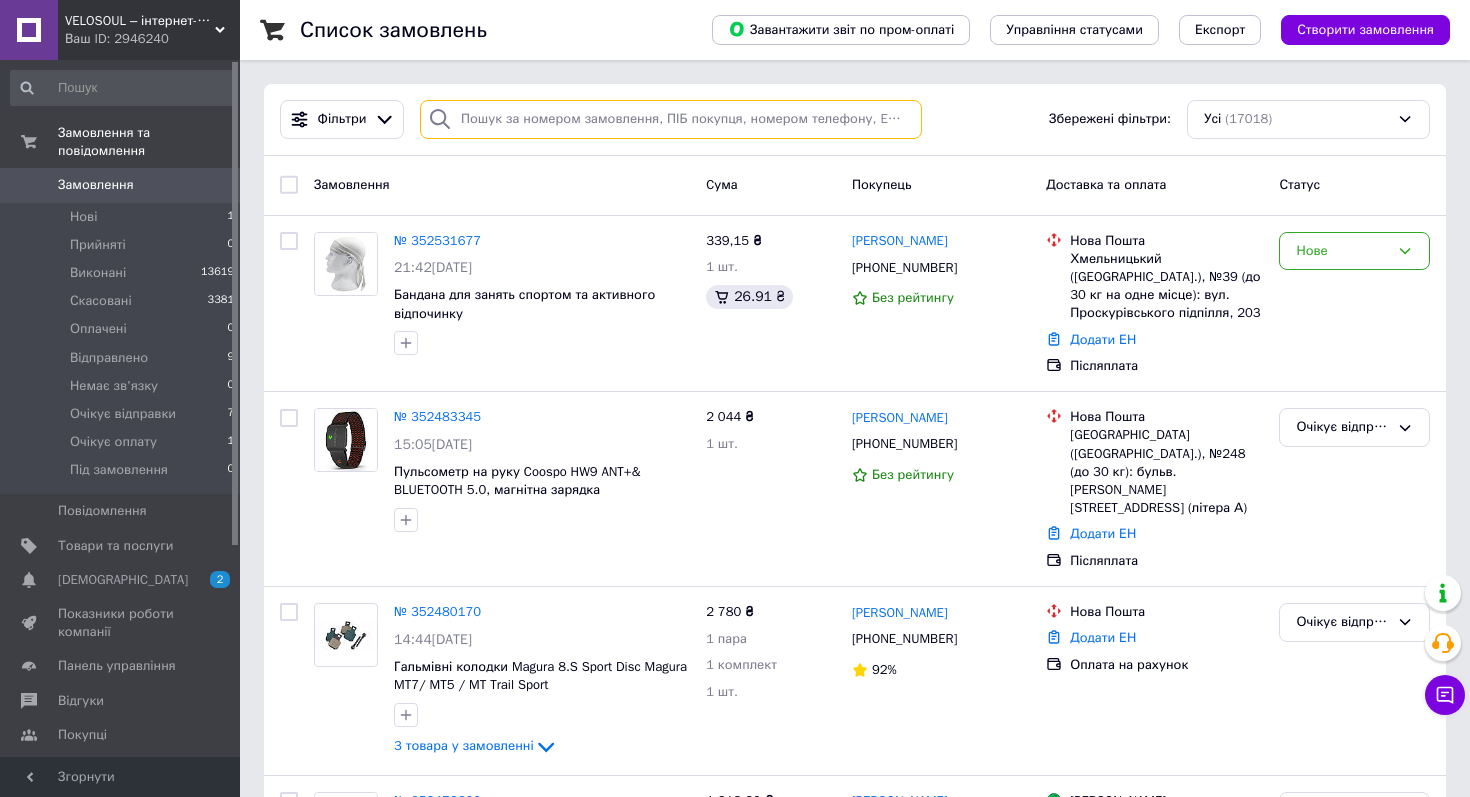 click at bounding box center [671, 119] 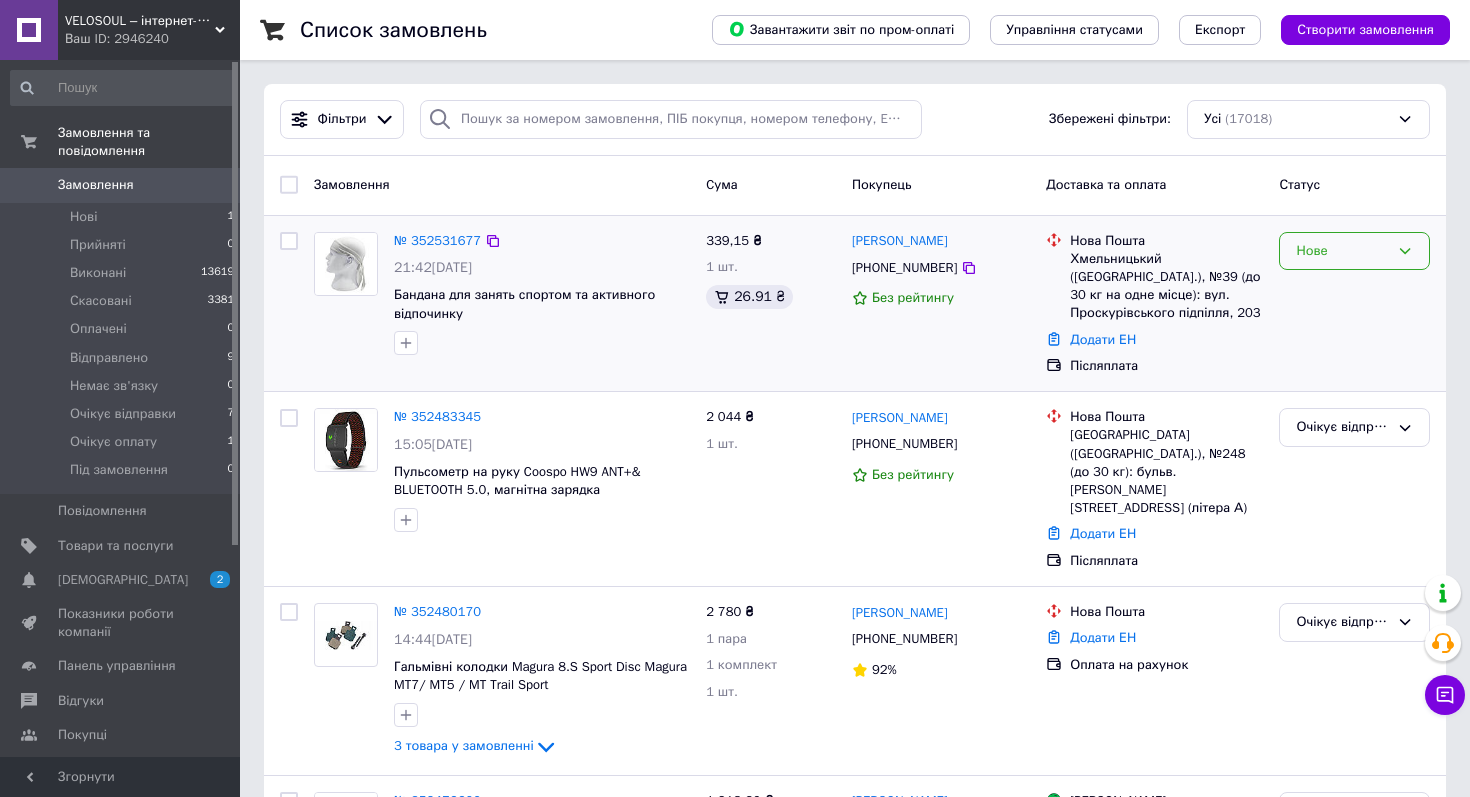 click on "Нове" at bounding box center (1342, 251) 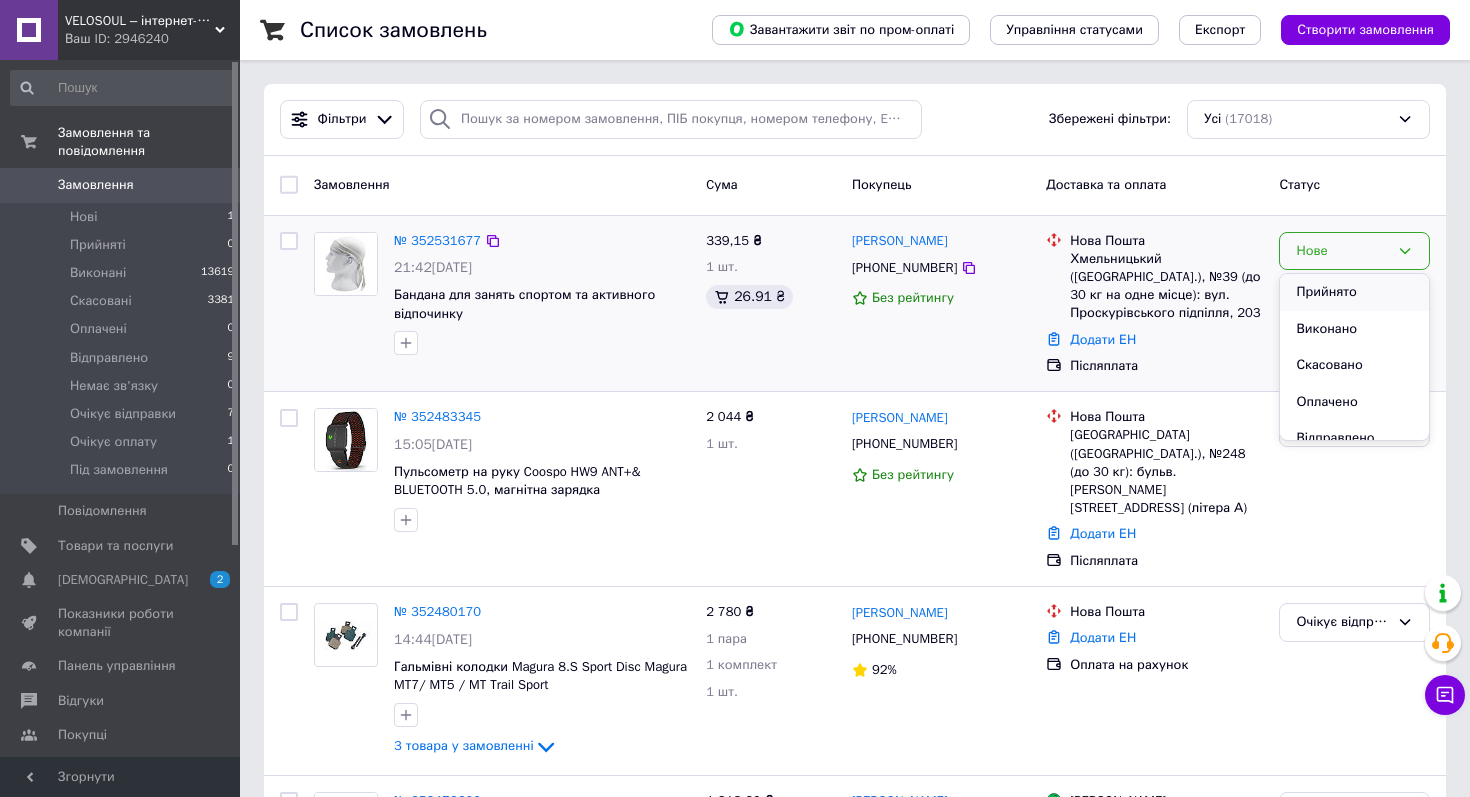 click on "Прийнято" at bounding box center (1354, 292) 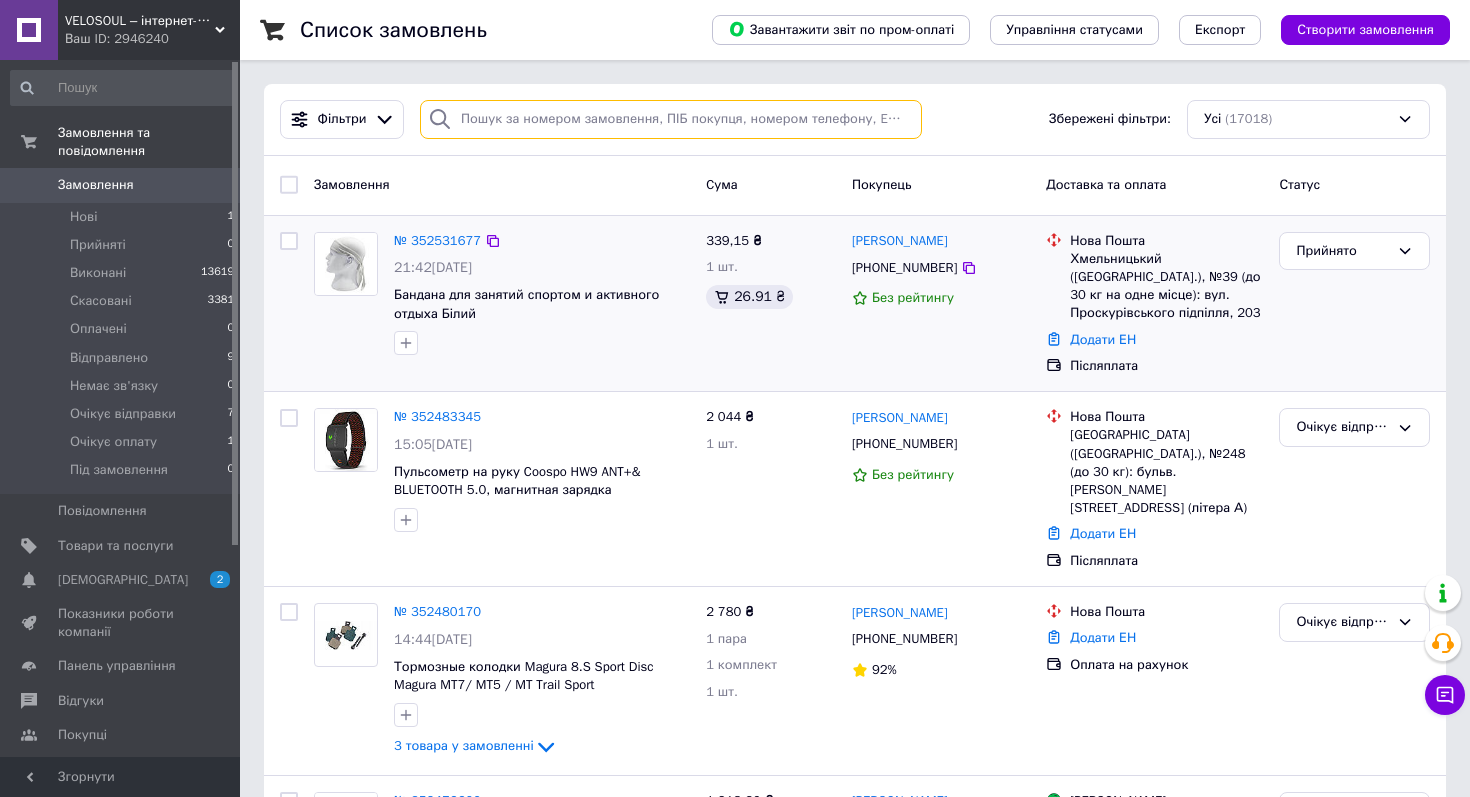 click at bounding box center [671, 119] 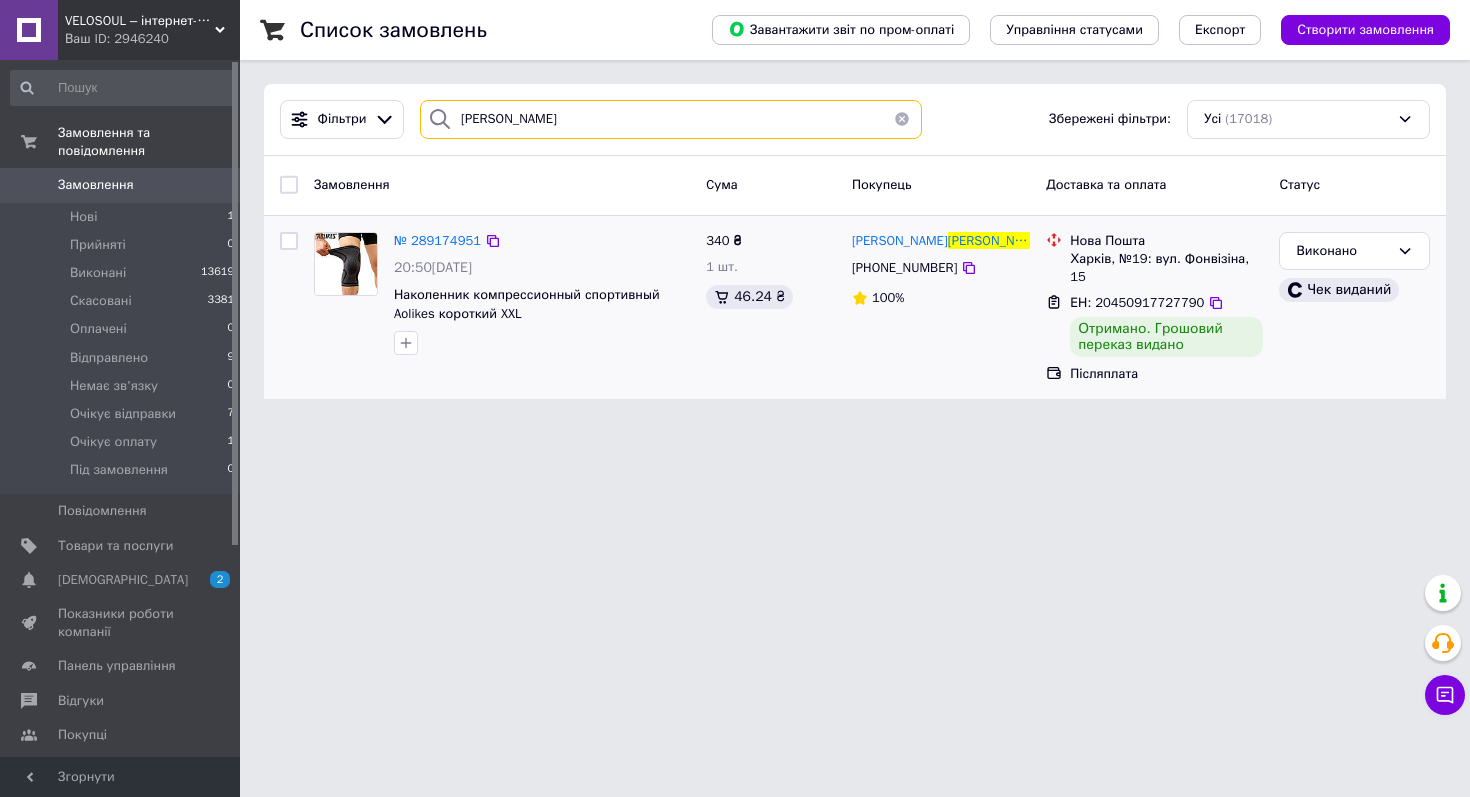 type on "солодовнік" 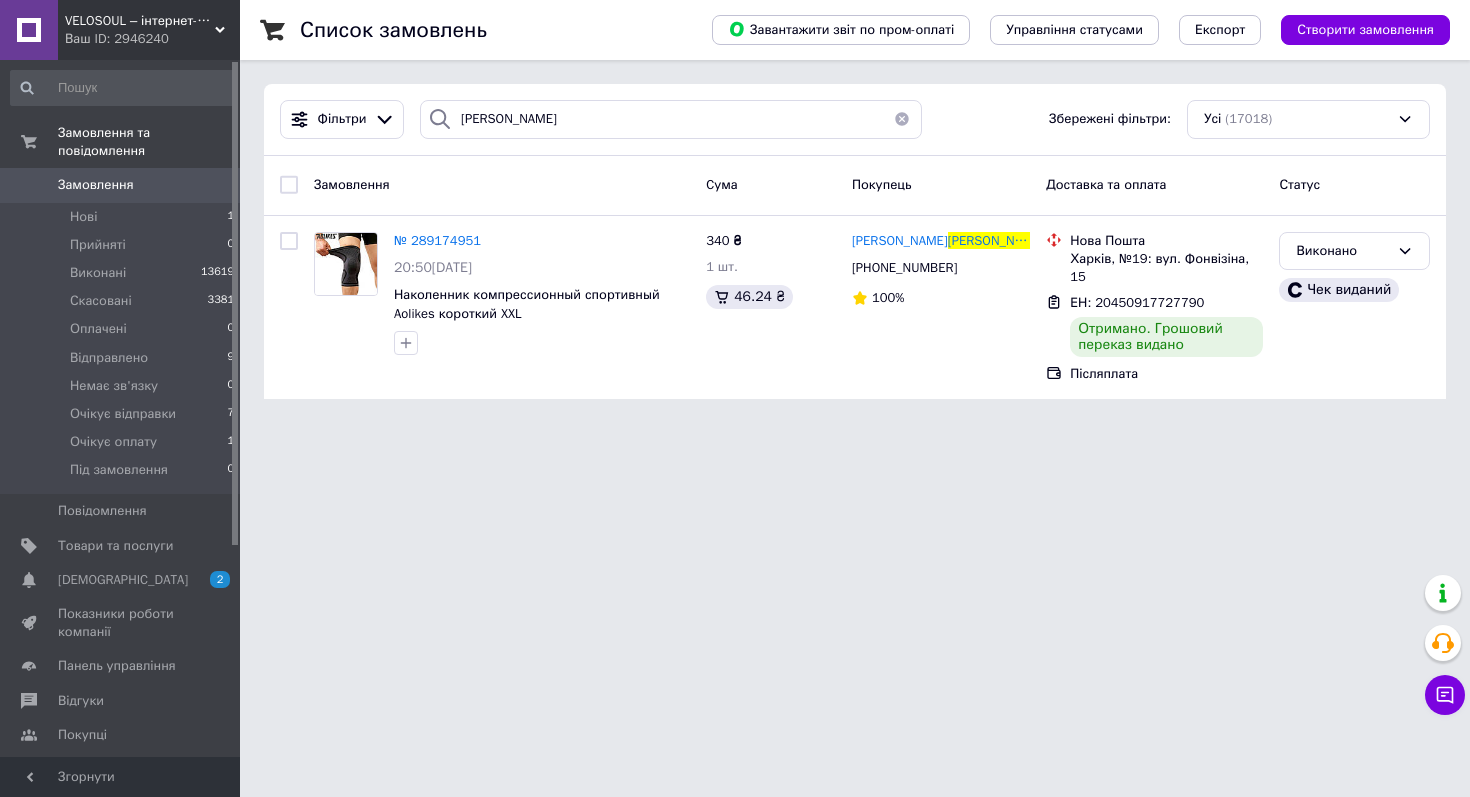 click on "Замовлення" at bounding box center (121, 185) 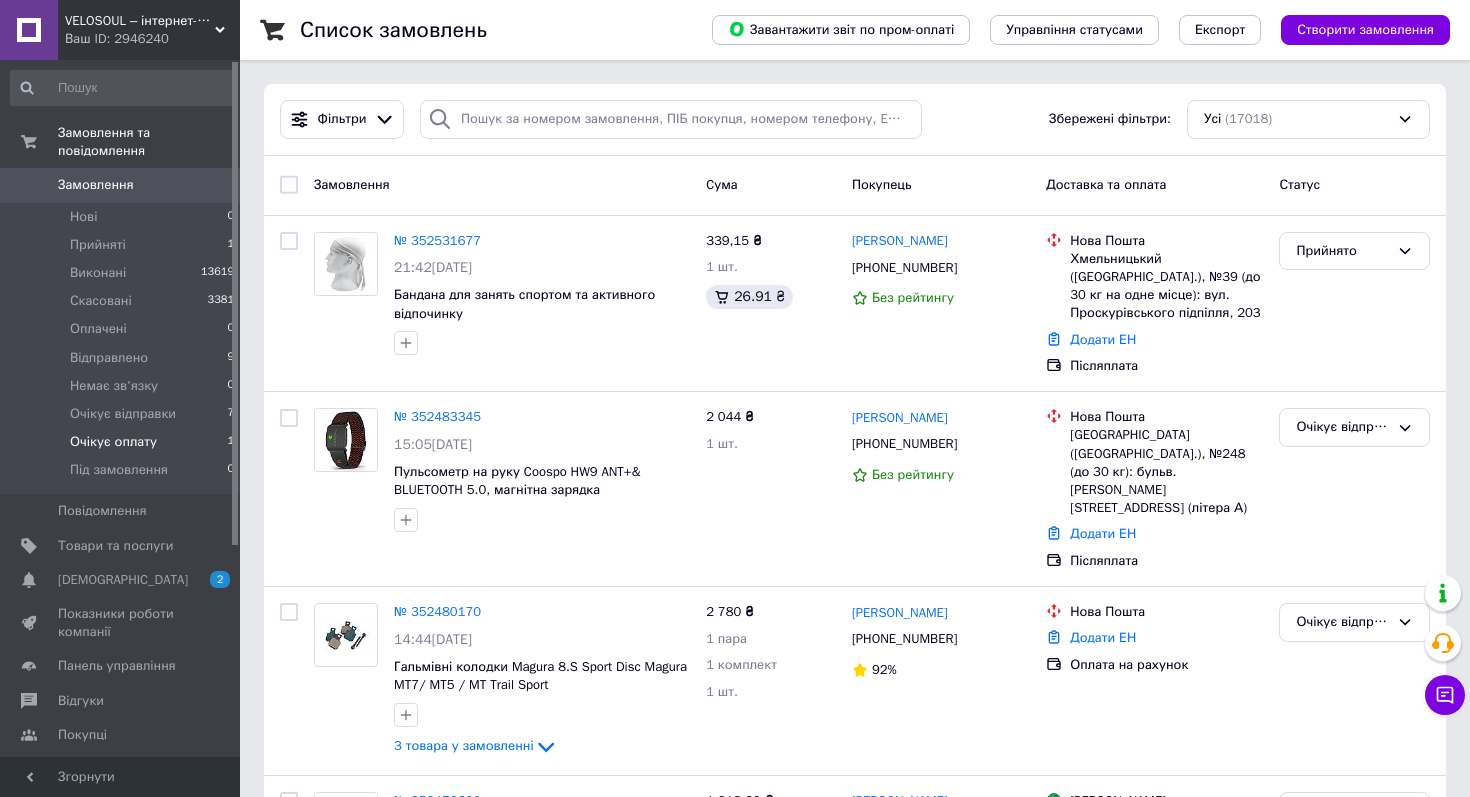 click on "Очікує оплату" at bounding box center (113, 442) 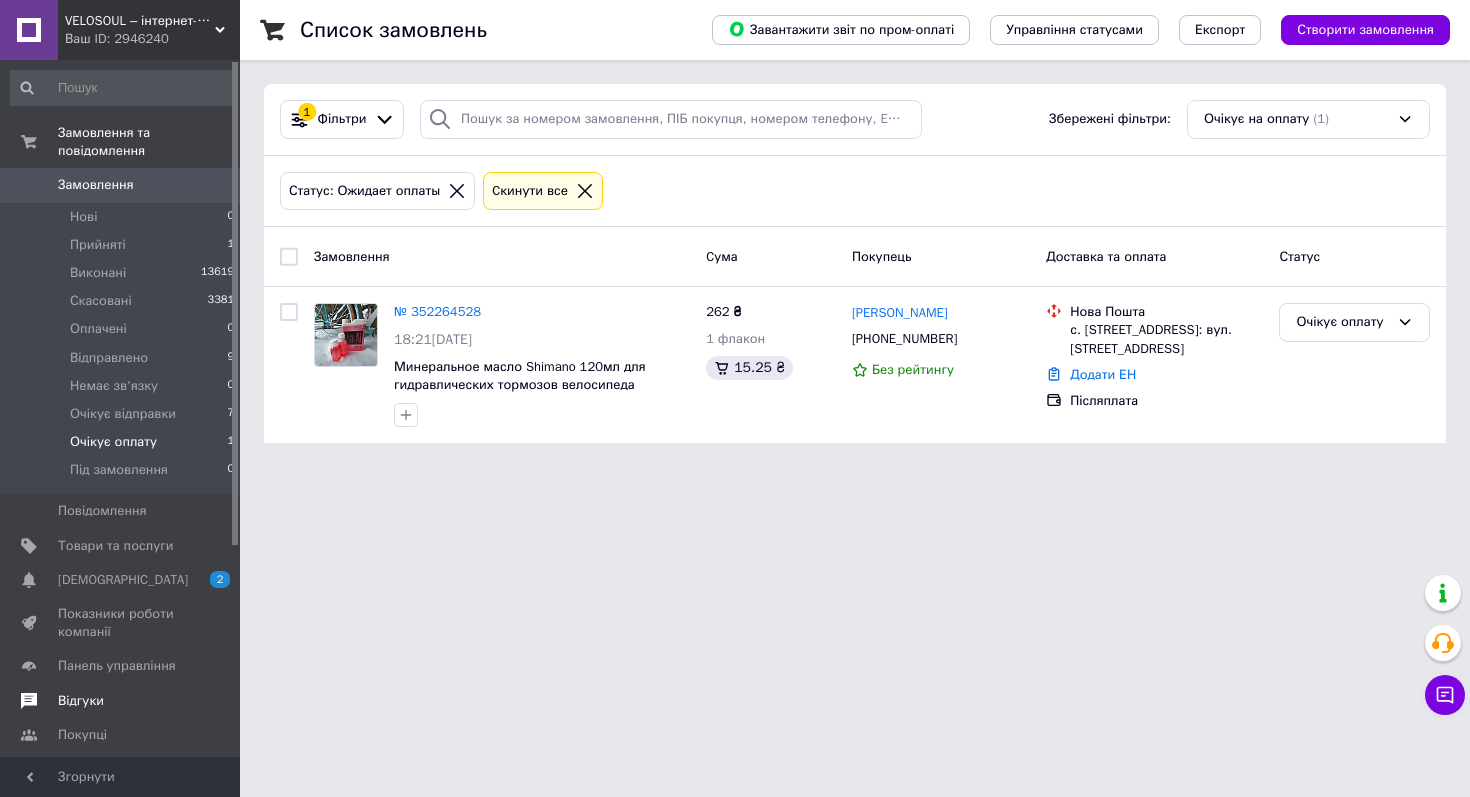 click on "Відгуки" at bounding box center (123, 701) 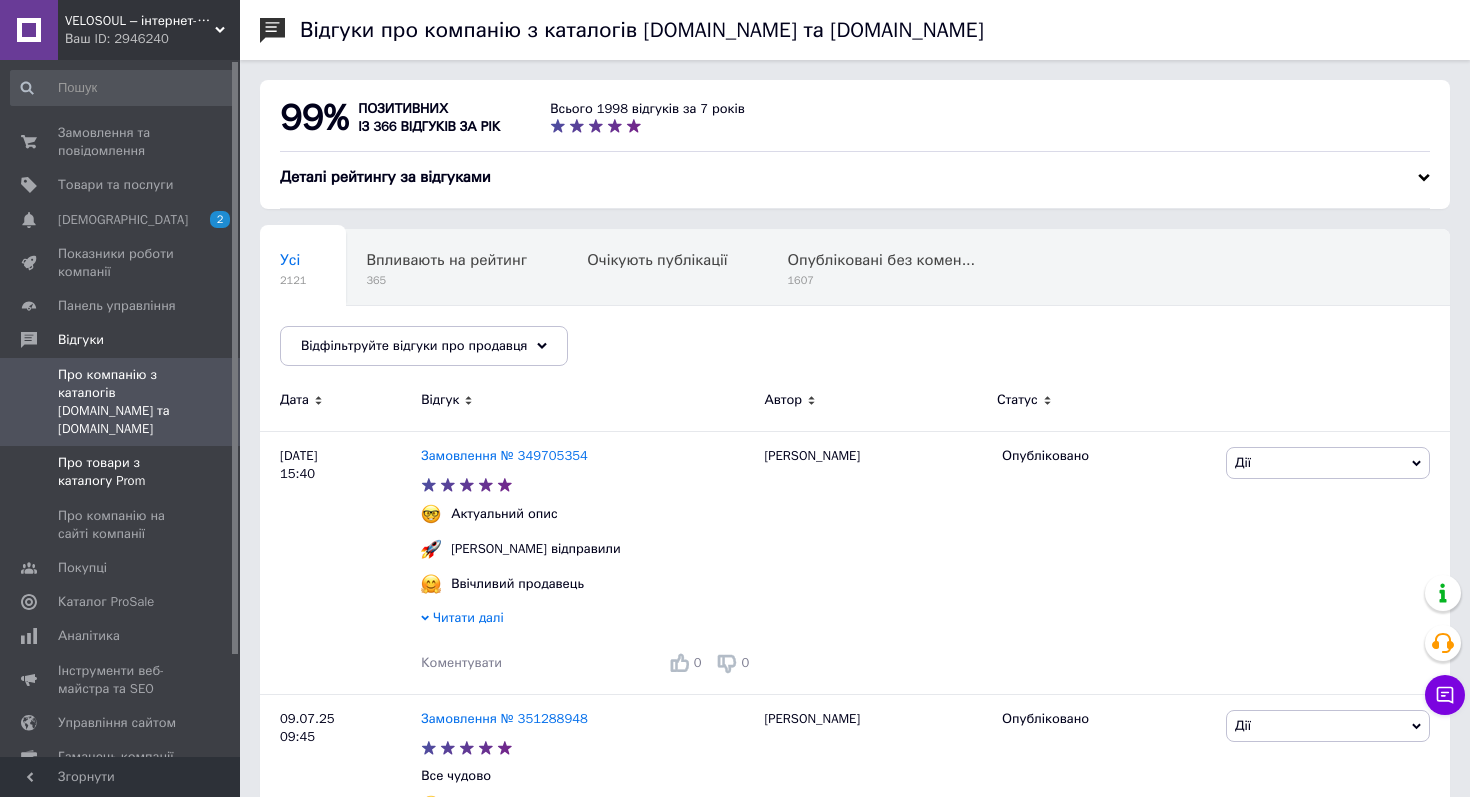 click on "Про товари з каталогу Prom" at bounding box center [121, 472] 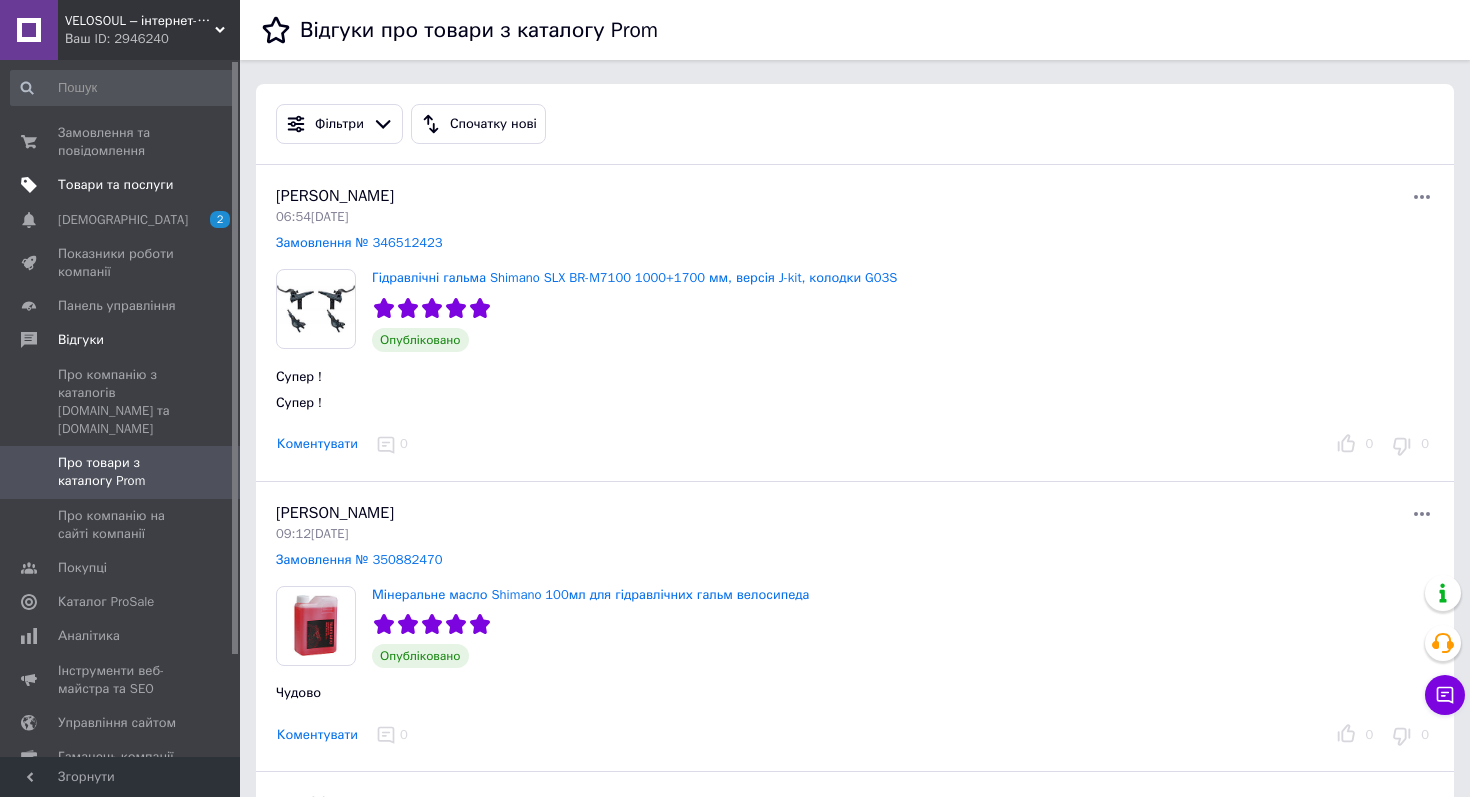 click on "Товари та послуги" at bounding box center (115, 185) 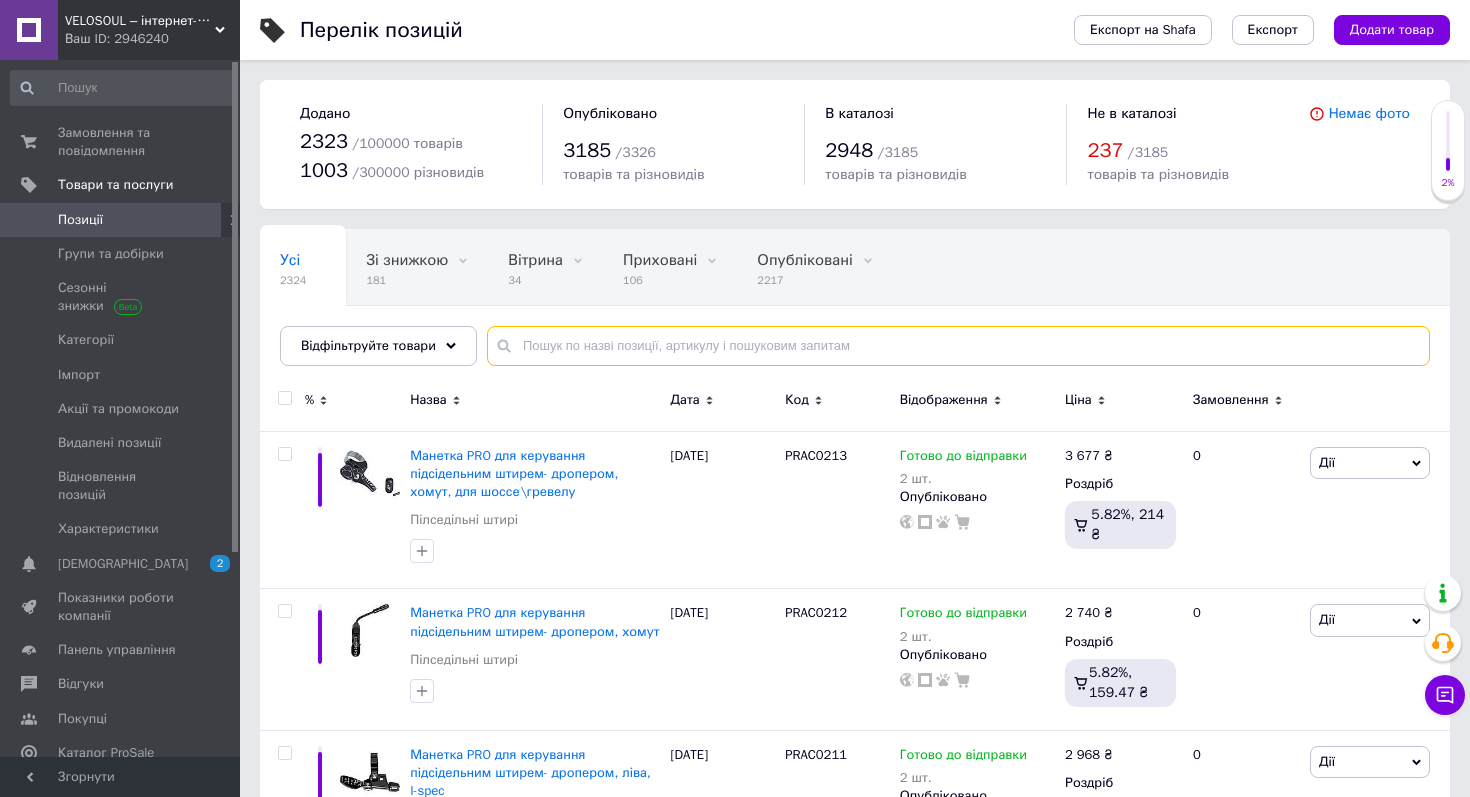 click at bounding box center [958, 346] 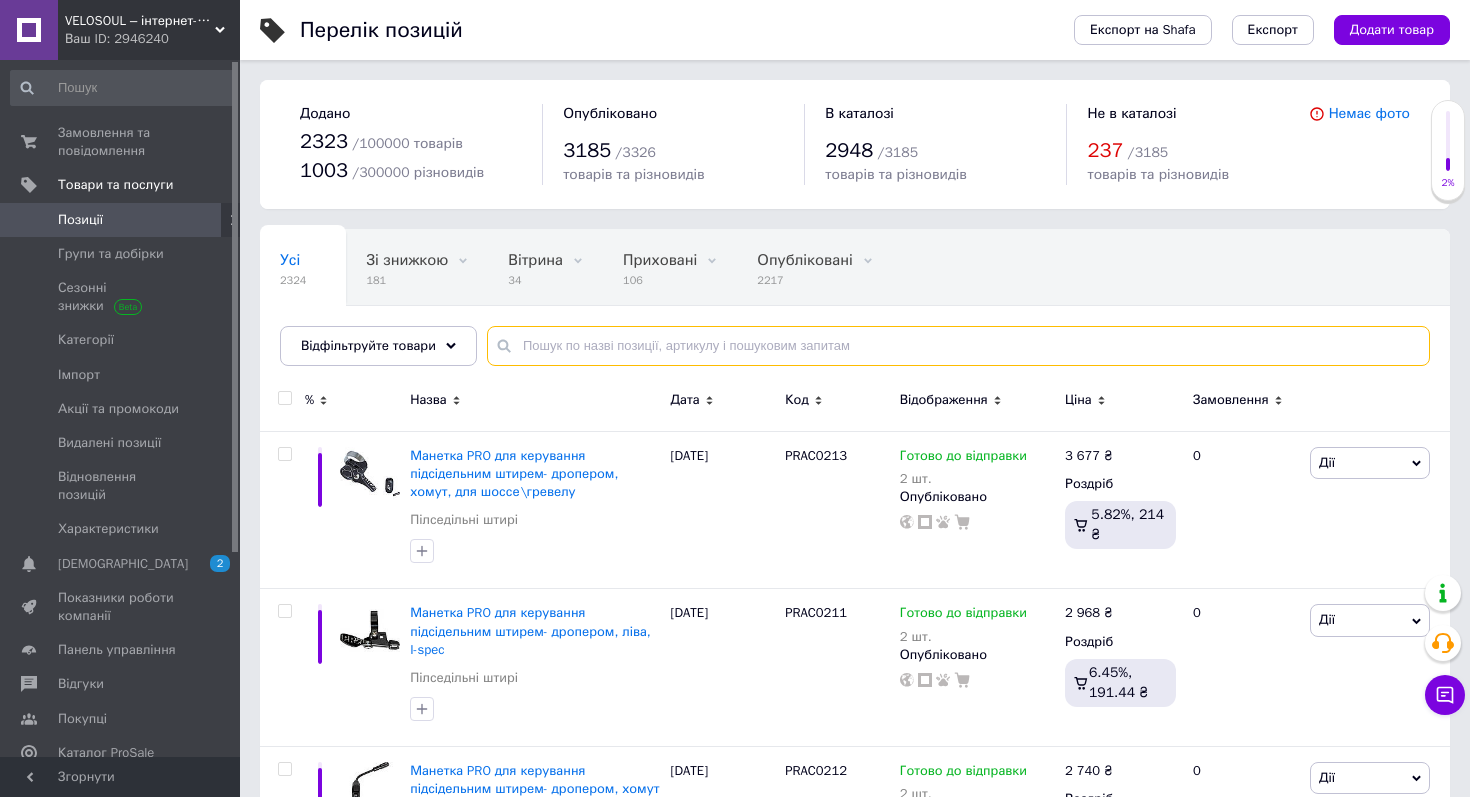 type on "ь" 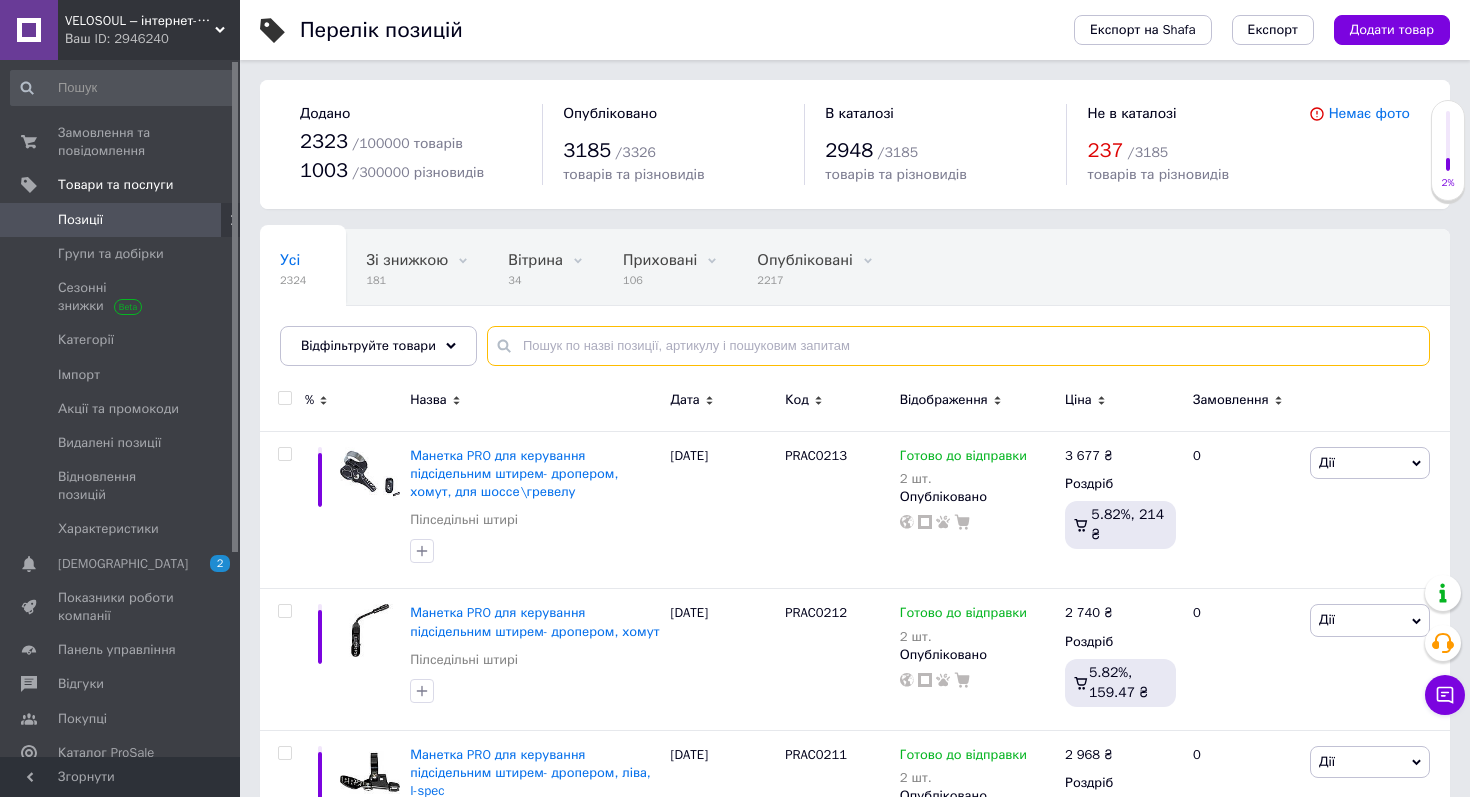 type on "ь" 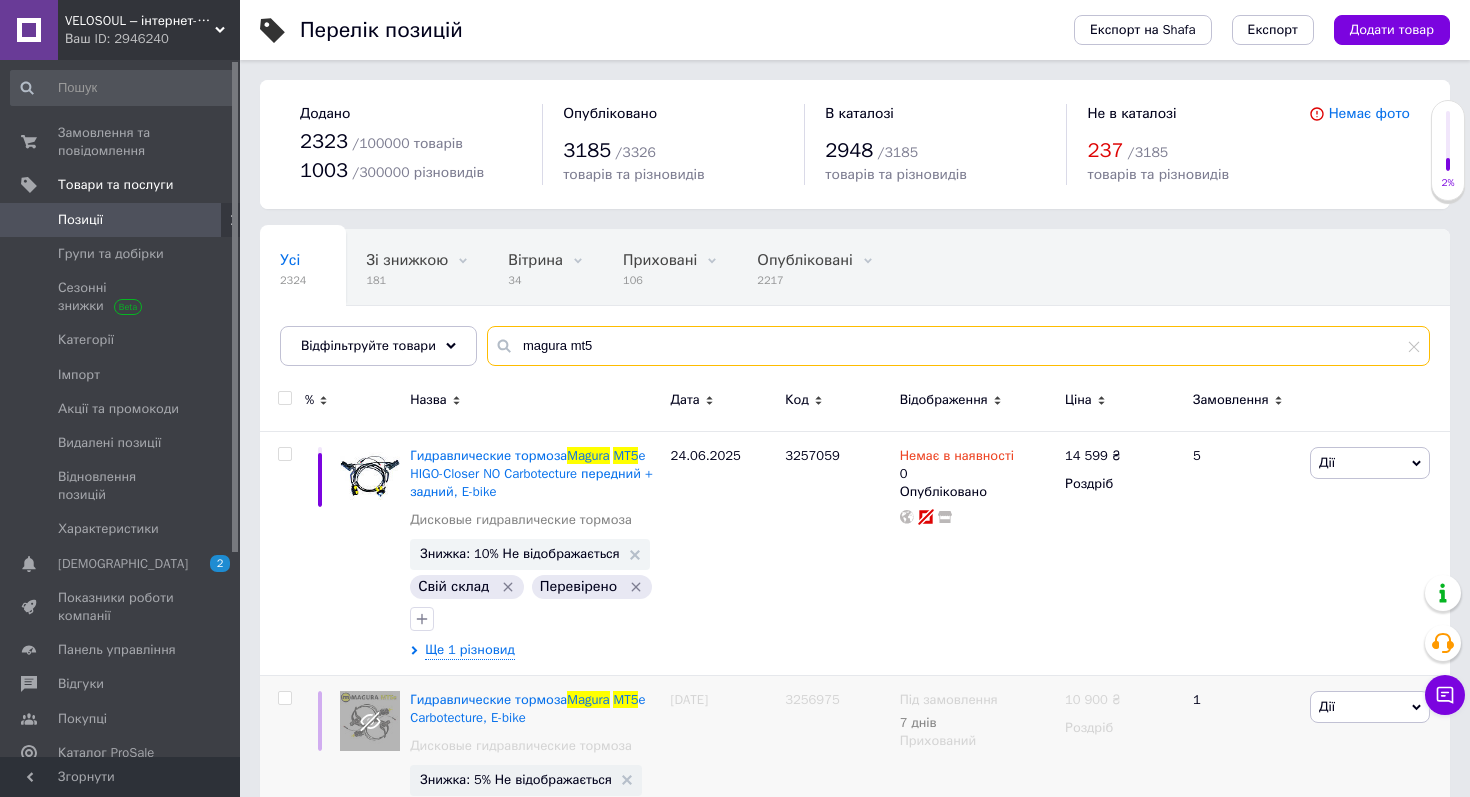 type on "magura mt5" 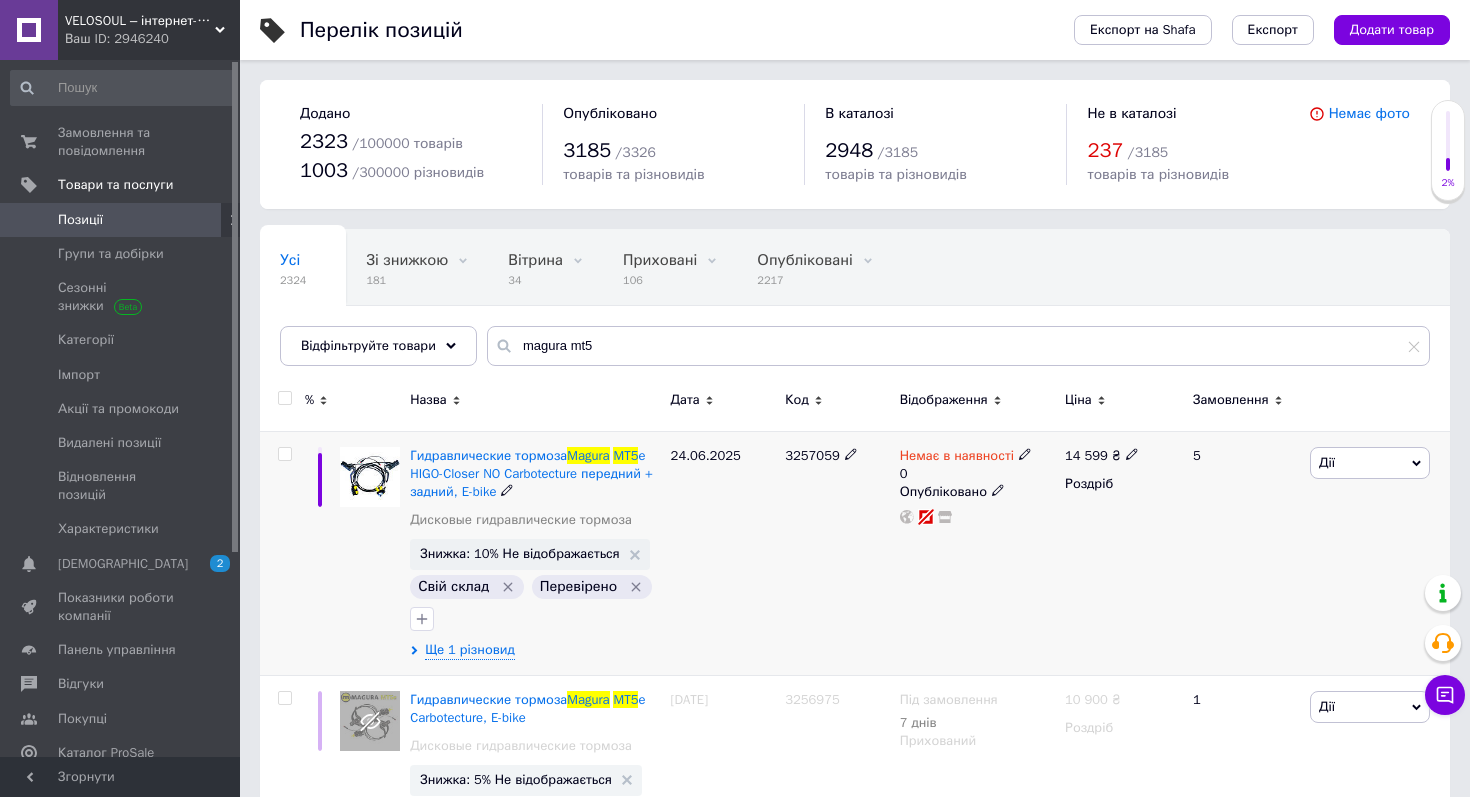 click 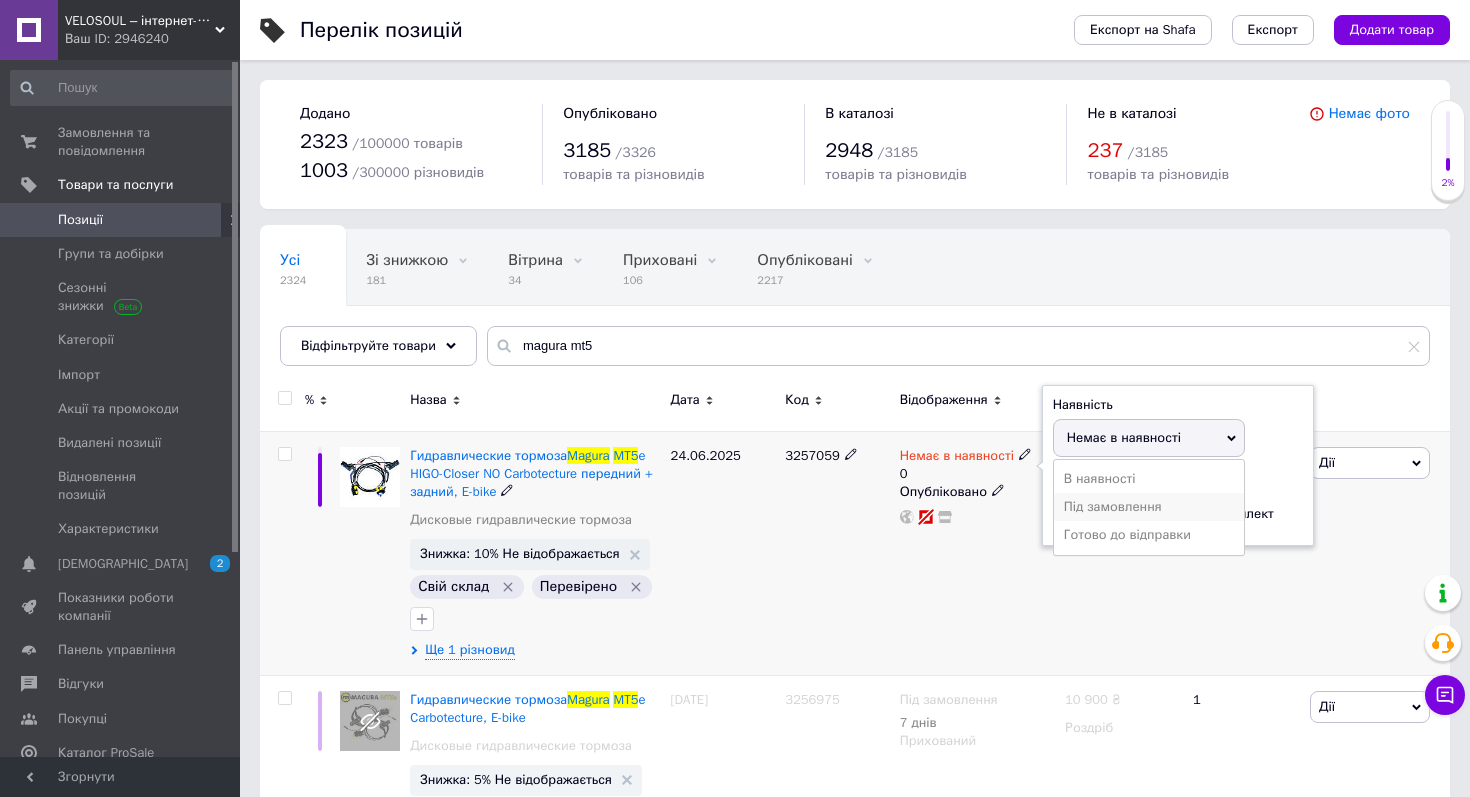 click on "Під замовлення" at bounding box center [1149, 507] 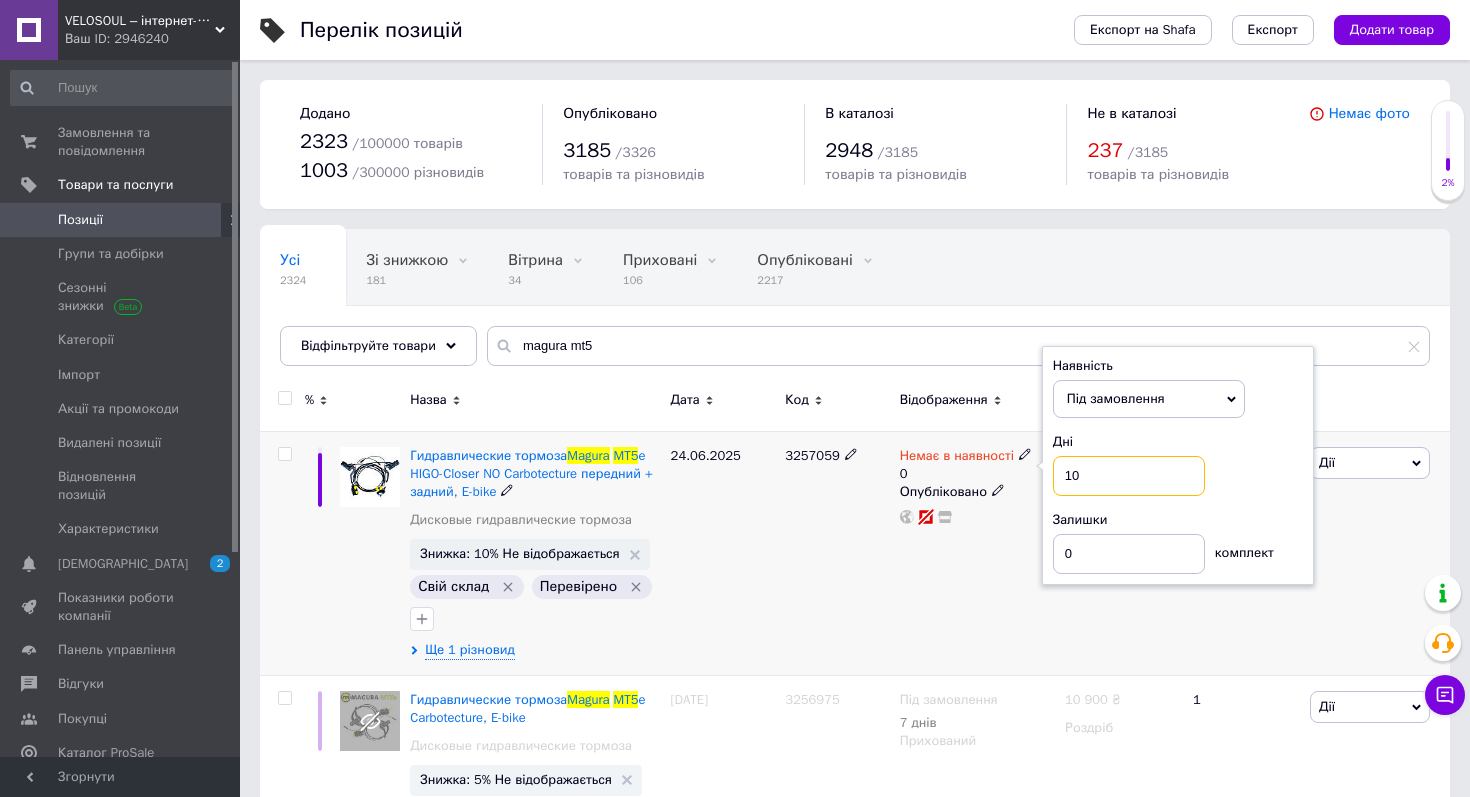 click on "10" at bounding box center (1129, 476) 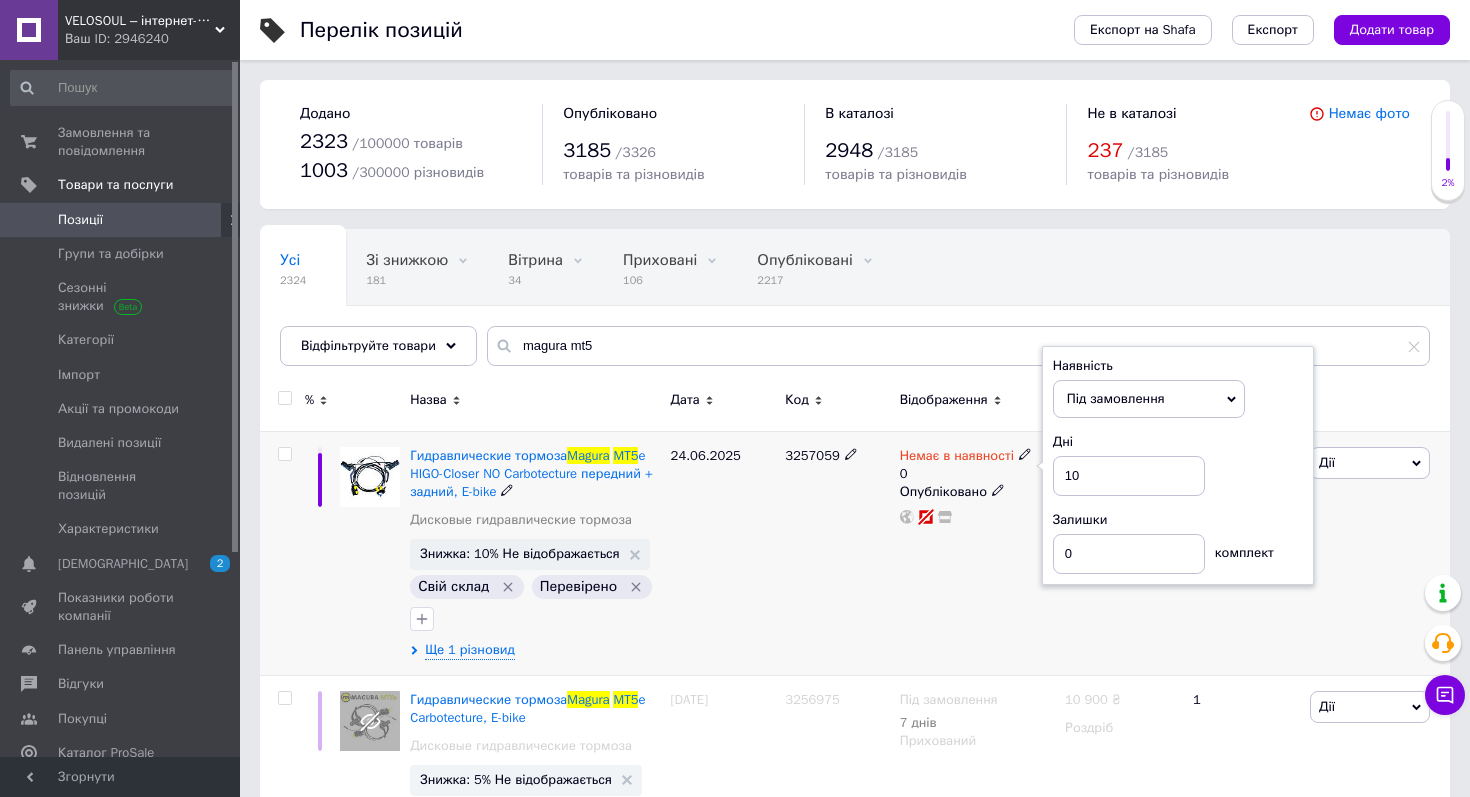 click on "Немає в наявності 0 Наявність Під замовлення В наявності Немає в наявності Готово до відправки Дні 10 Залишки 0 комплект Опубліковано" at bounding box center [977, 553] 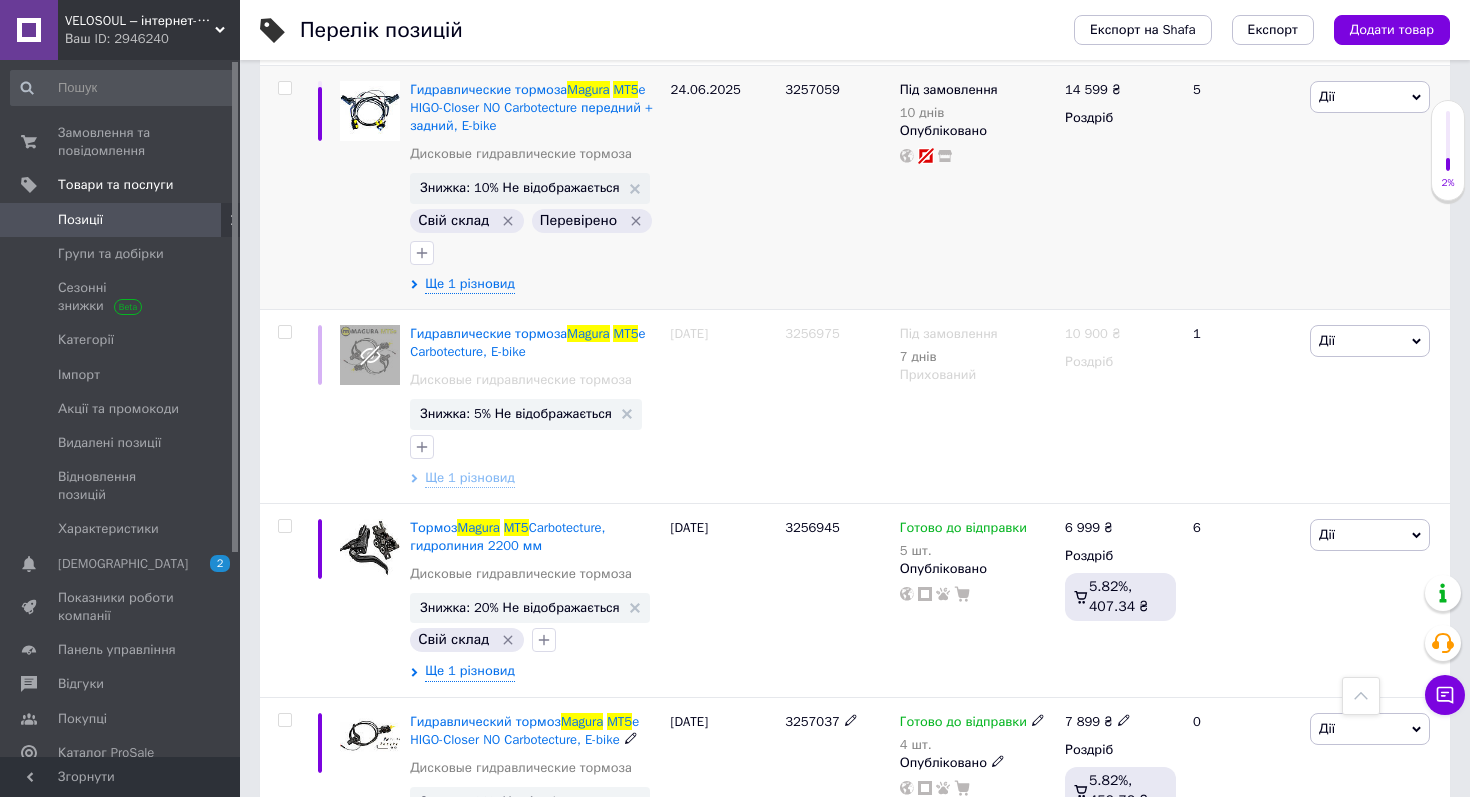 scroll, scrollTop: 0, scrollLeft: 0, axis: both 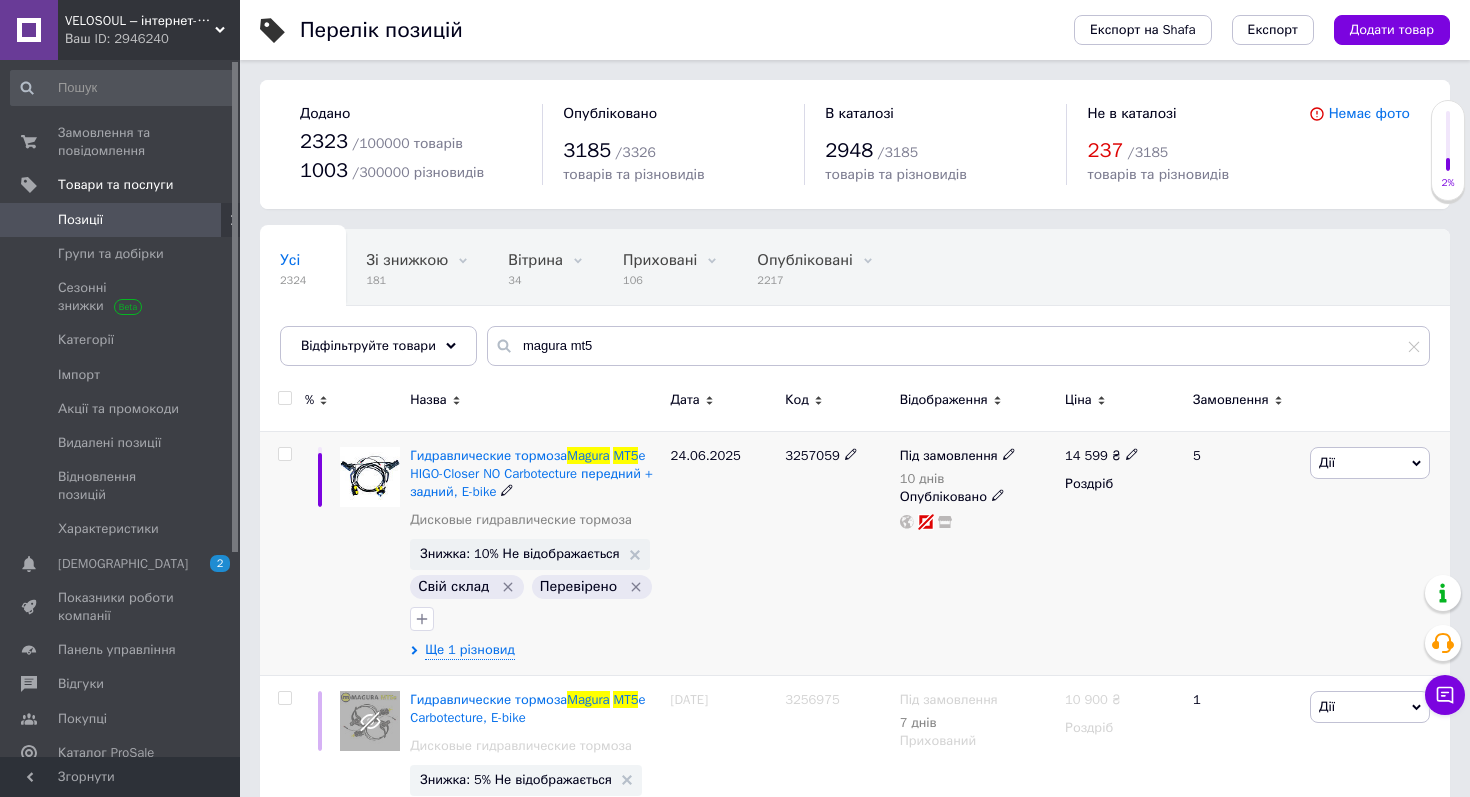 click 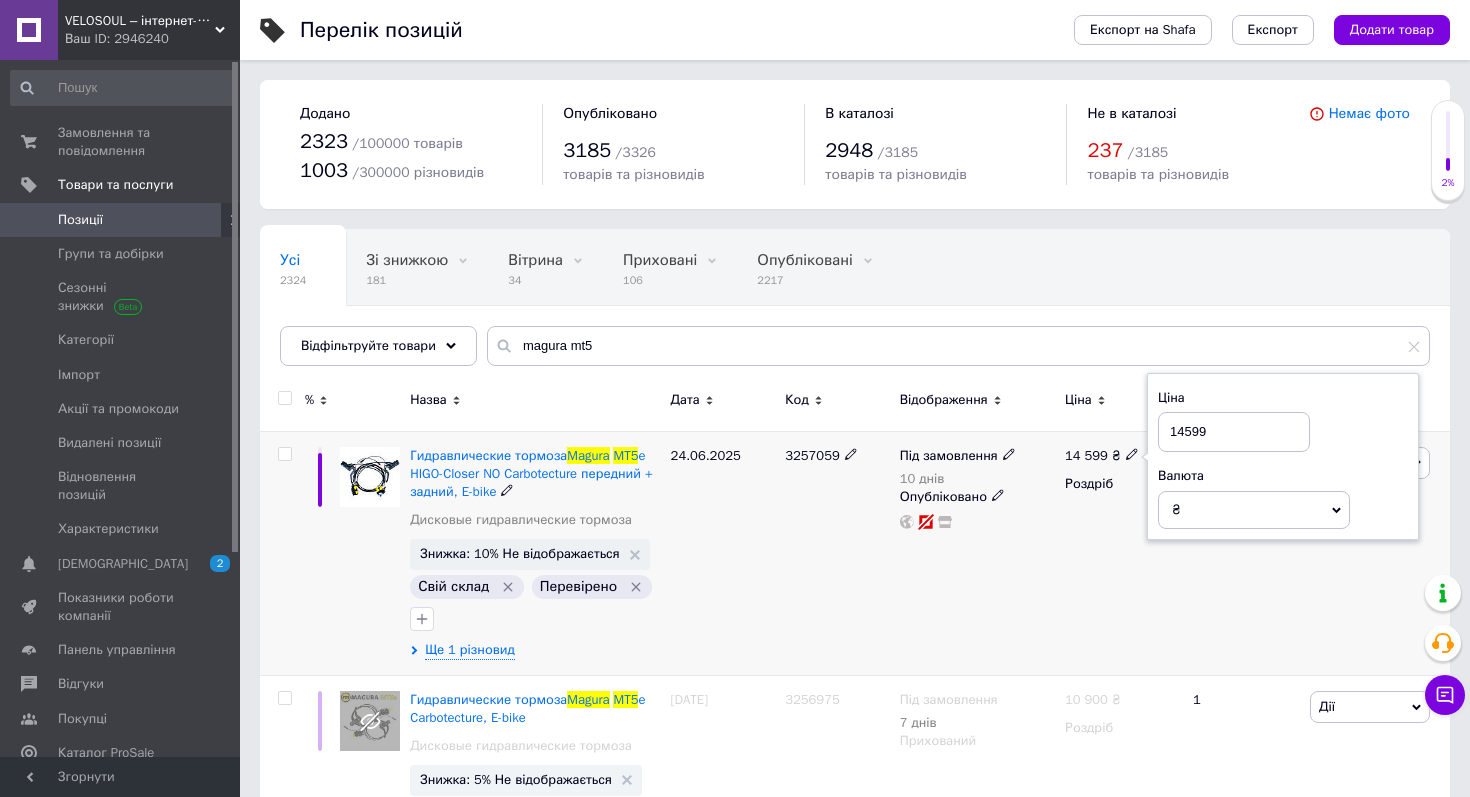 click on "14599" at bounding box center (1234, 432) 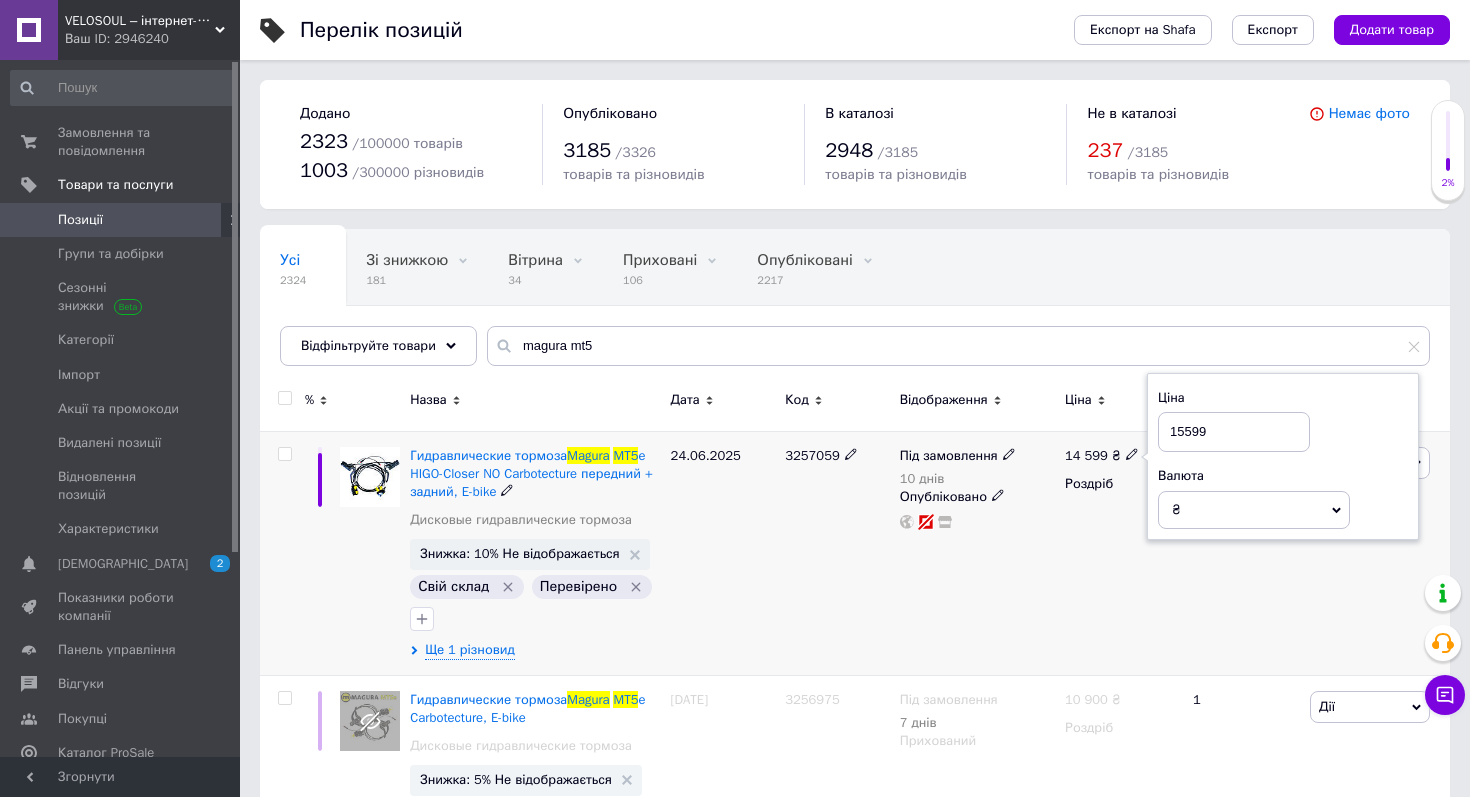 type on "15599" 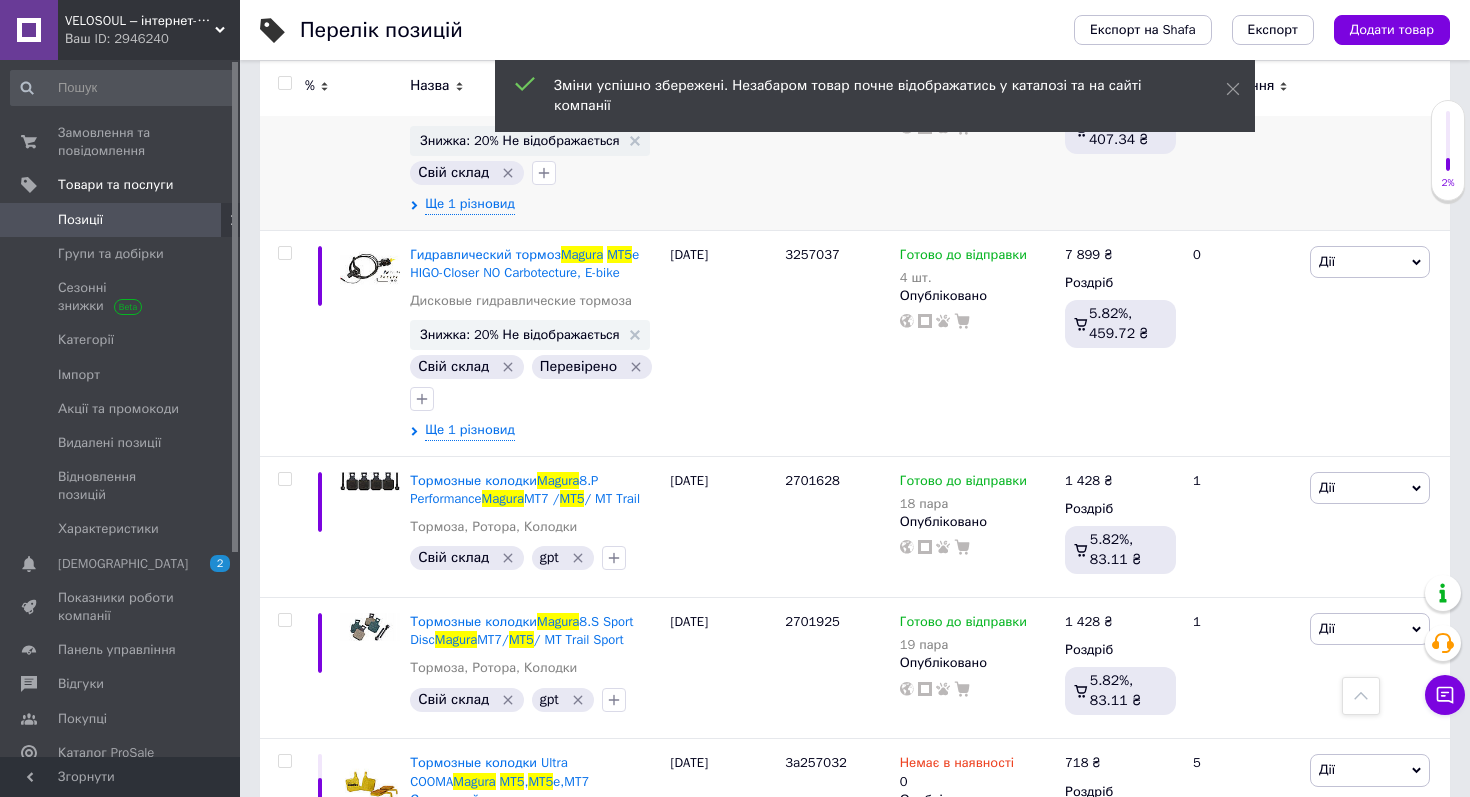 scroll, scrollTop: 837, scrollLeft: 0, axis: vertical 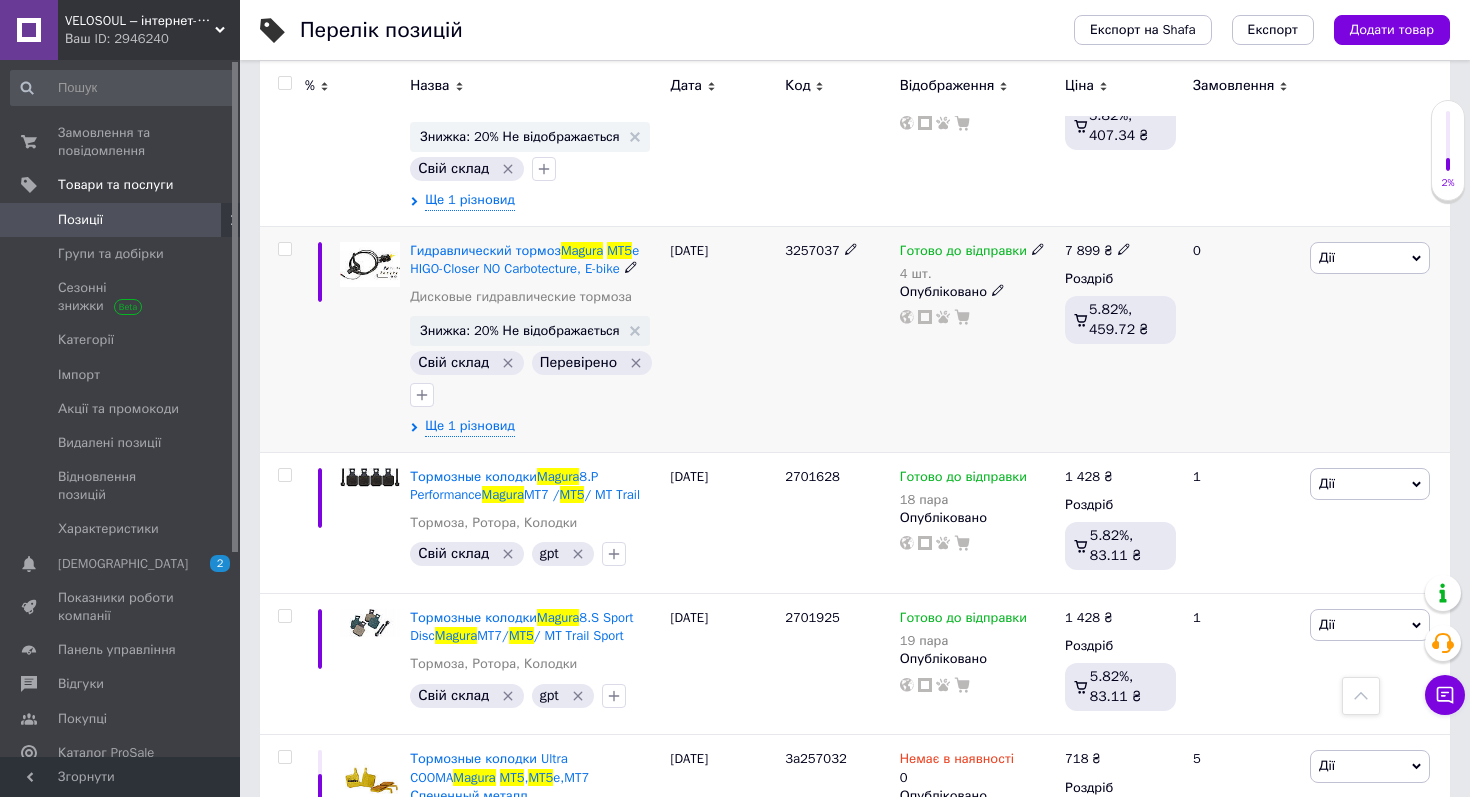 click on "7 899" at bounding box center (1082, 250) 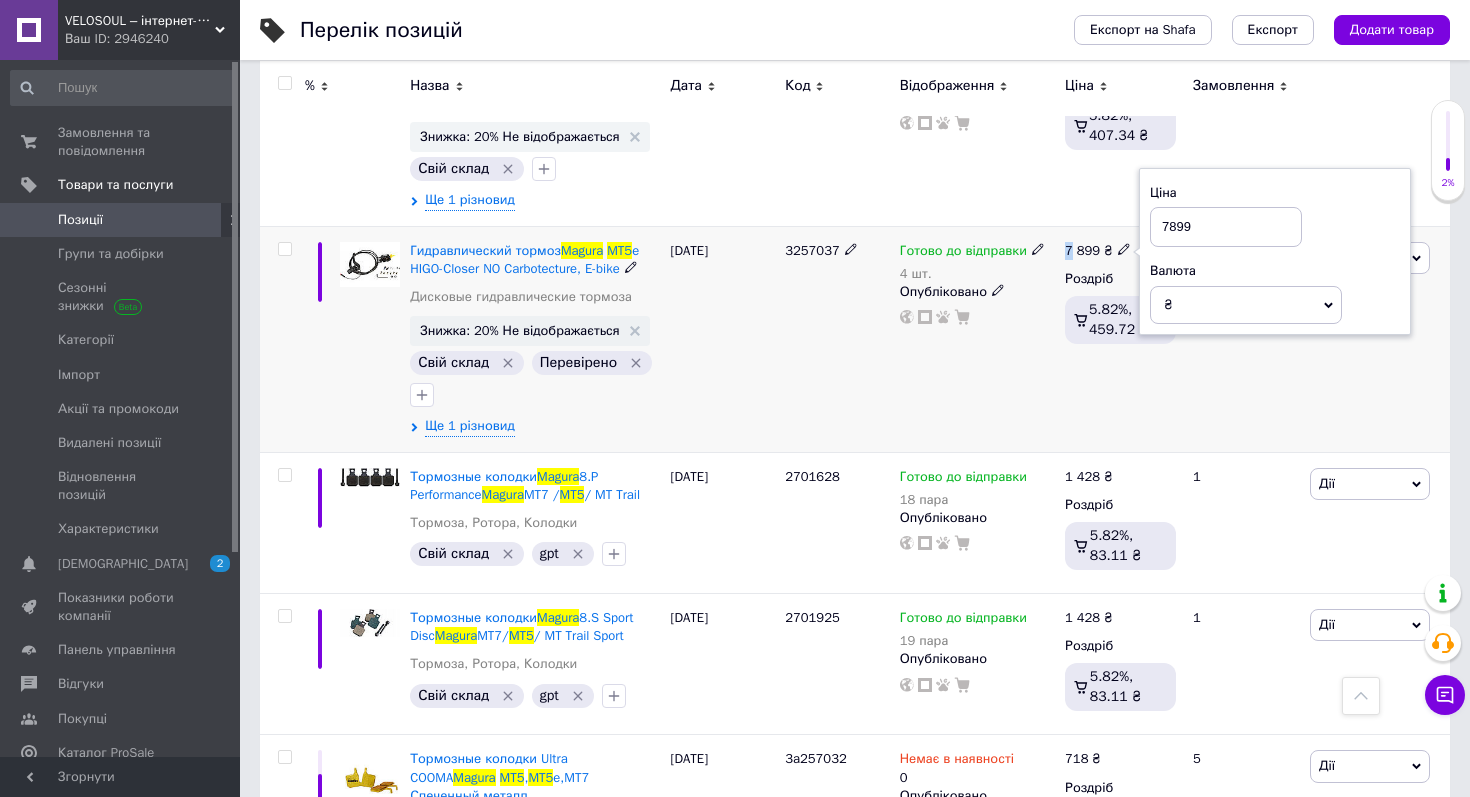 click on "7 899" at bounding box center (1082, 250) 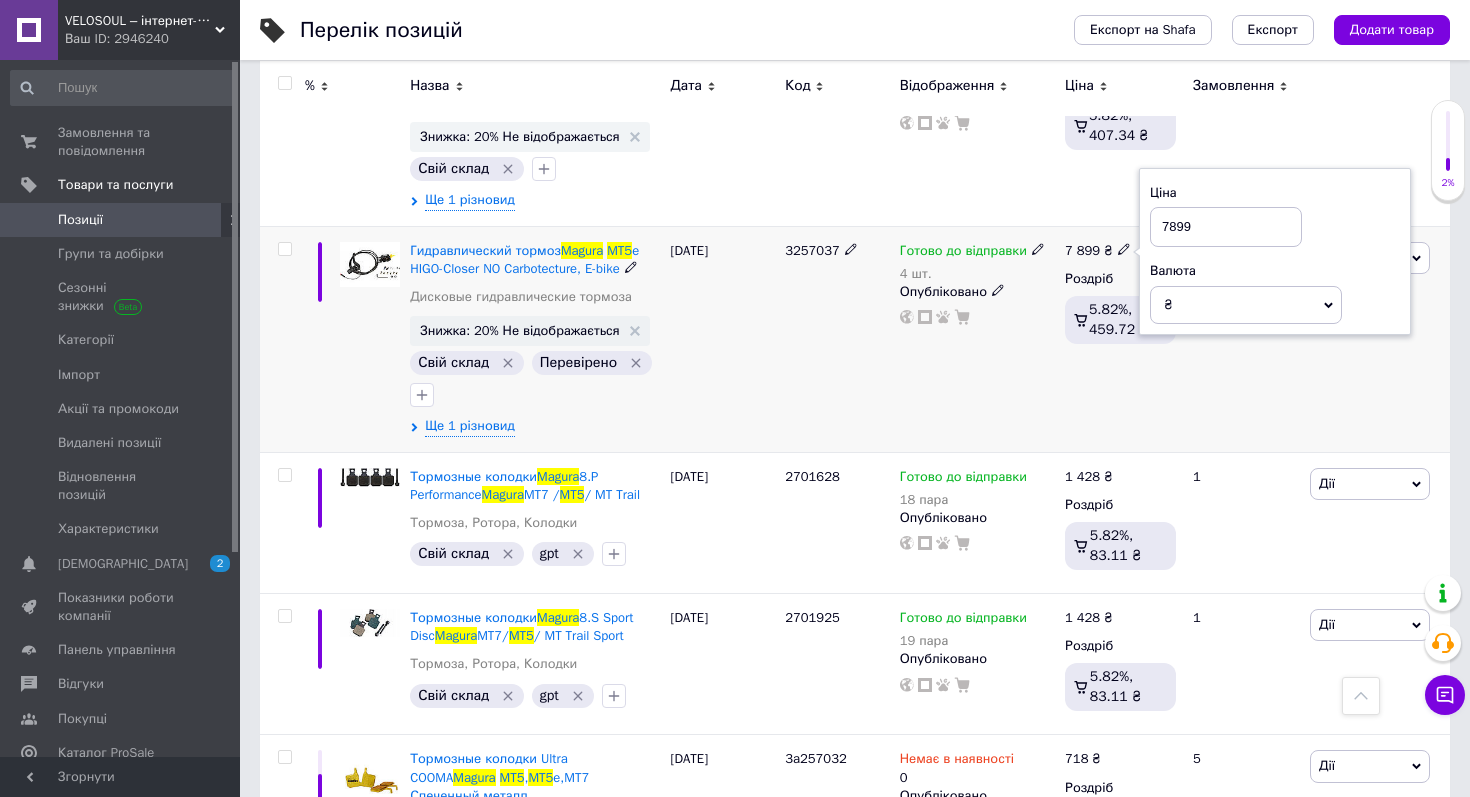 click on "0" at bounding box center [1243, 339] 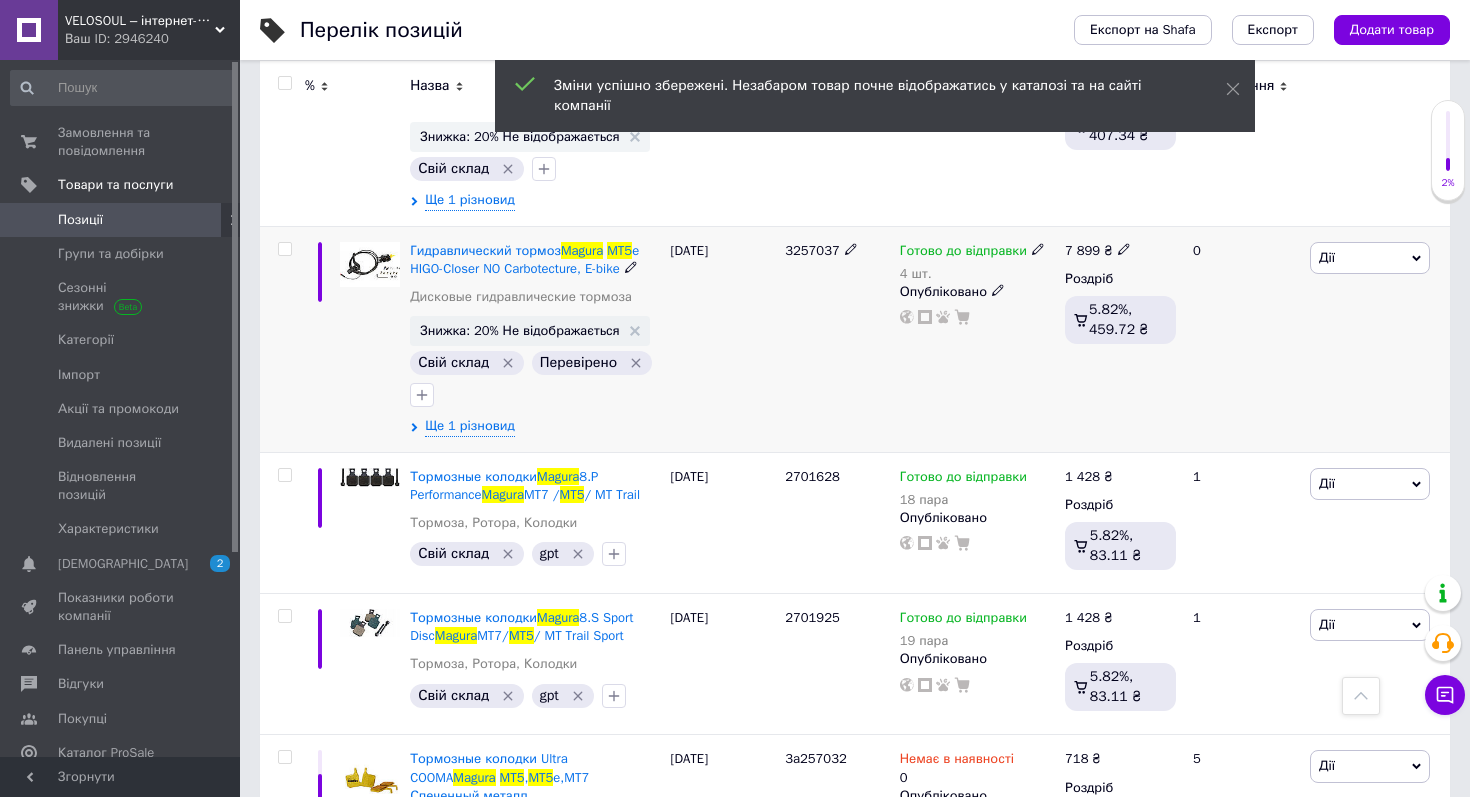 click 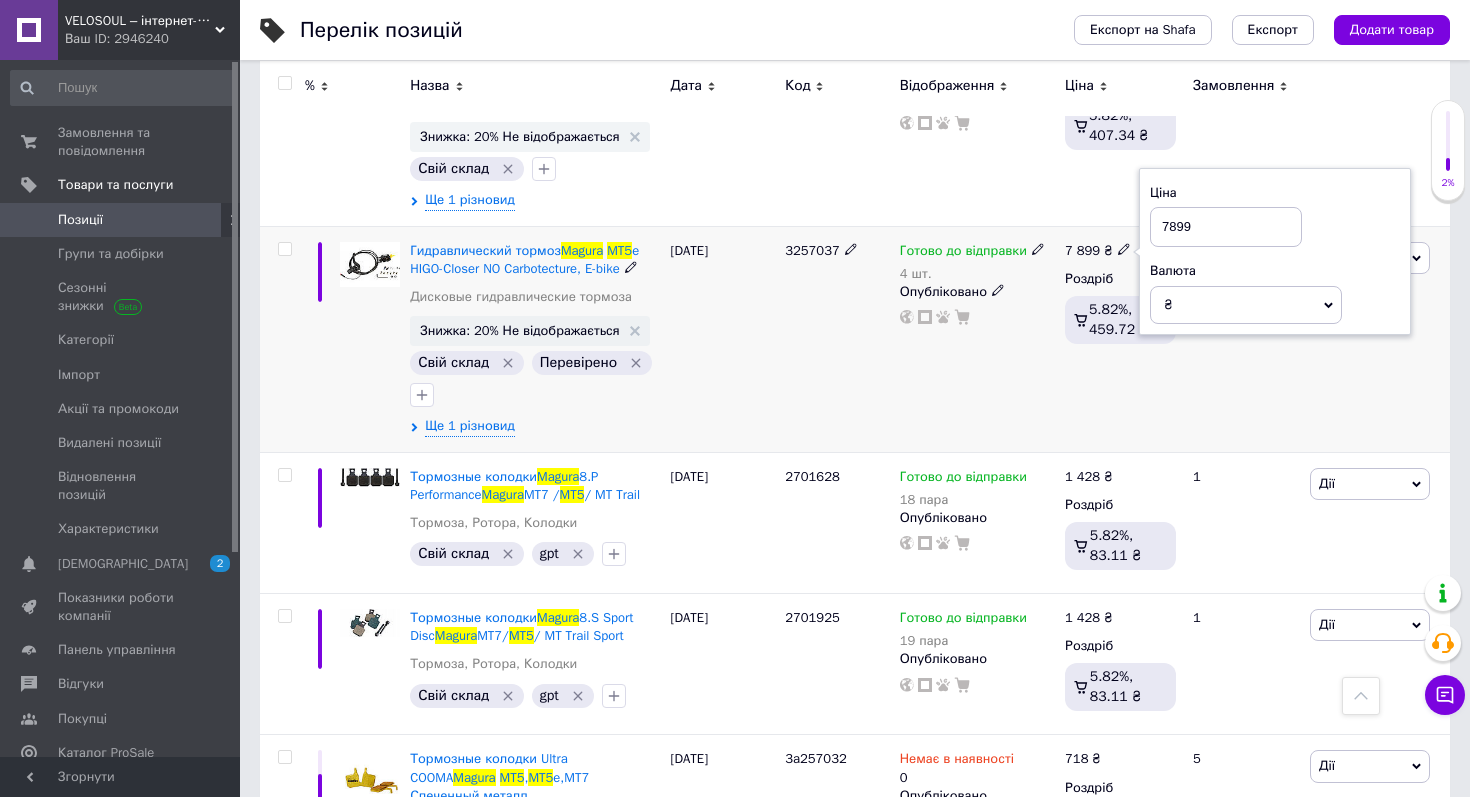 click on "7899" at bounding box center (1226, 227) 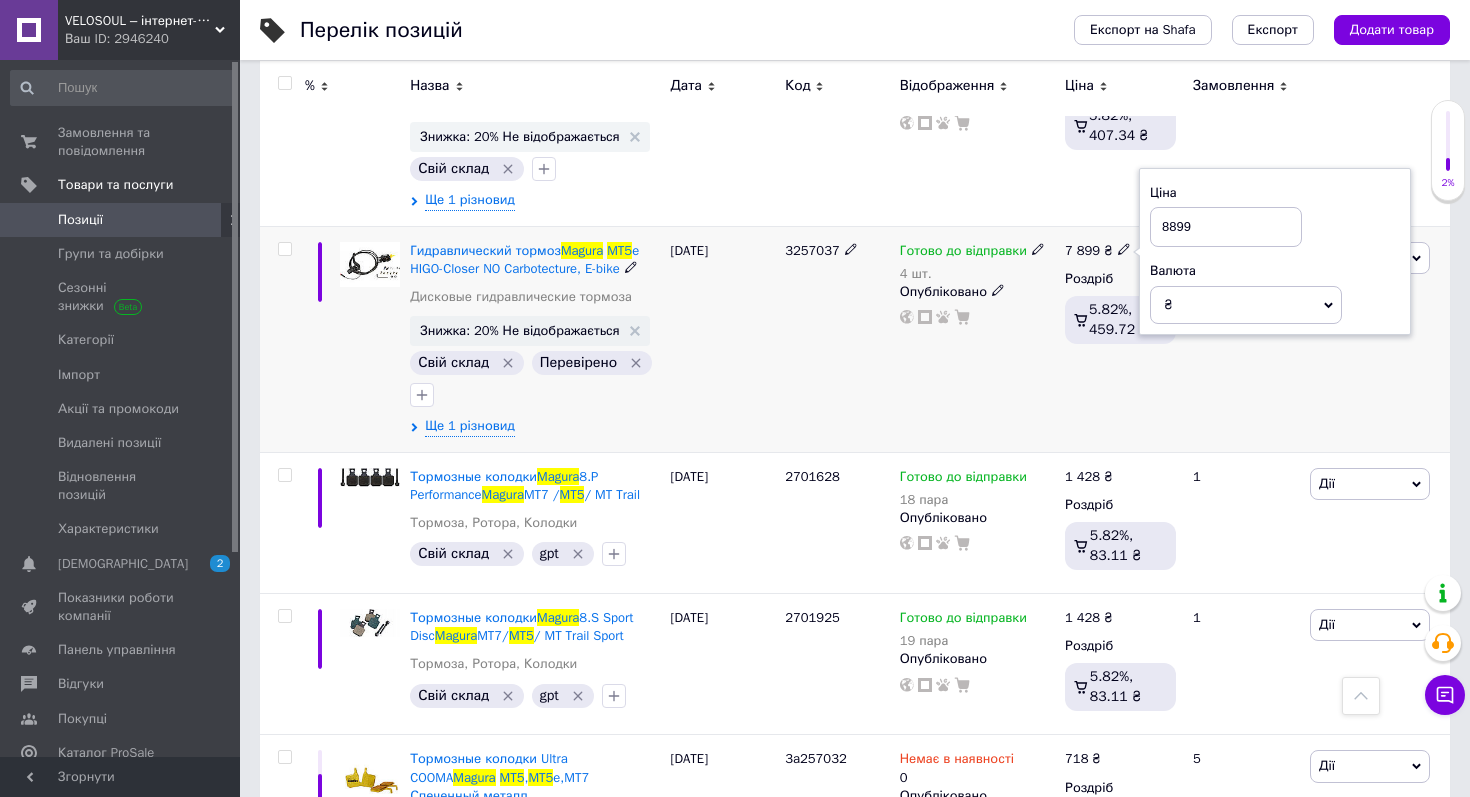 type on "8899" 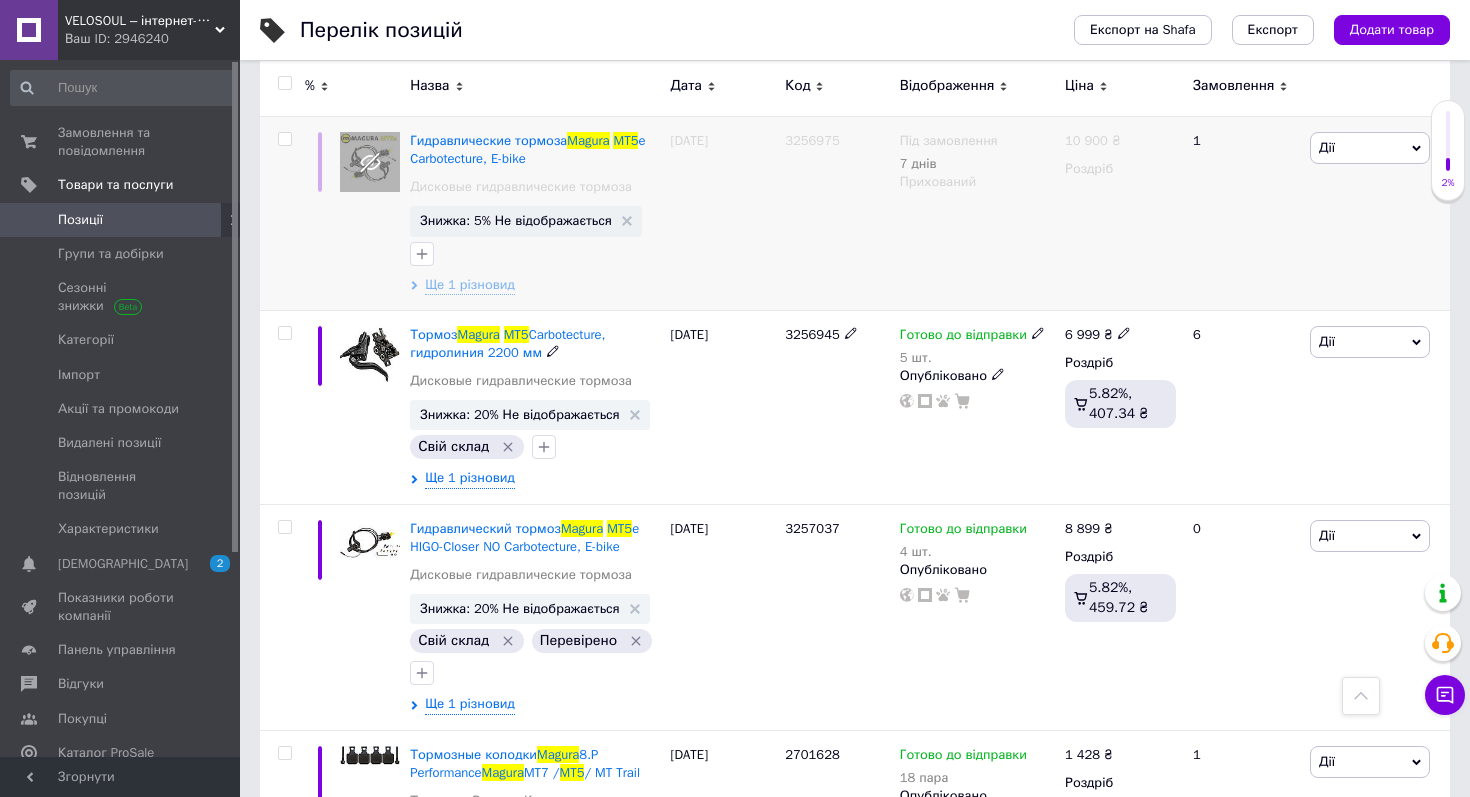 scroll, scrollTop: 560, scrollLeft: 0, axis: vertical 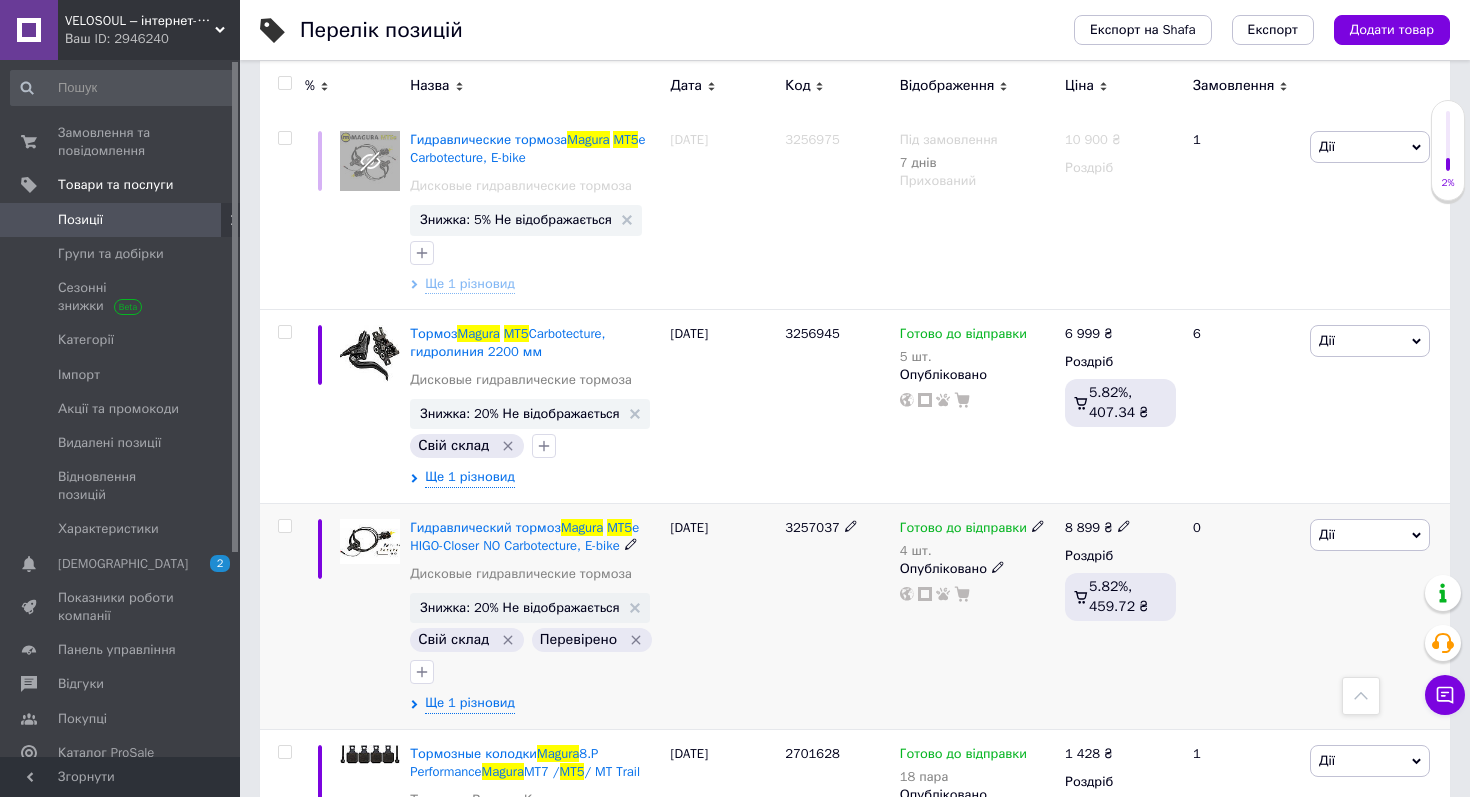 click 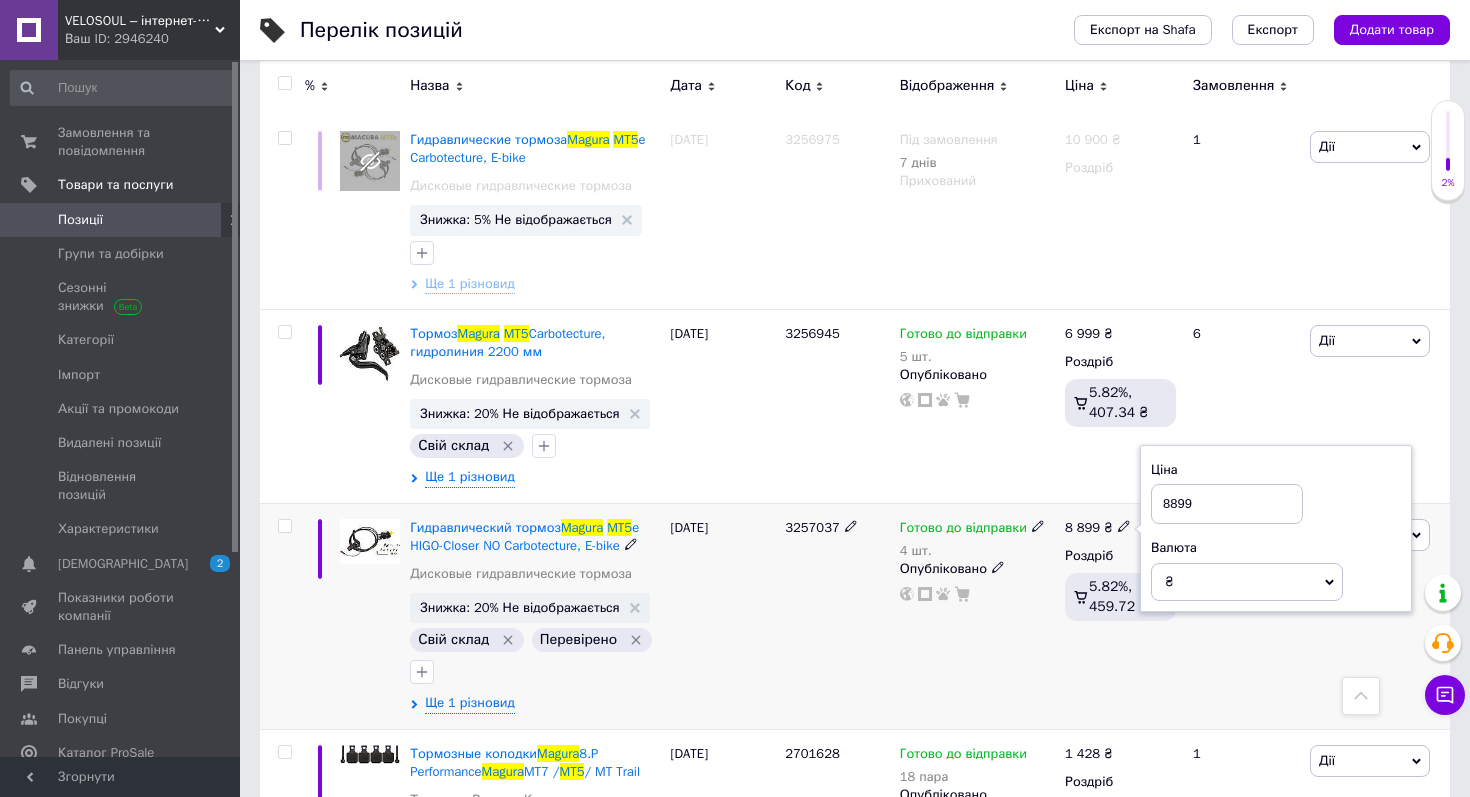 click on "8899" at bounding box center (1227, 504) 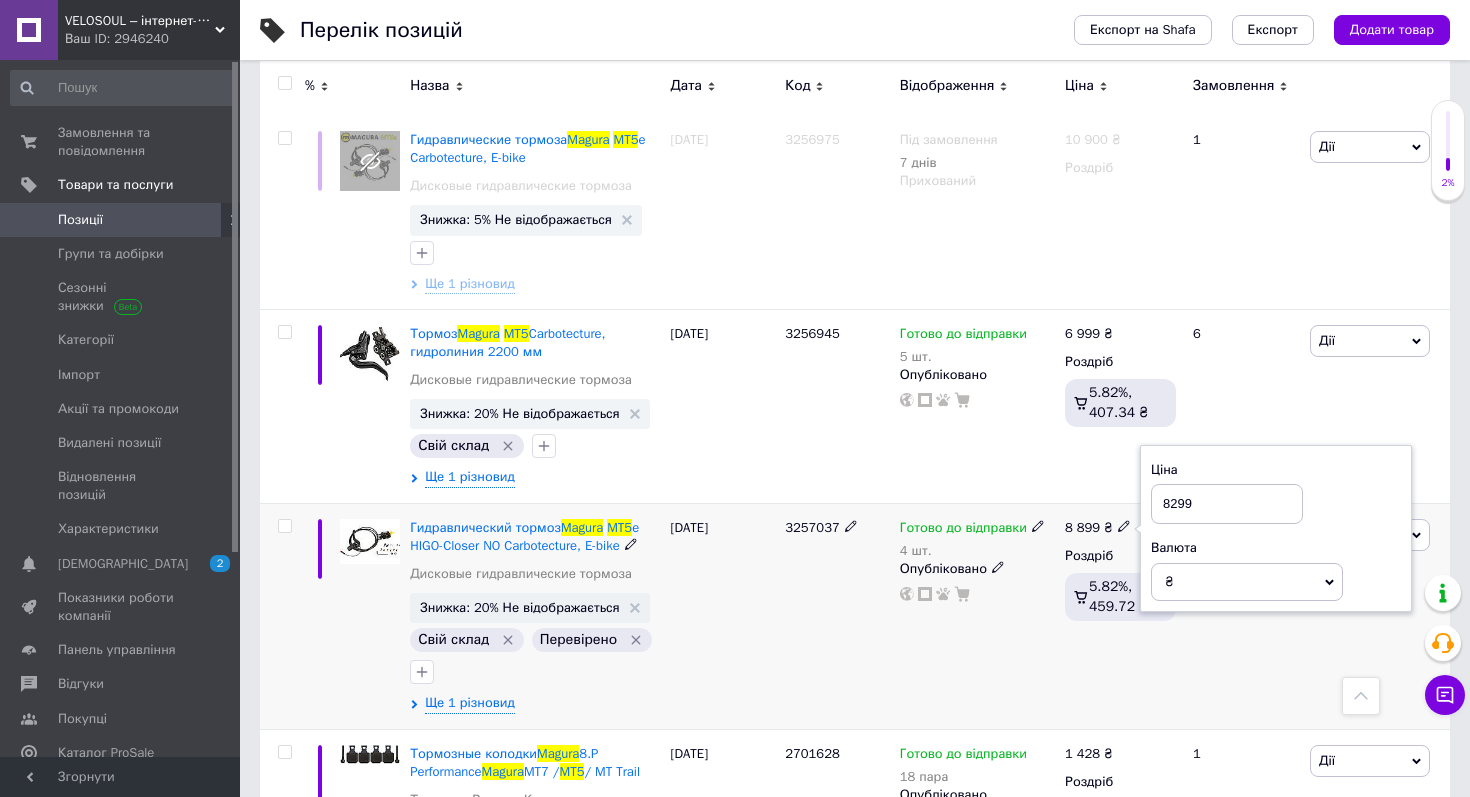 type on "8299" 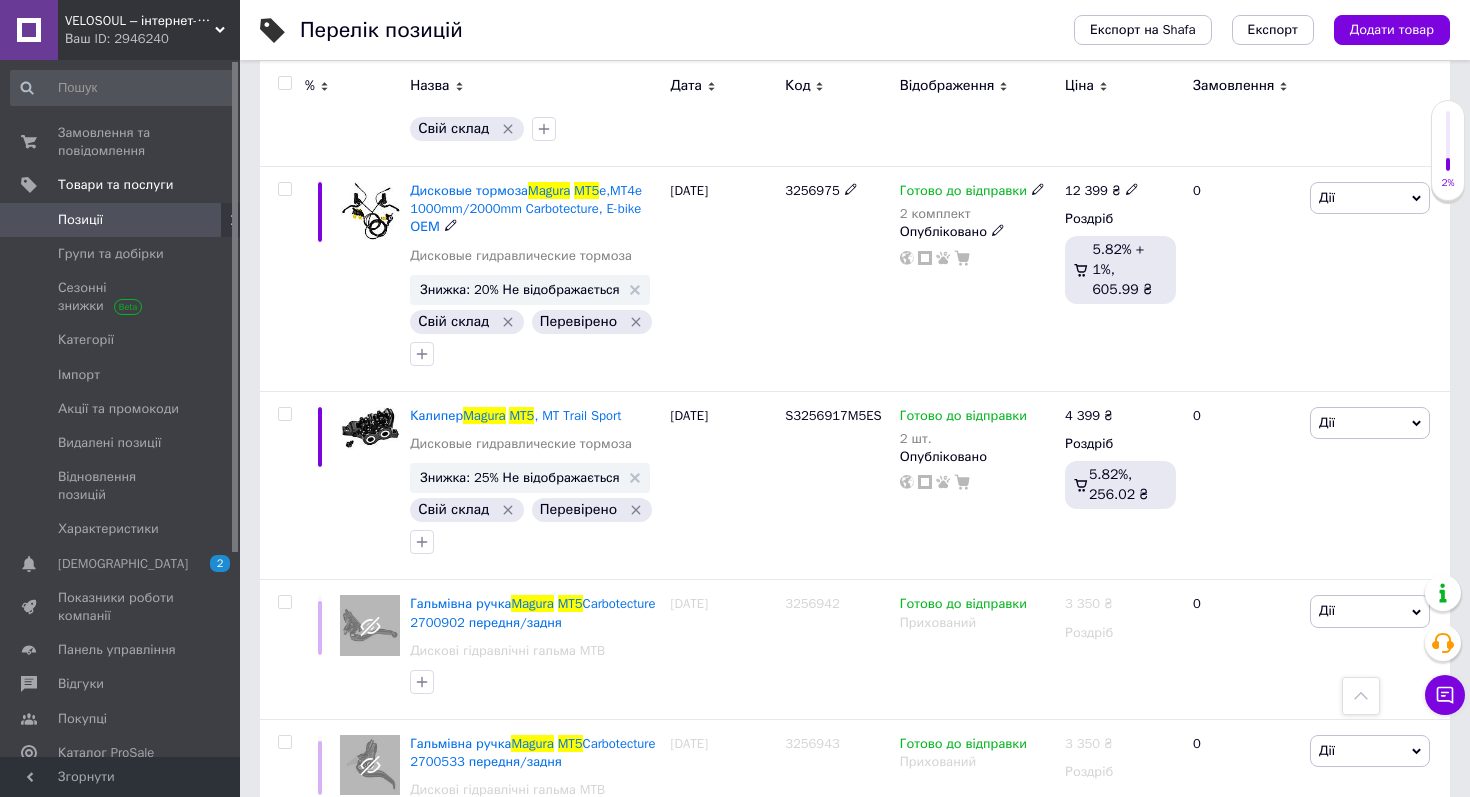 scroll, scrollTop: 3574, scrollLeft: 0, axis: vertical 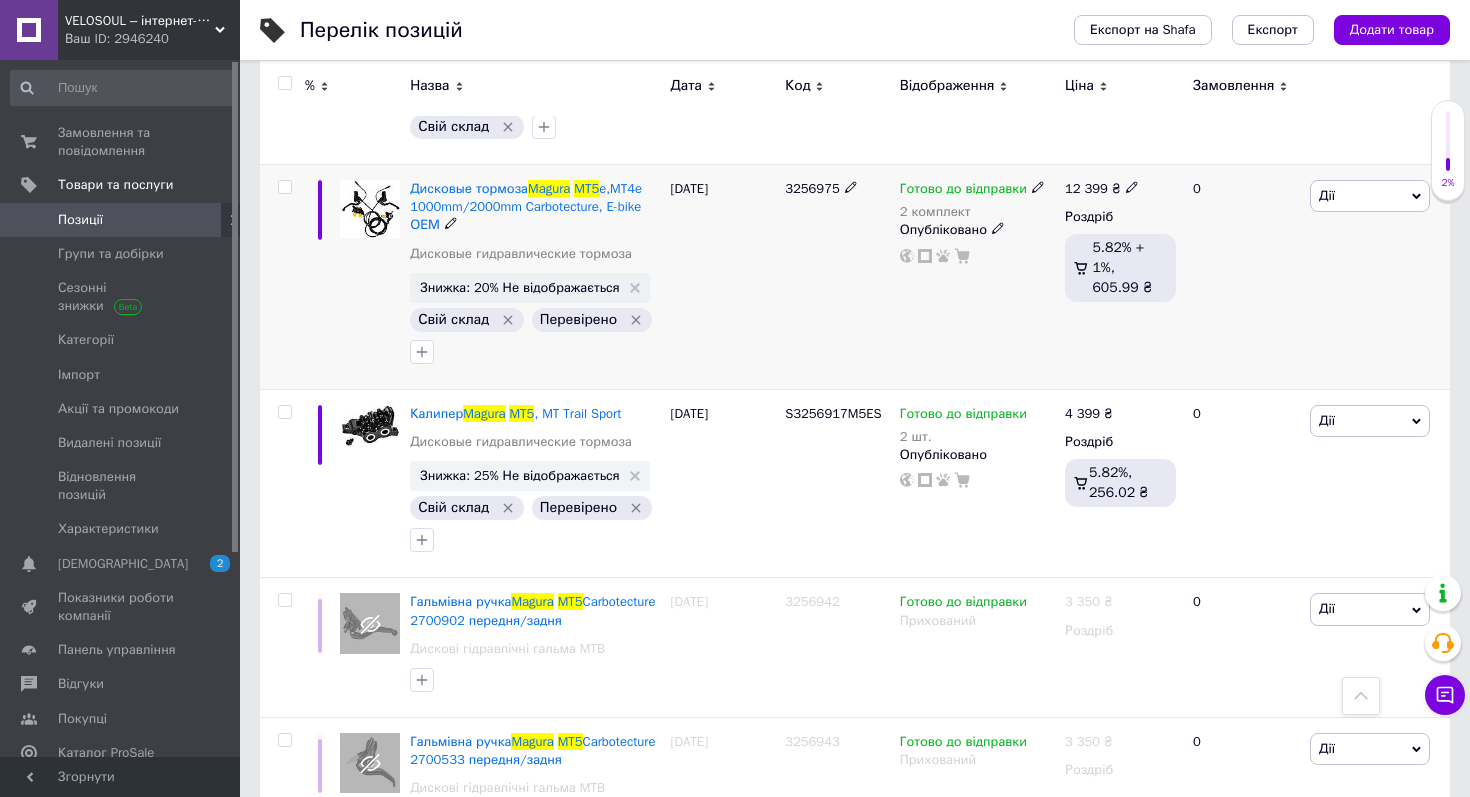 click 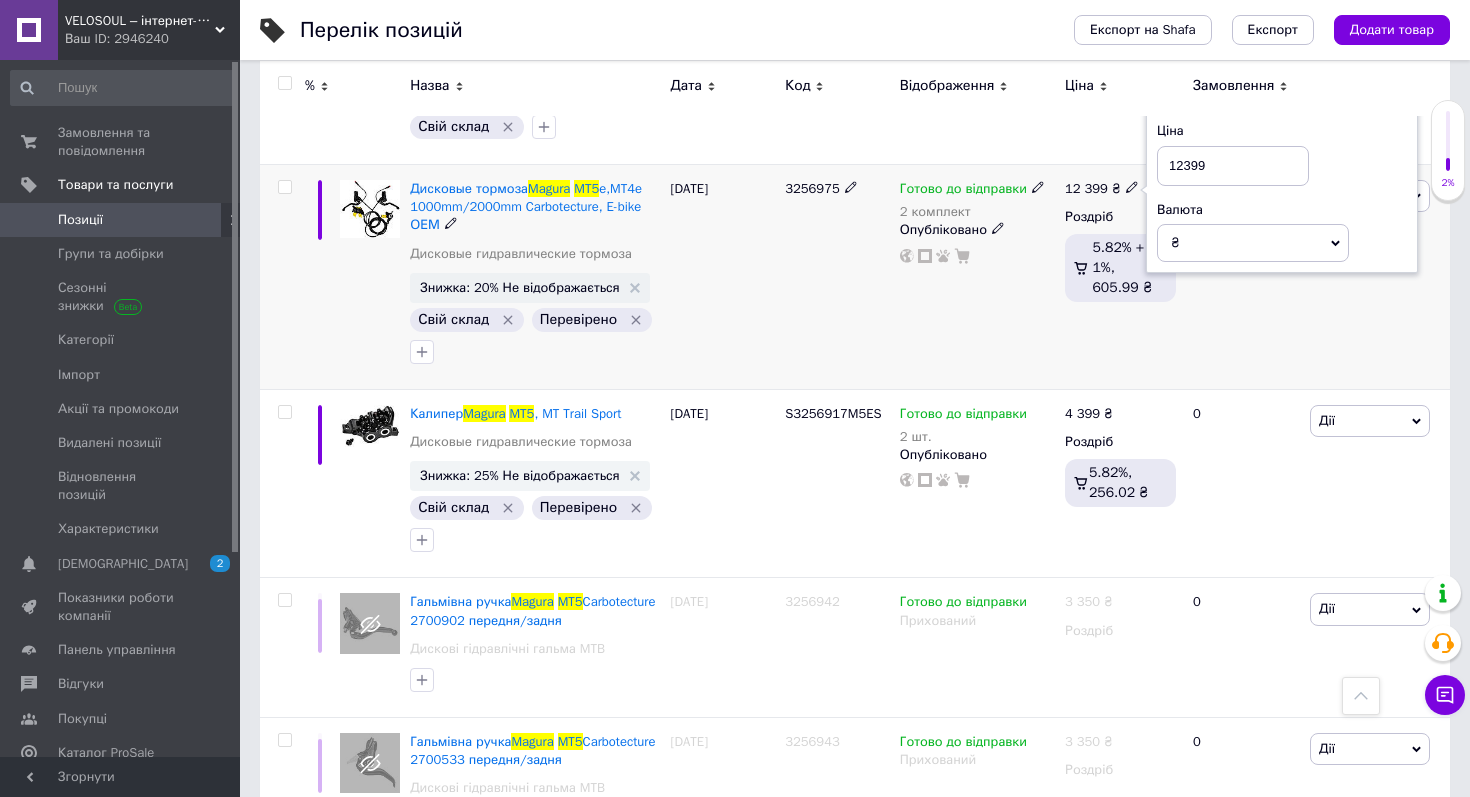 click on "12399" at bounding box center (1233, 166) 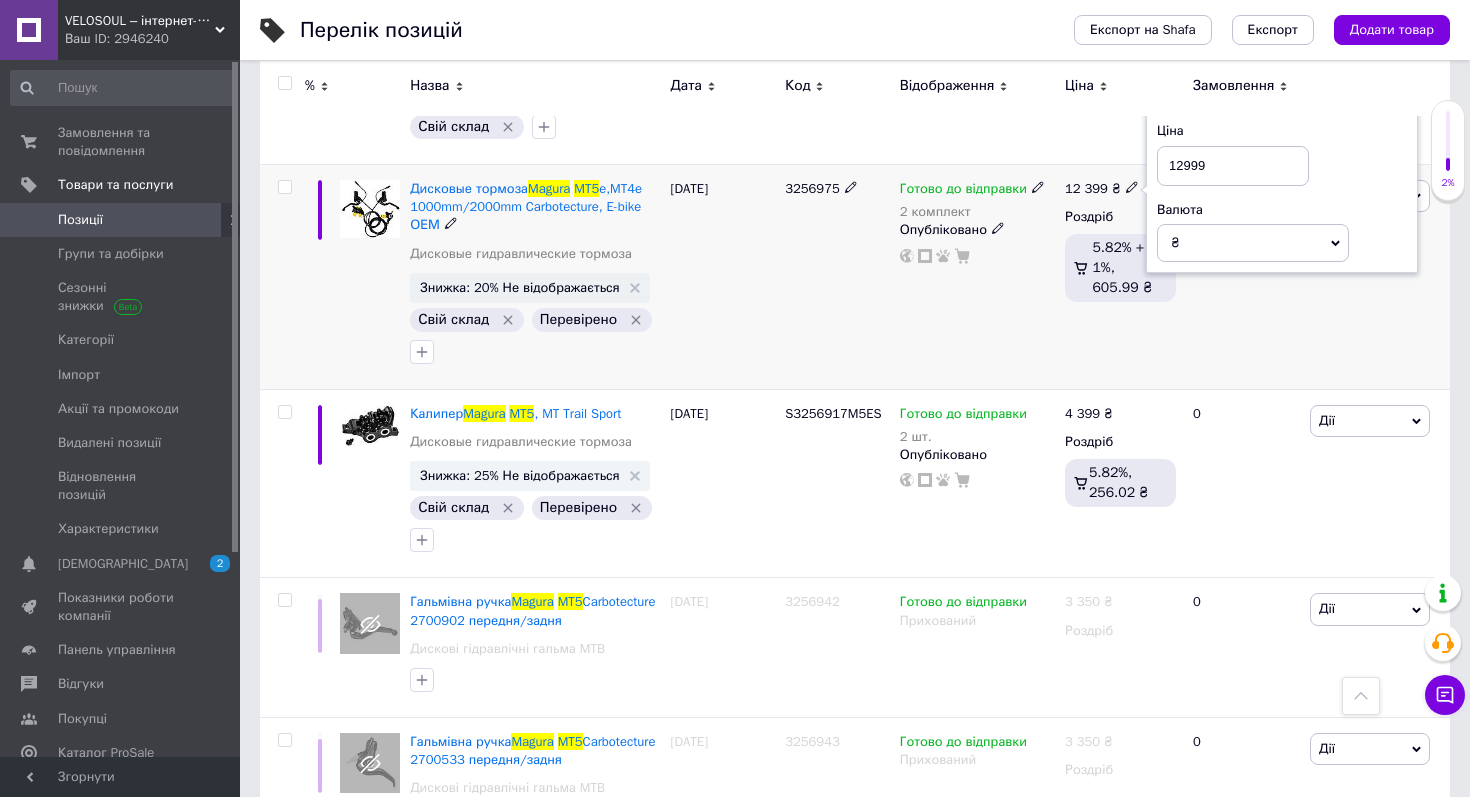 type on "12999" 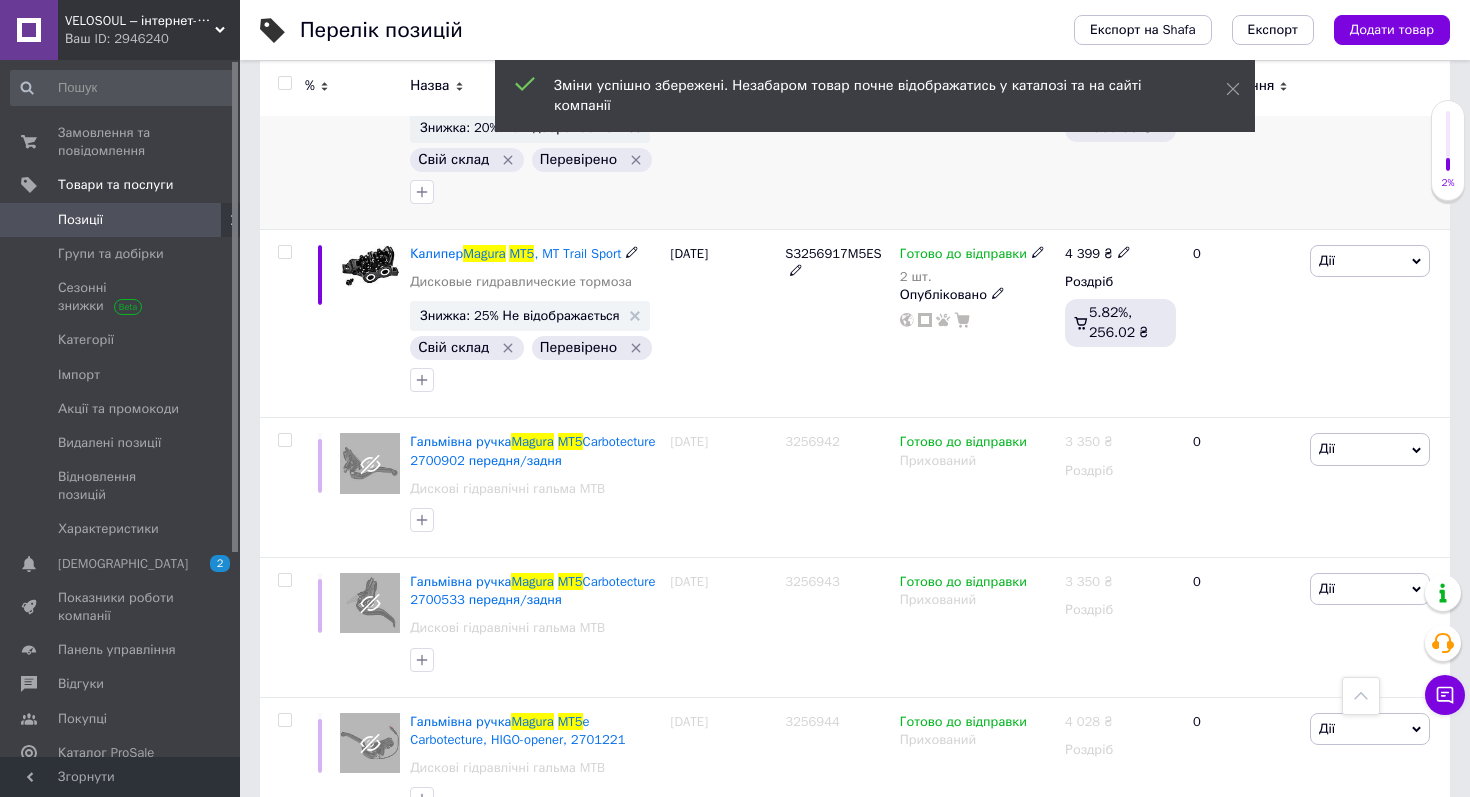 scroll, scrollTop: 3735, scrollLeft: 0, axis: vertical 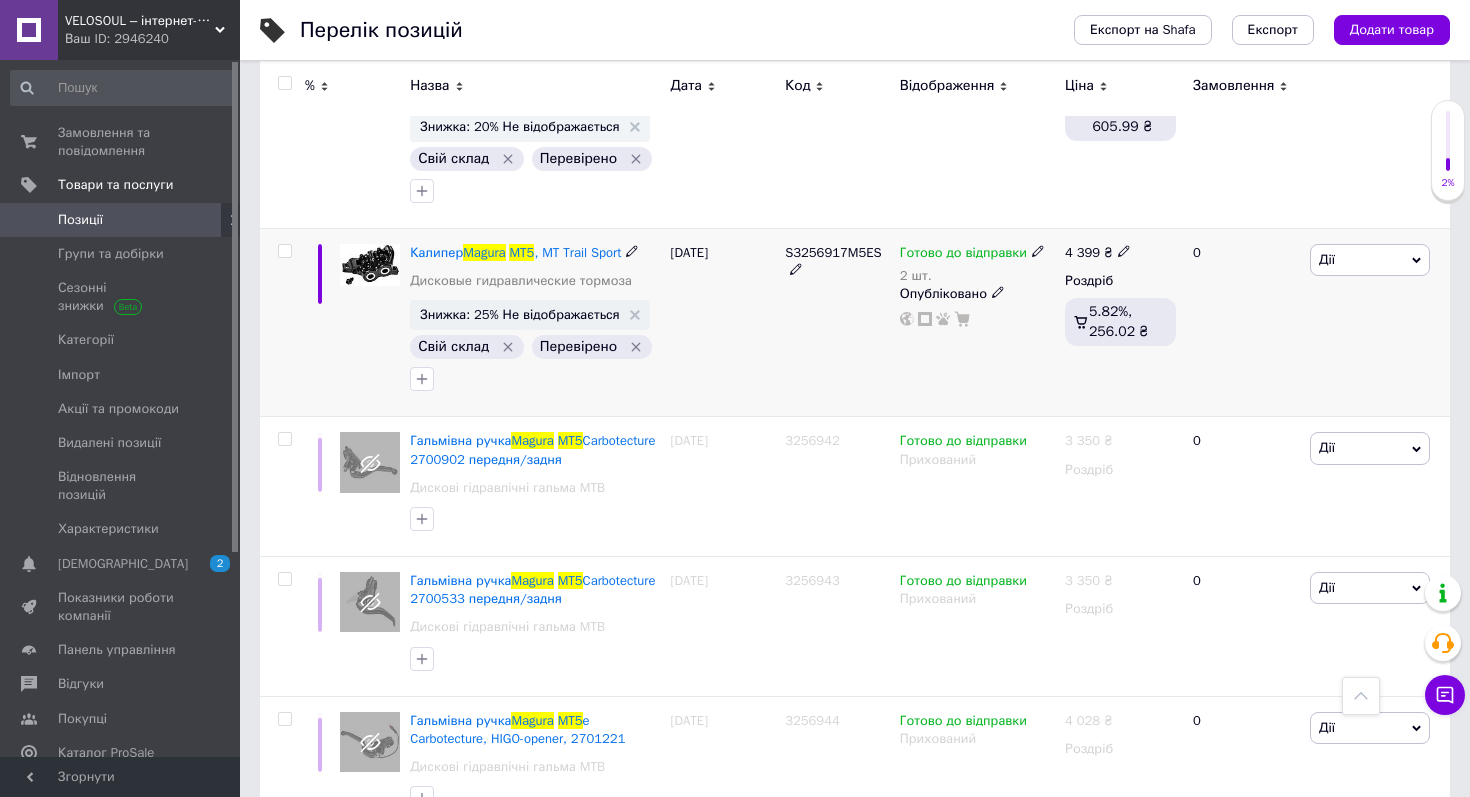 click 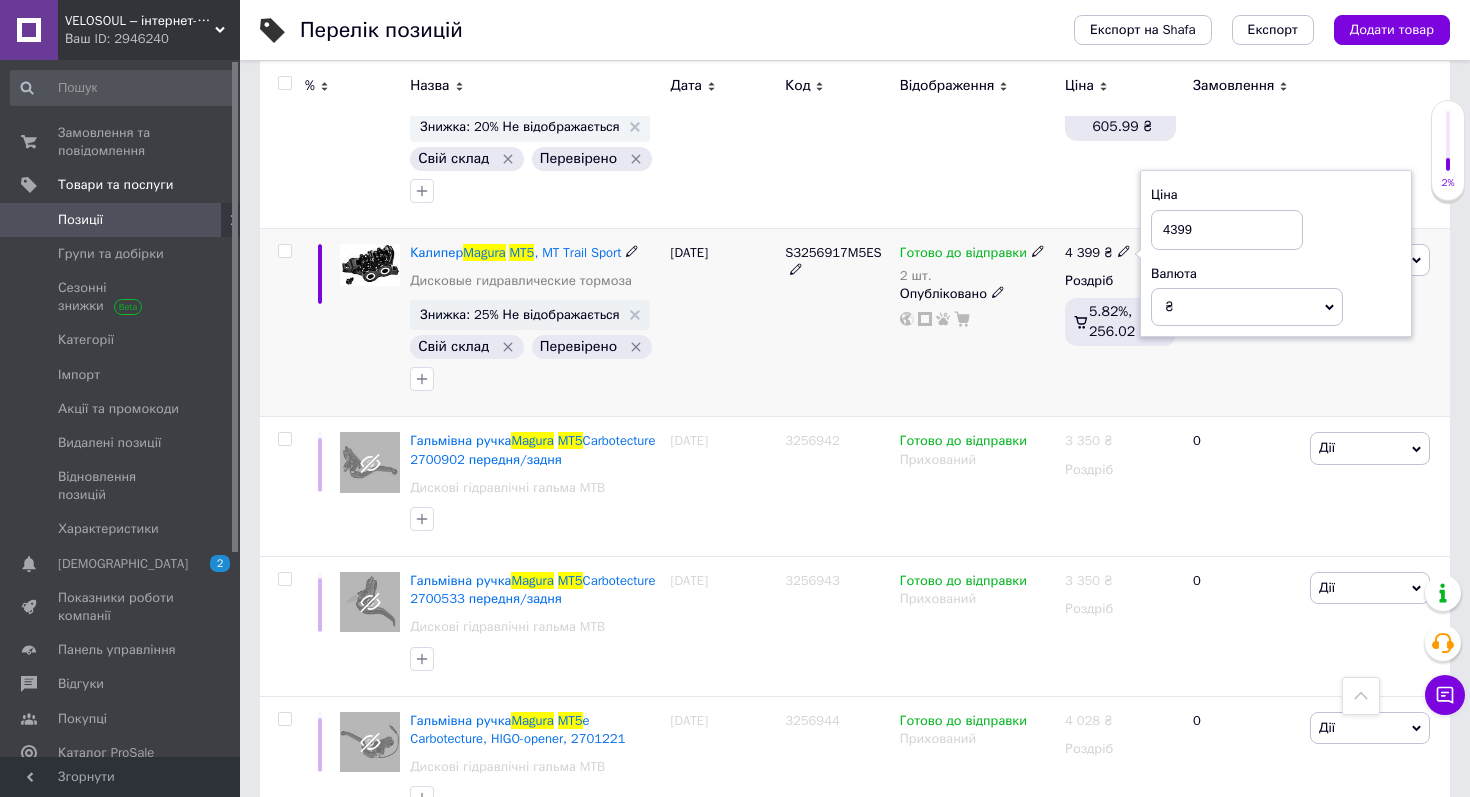 click on "4399" at bounding box center (1227, 230) 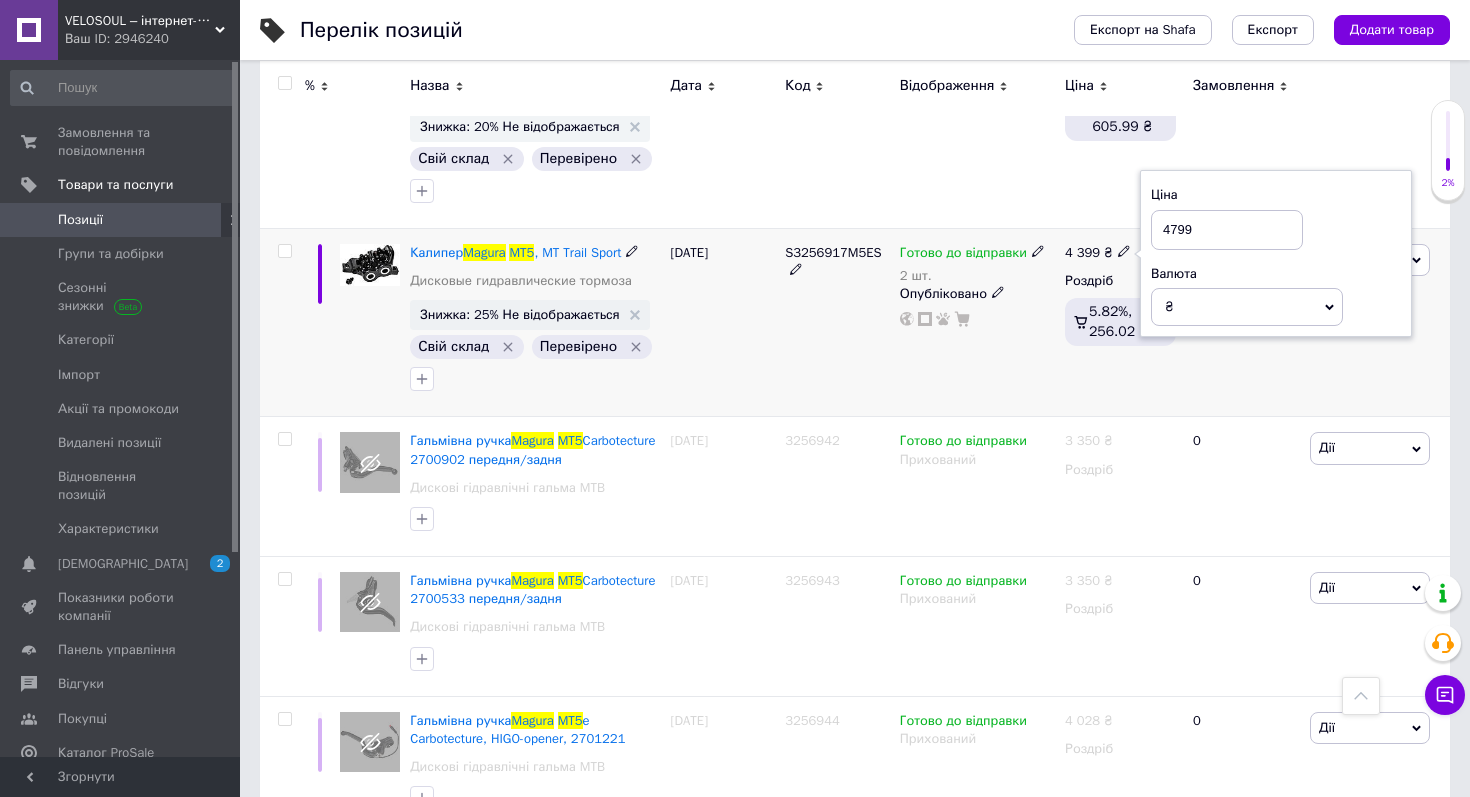 type on "4799" 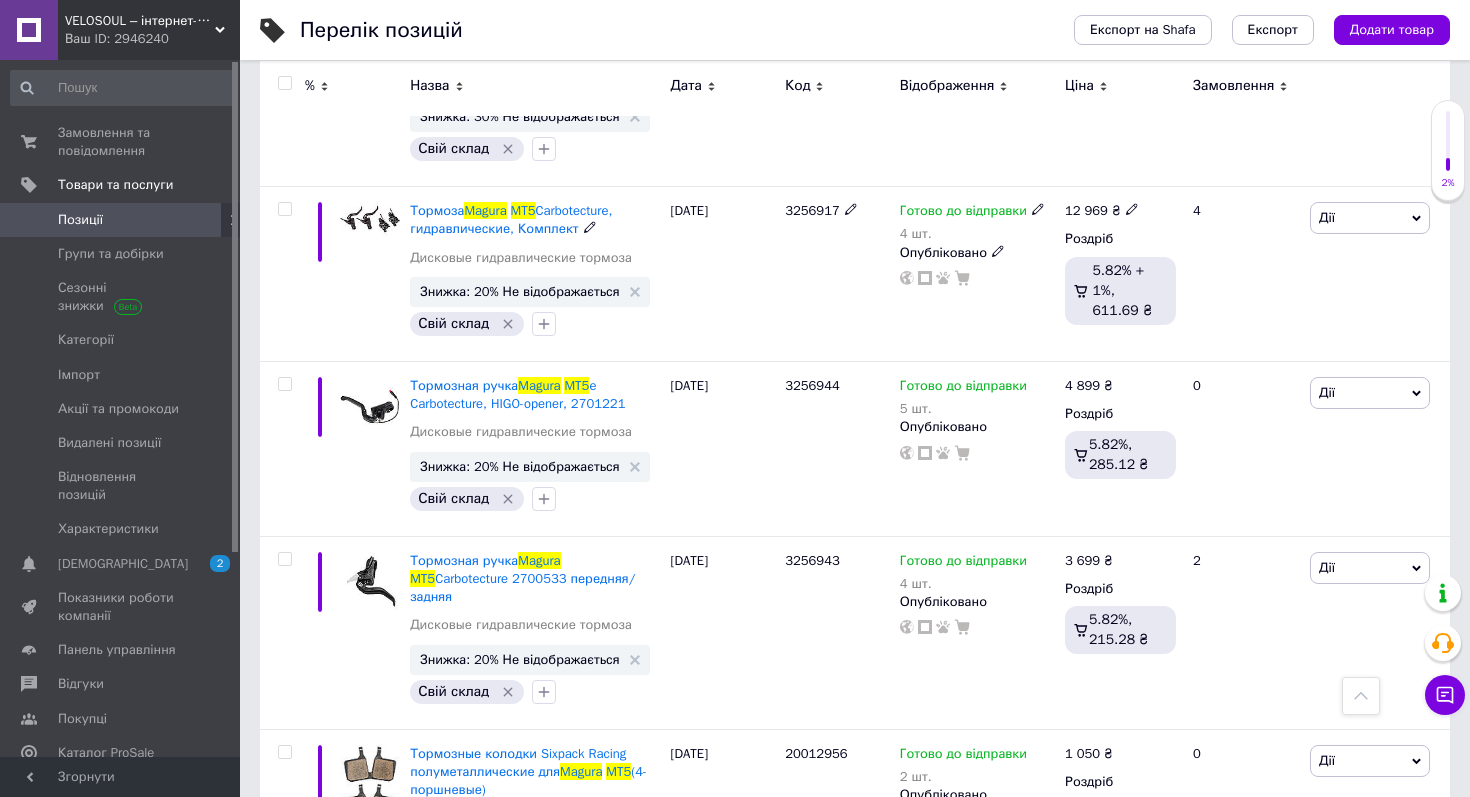 scroll, scrollTop: 5329, scrollLeft: 0, axis: vertical 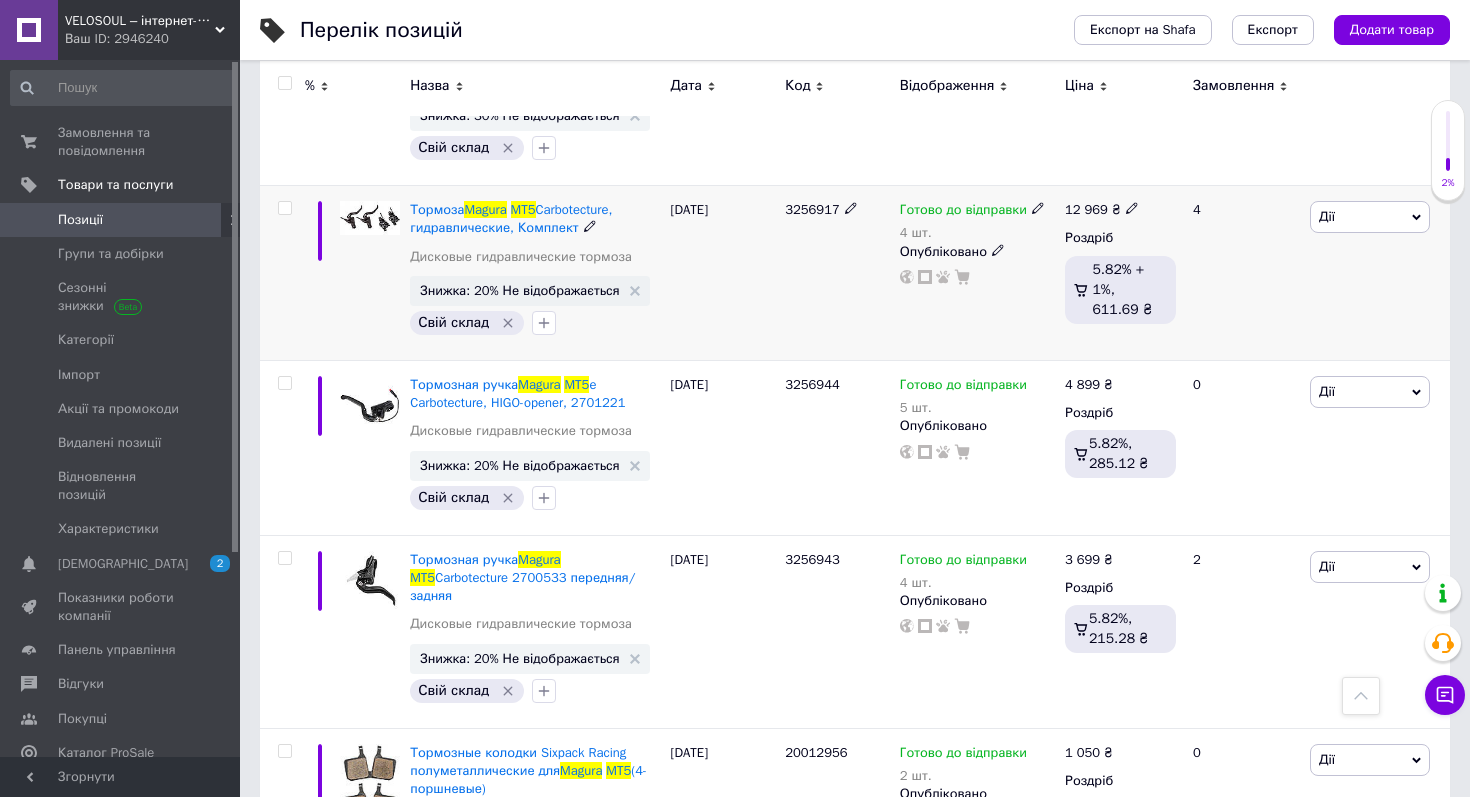 click 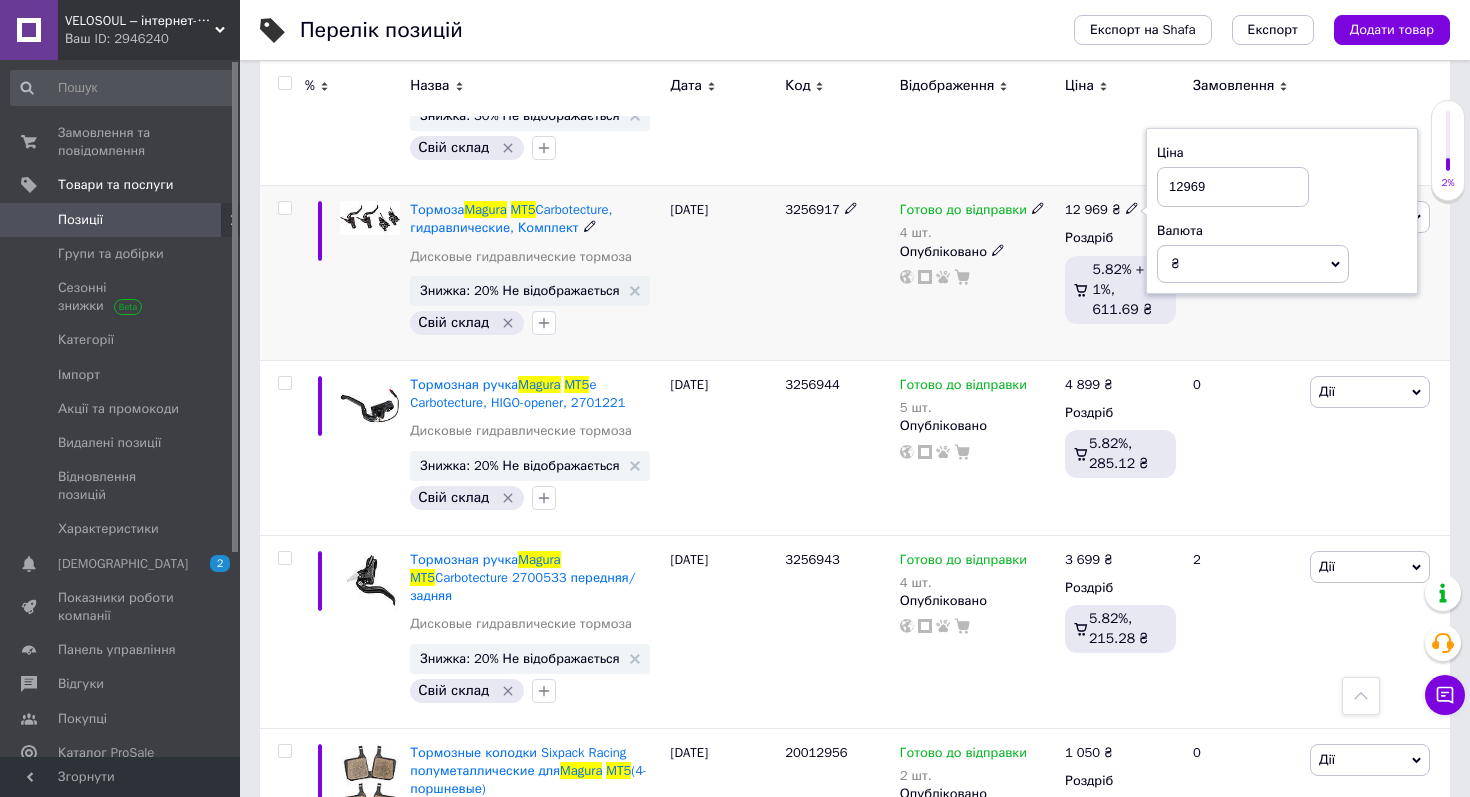drag, startPoint x: 1192, startPoint y: 328, endPoint x: 1177, endPoint y: 330, distance: 15.132746 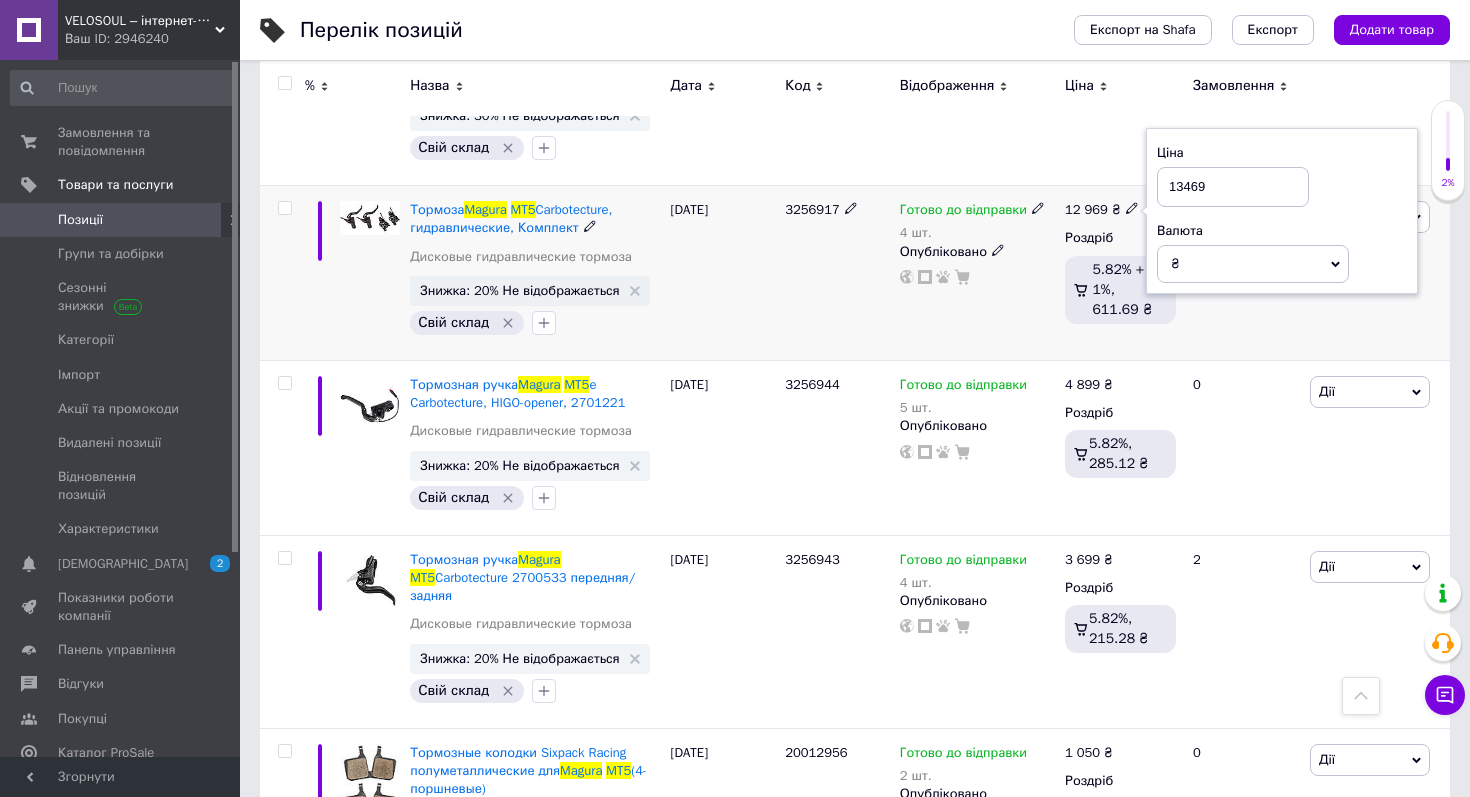 type on "13469" 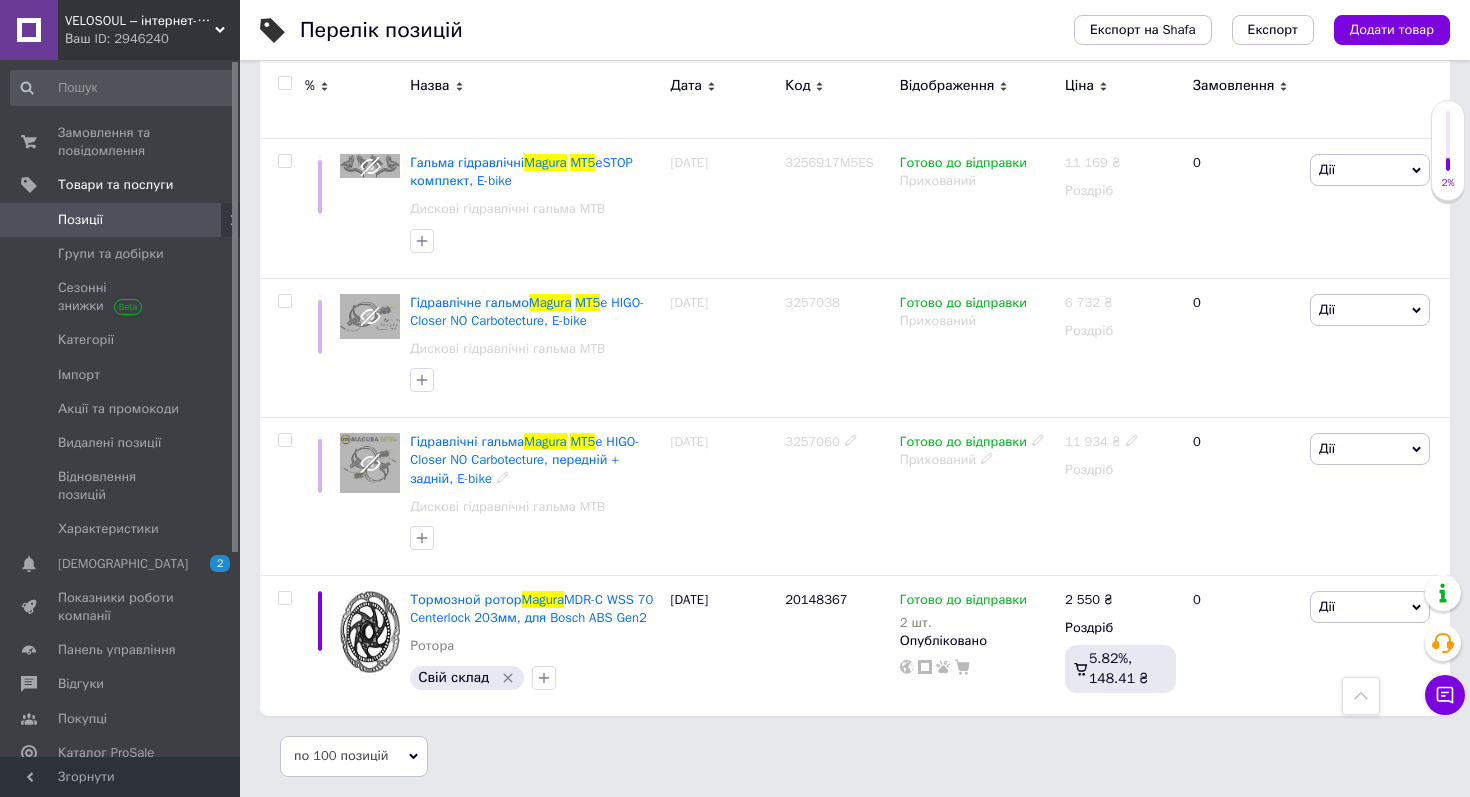 scroll, scrollTop: 6951, scrollLeft: 0, axis: vertical 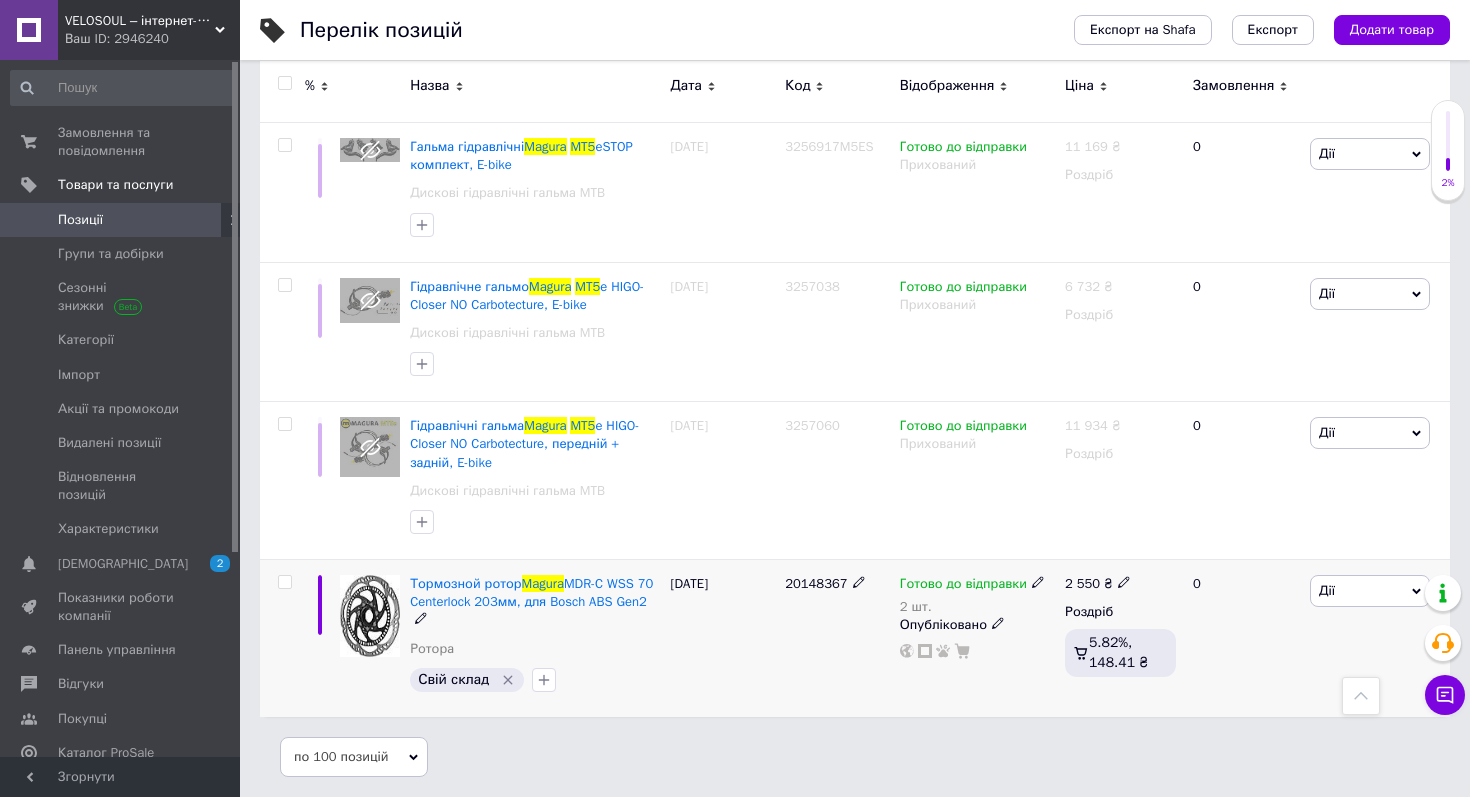 click 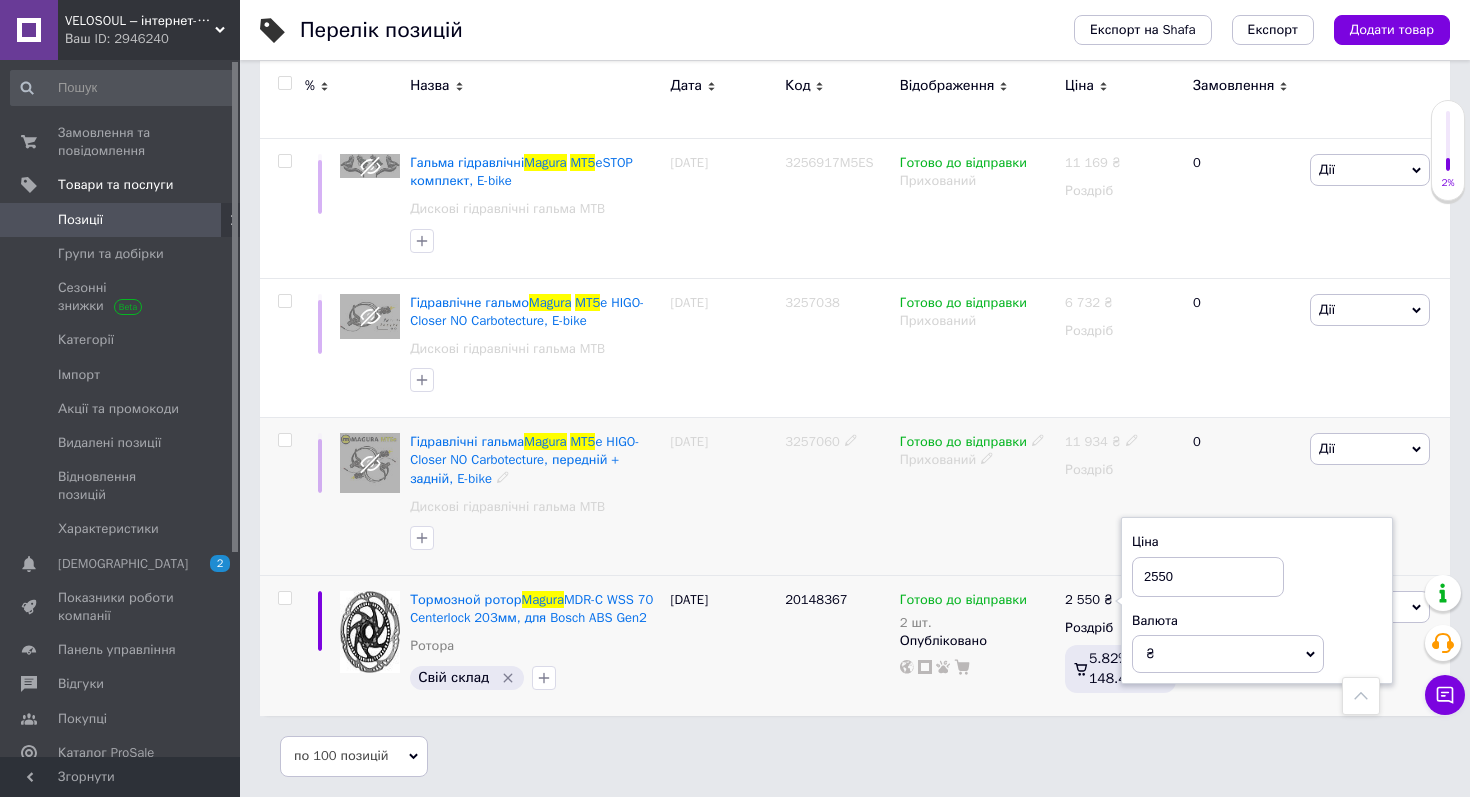 click on "11 934   ₴ Роздріб" at bounding box center [1120, 497] 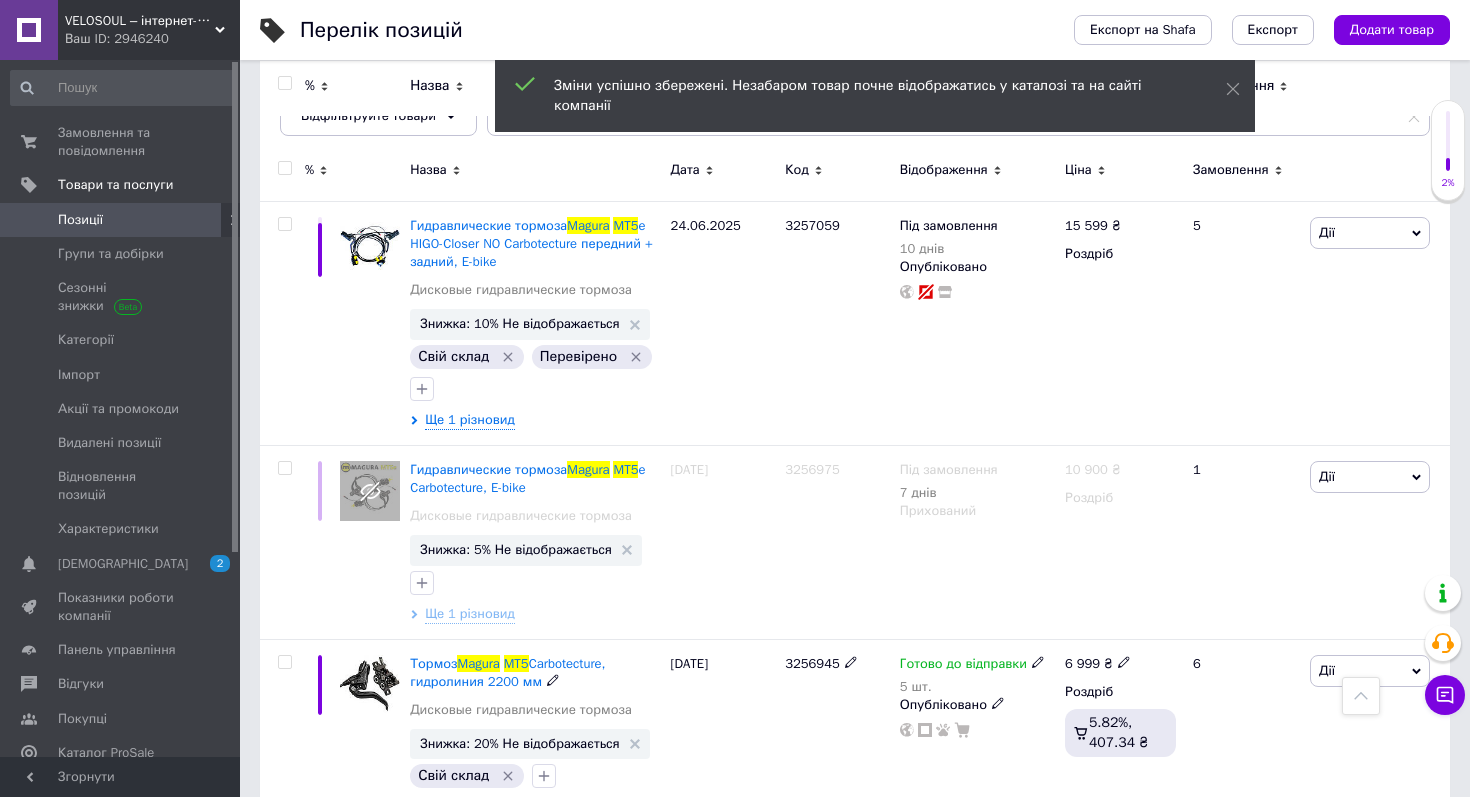 scroll, scrollTop: 0, scrollLeft: 0, axis: both 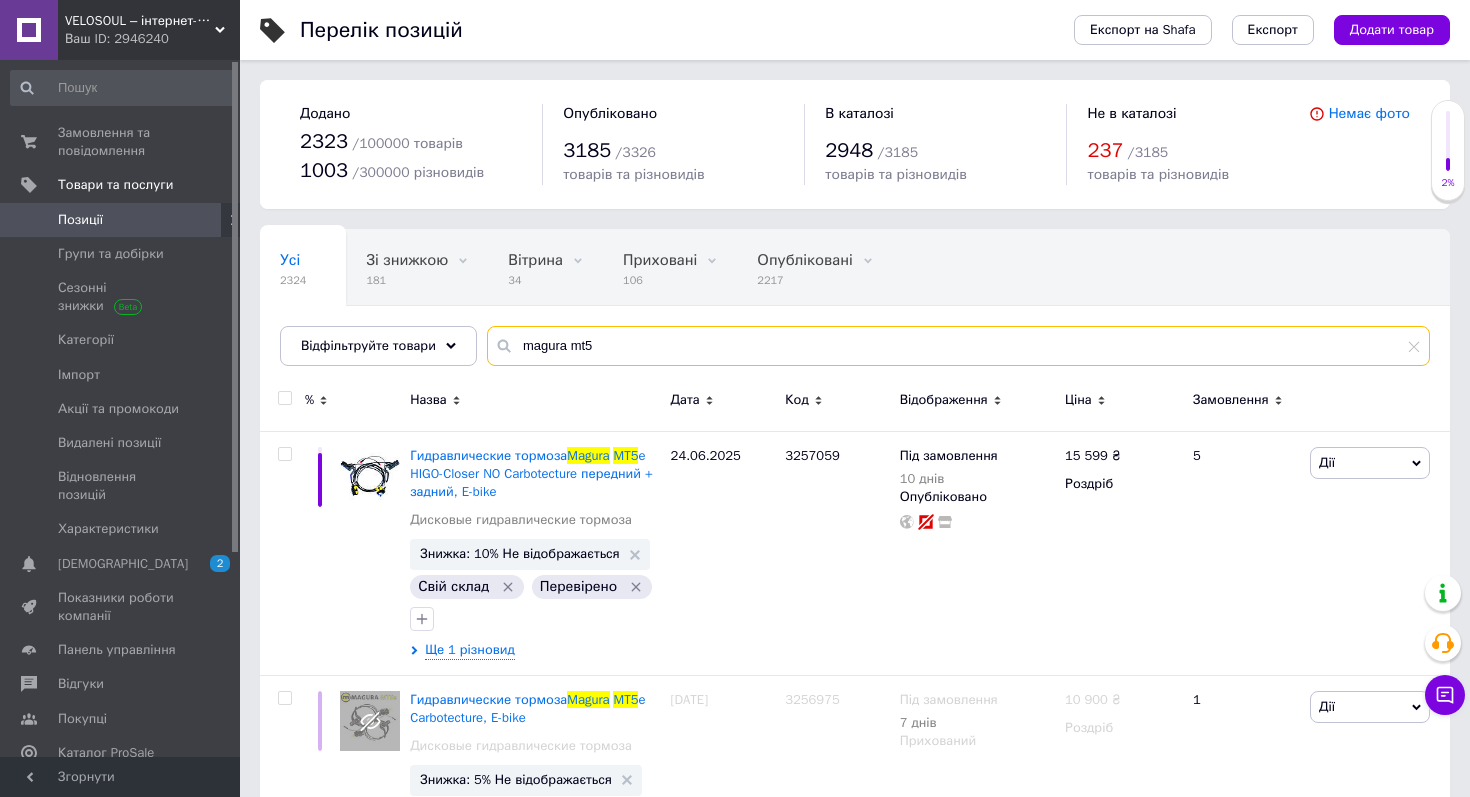 click on "magura mt5" at bounding box center (958, 346) 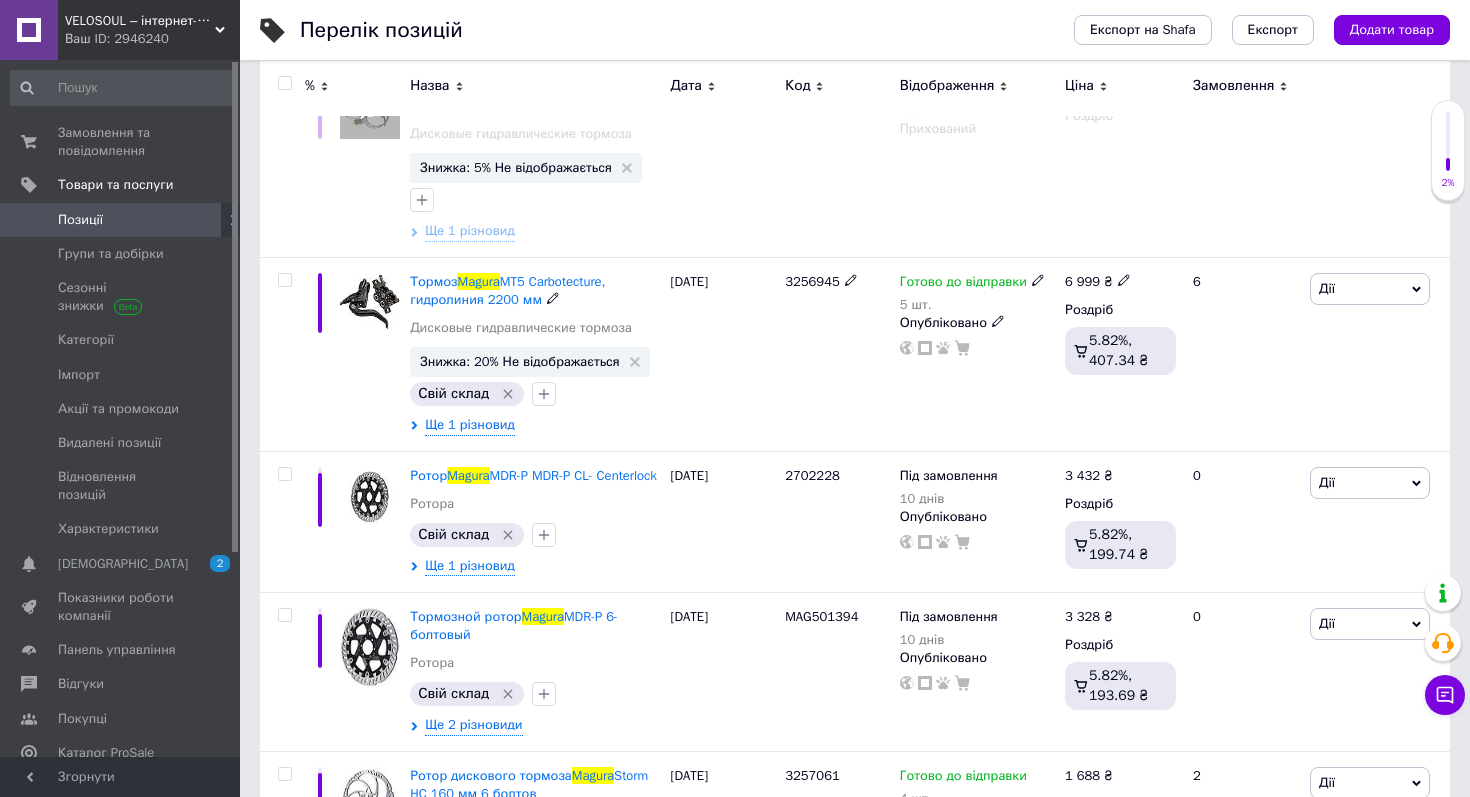 scroll, scrollTop: 374, scrollLeft: 0, axis: vertical 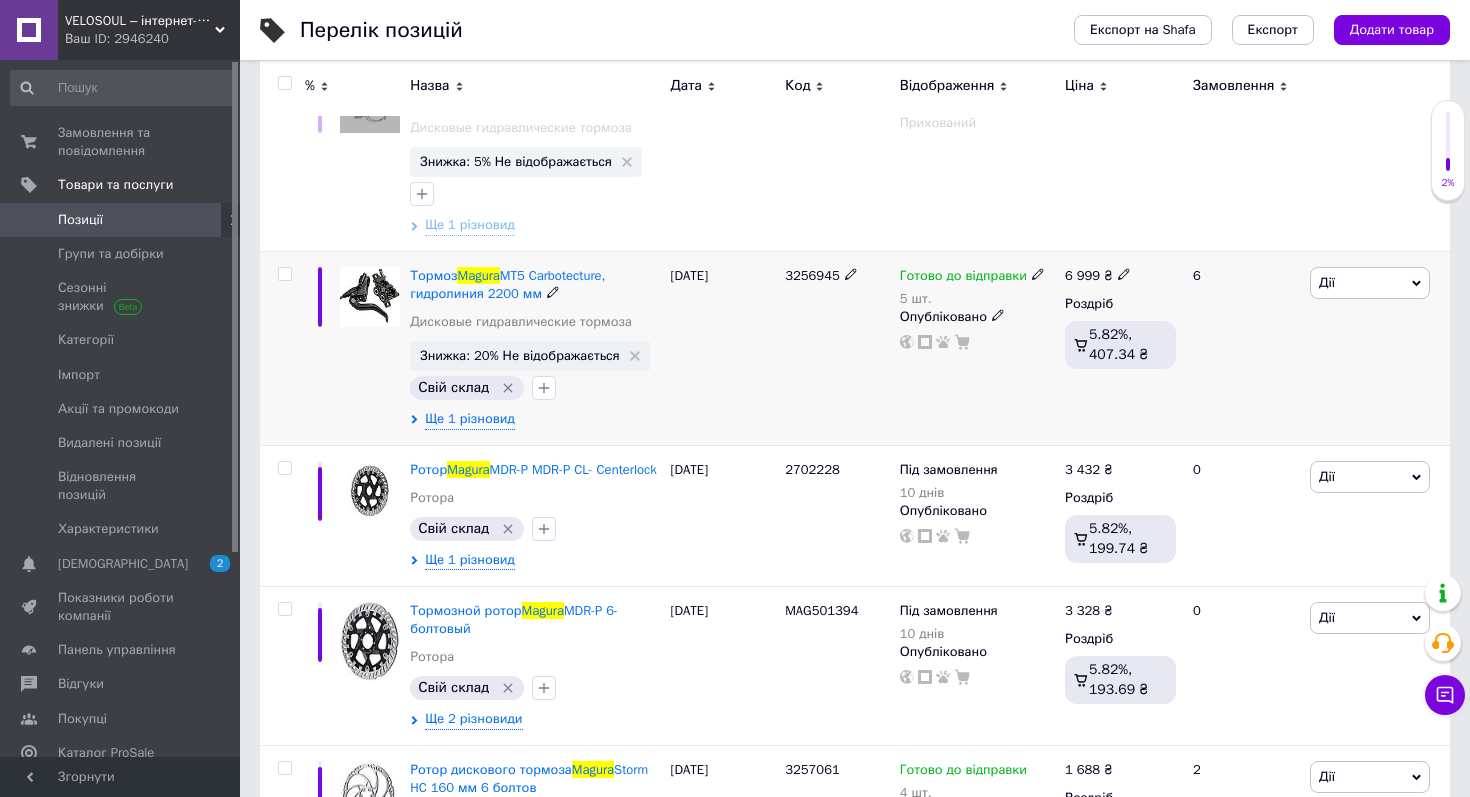 type on "magura" 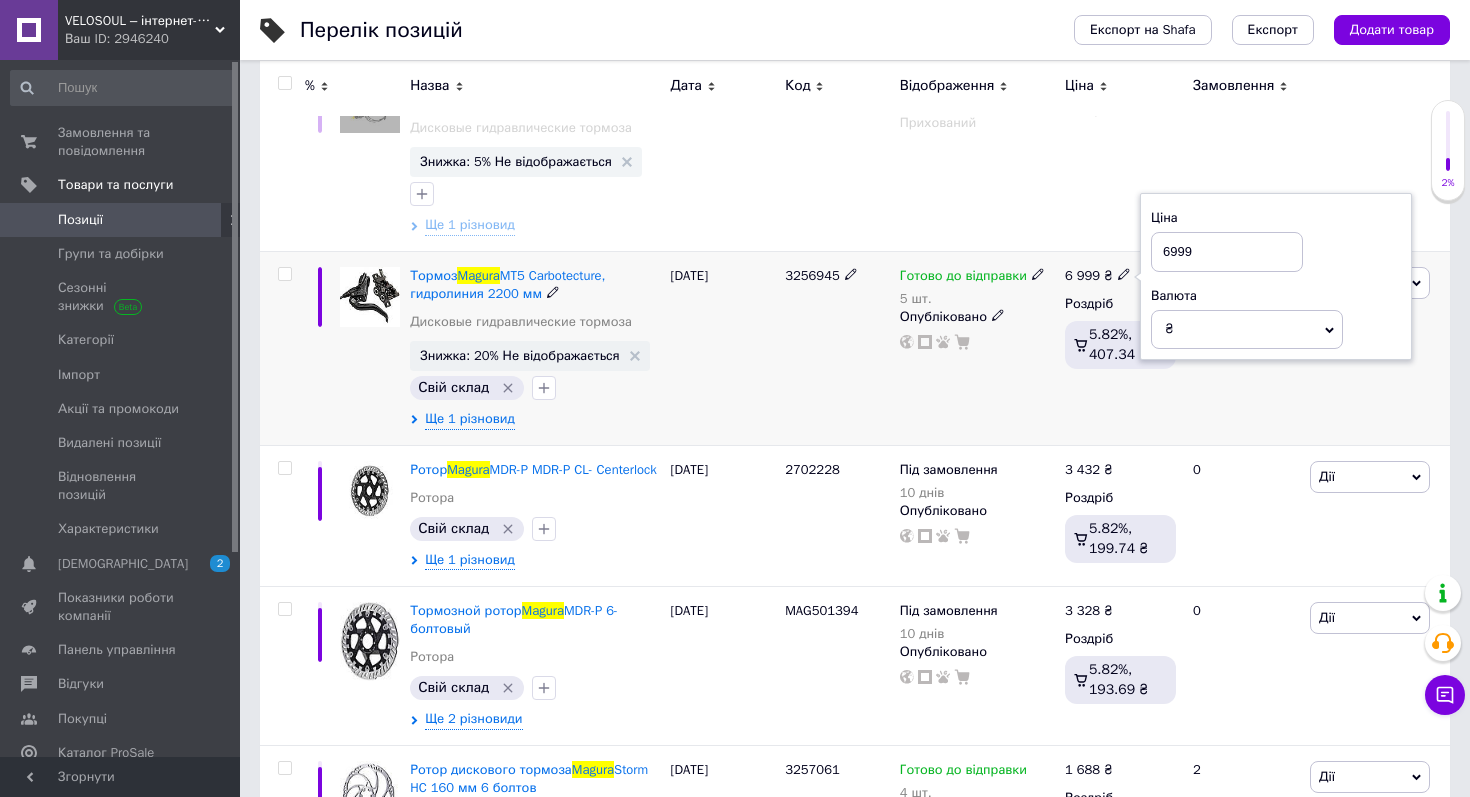 drag, startPoint x: 1176, startPoint y: 254, endPoint x: 1158, endPoint y: 255, distance: 18.027756 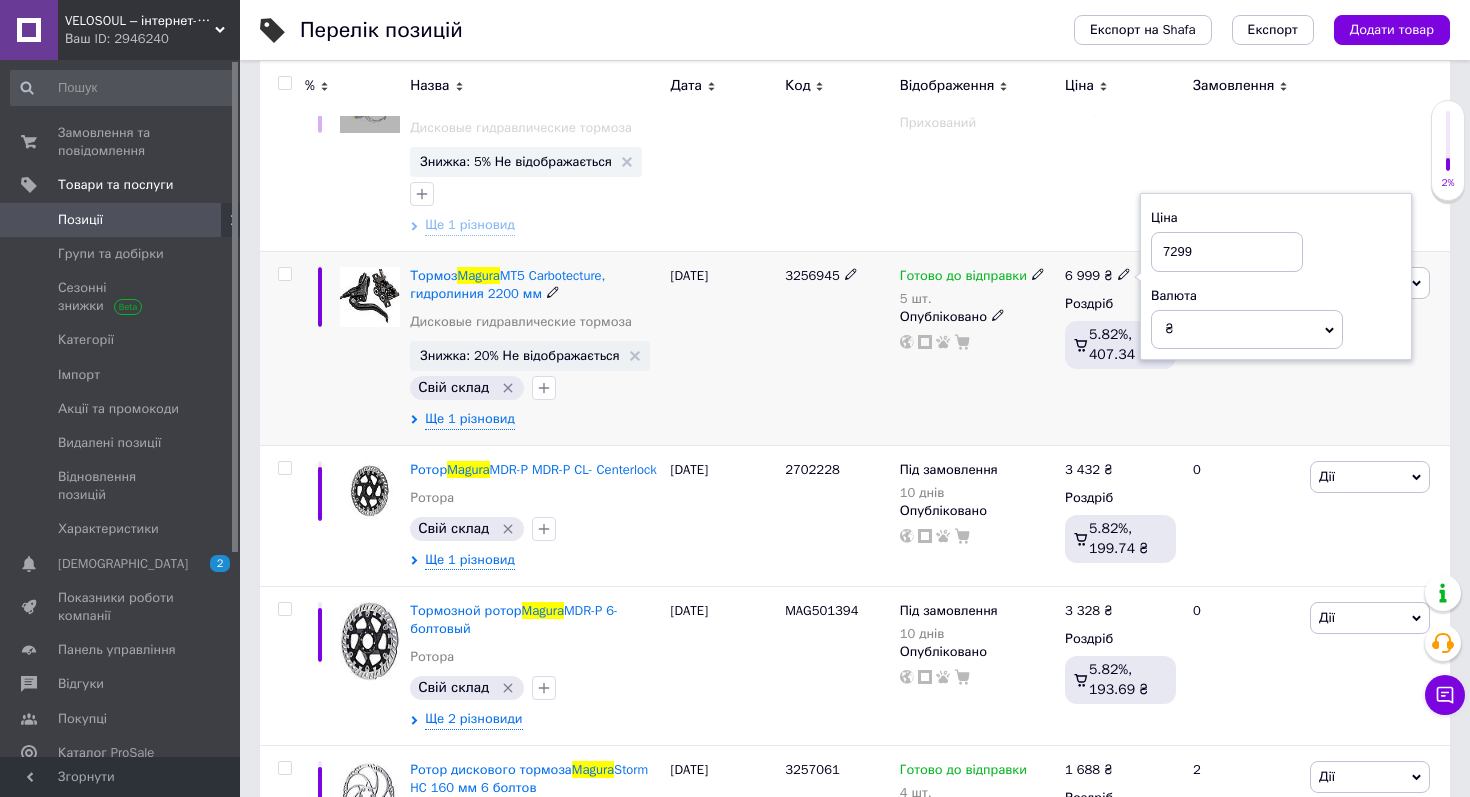 type on "7299" 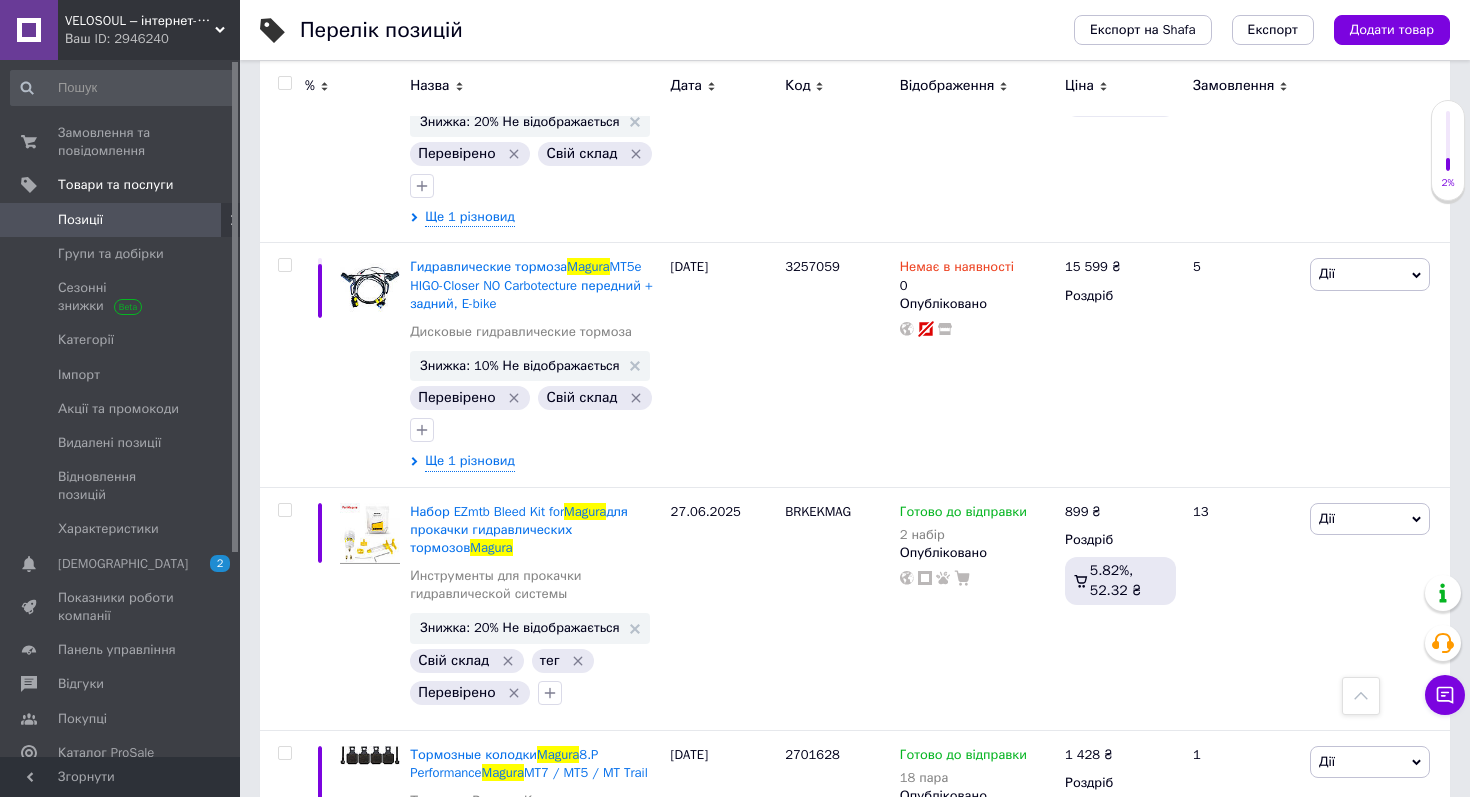 scroll, scrollTop: 1618, scrollLeft: 0, axis: vertical 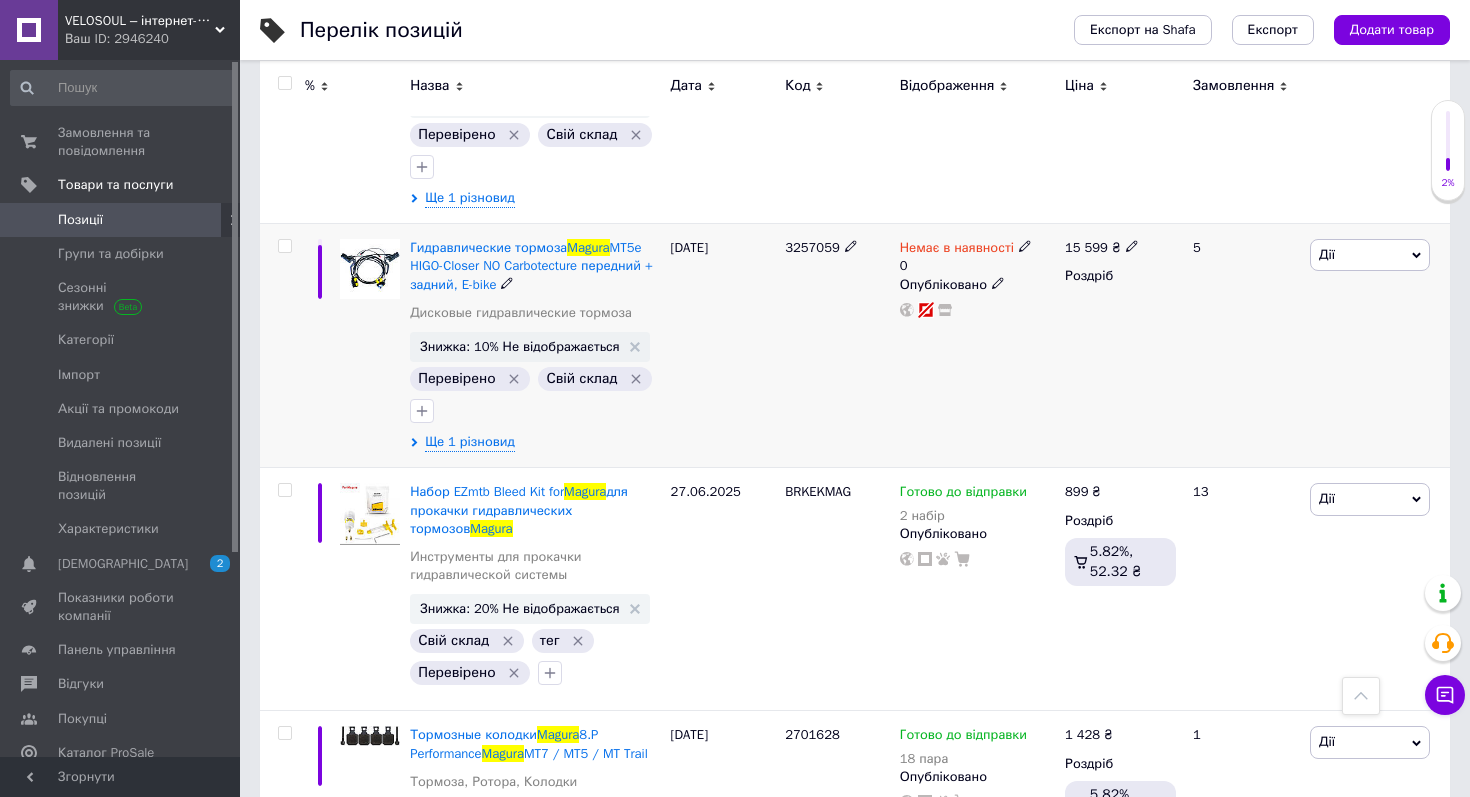 click 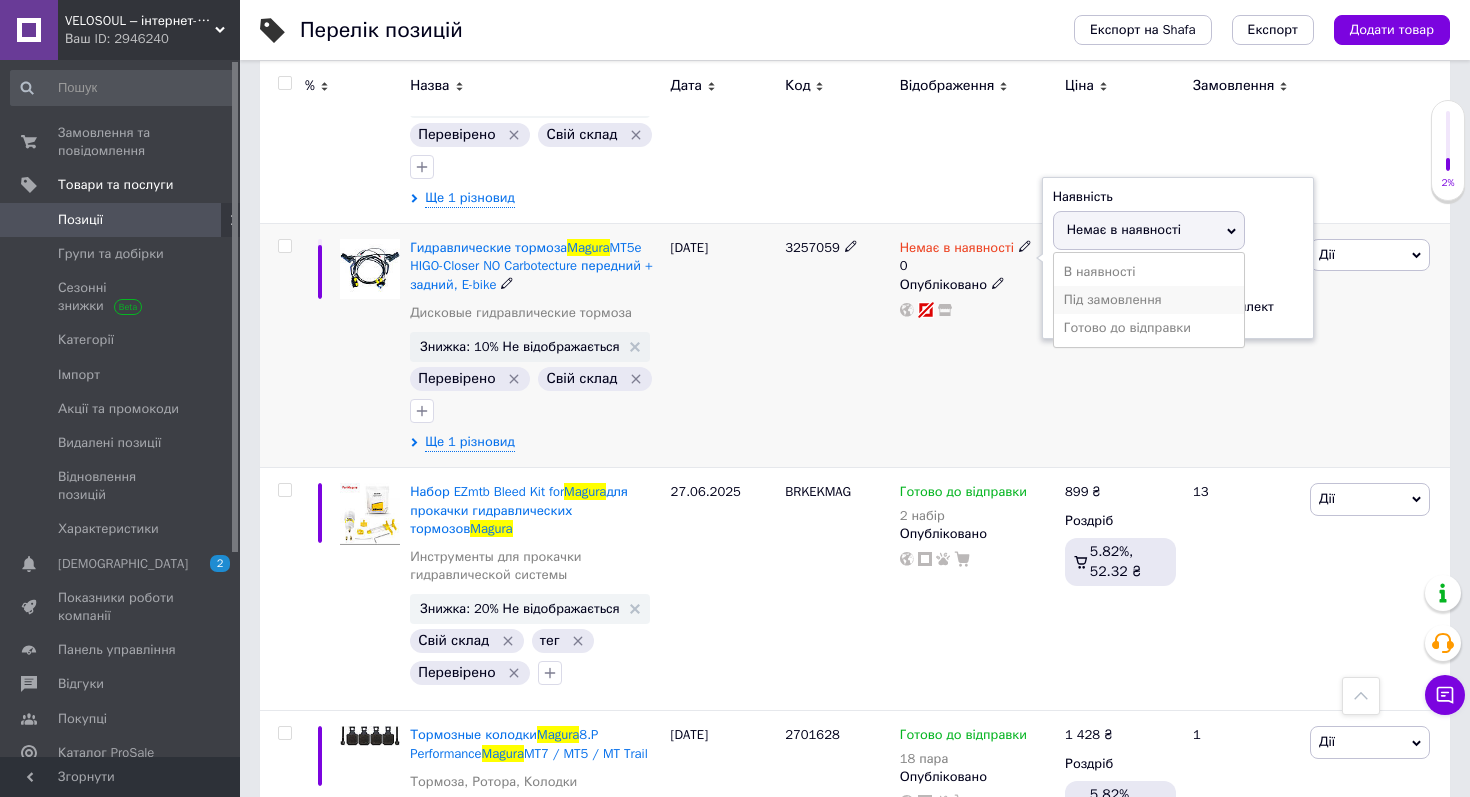 click on "Під замовлення" at bounding box center [1149, 300] 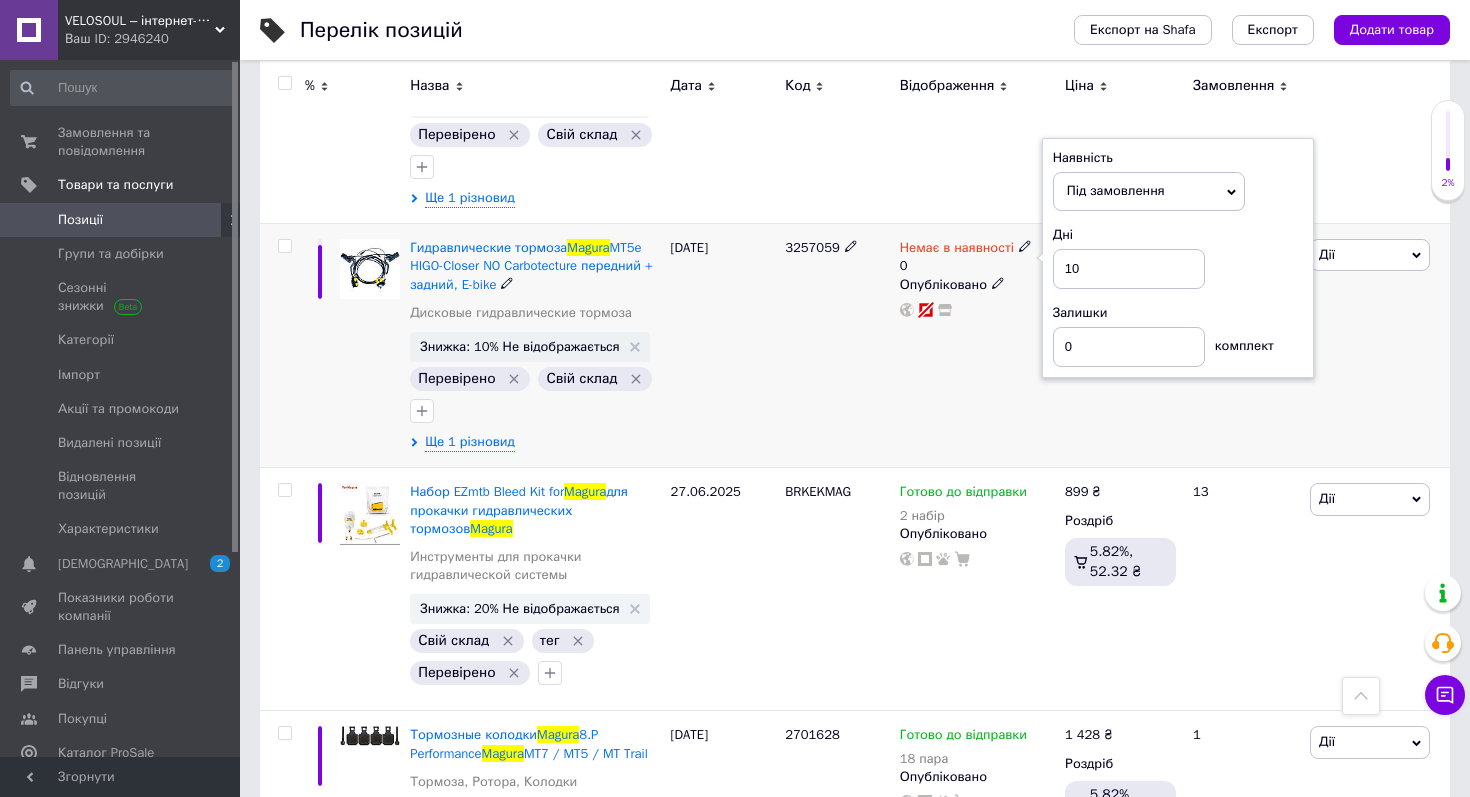 click on "15 599   ₴ Роздріб" at bounding box center (1120, 346) 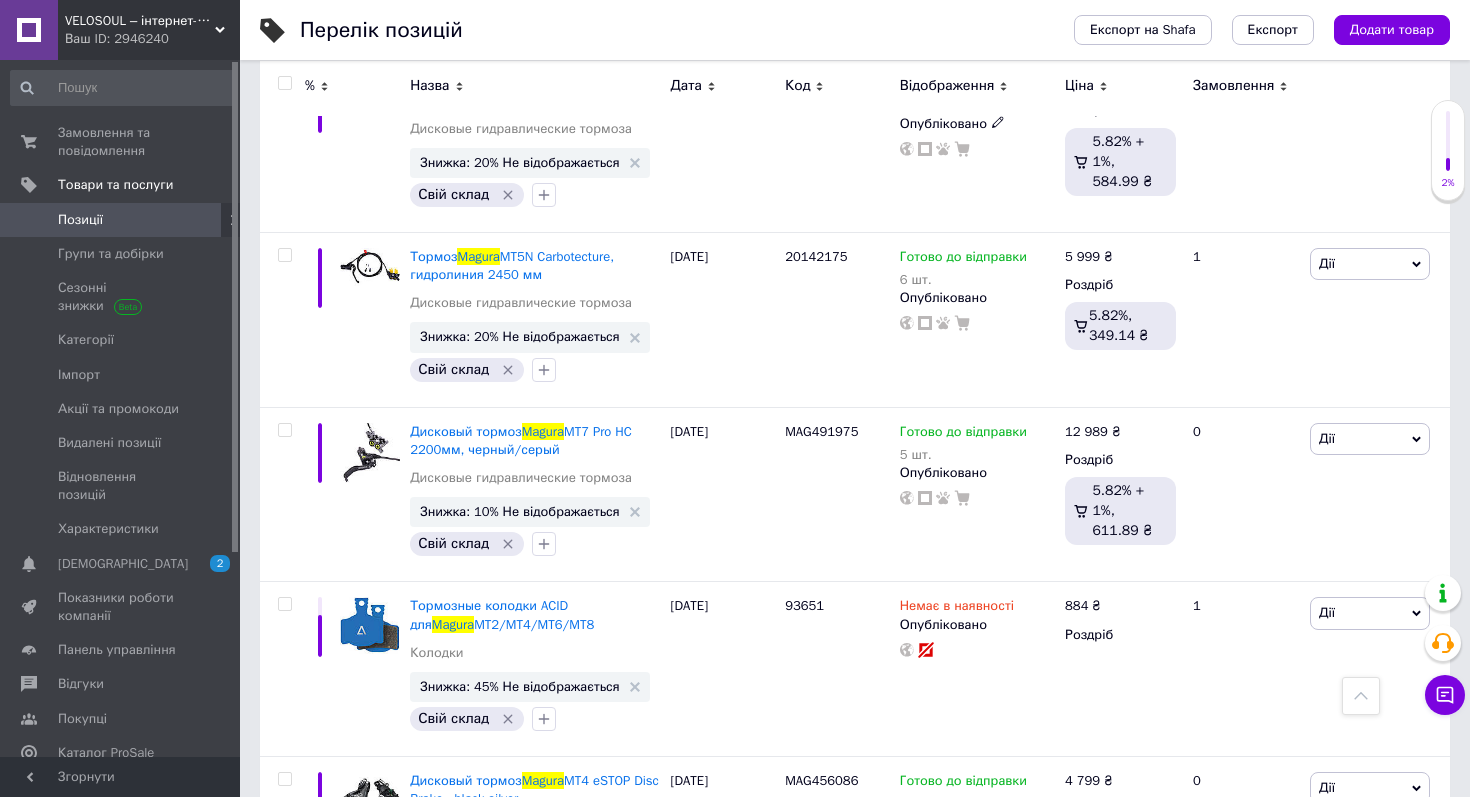 scroll, scrollTop: 7091, scrollLeft: 0, axis: vertical 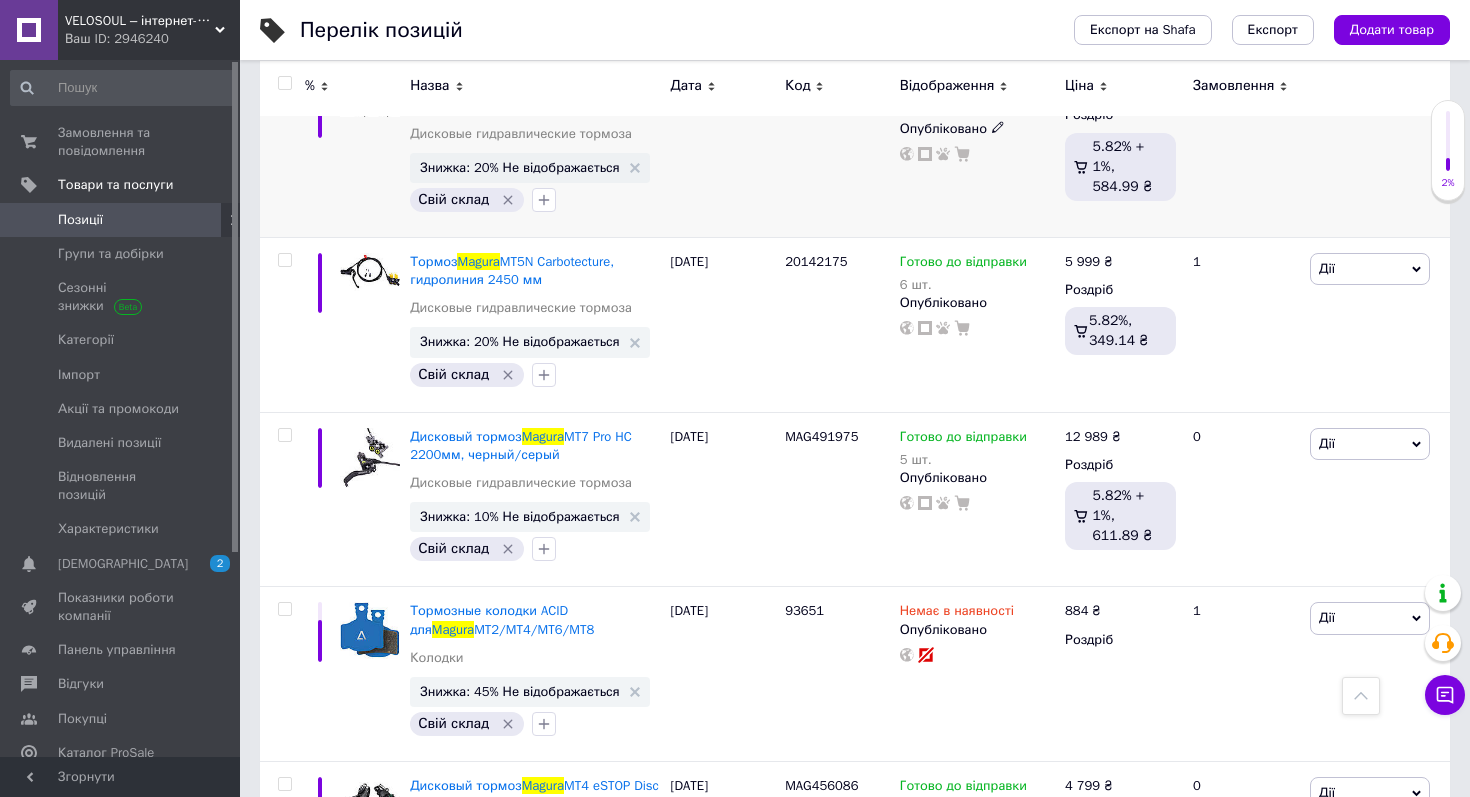 click 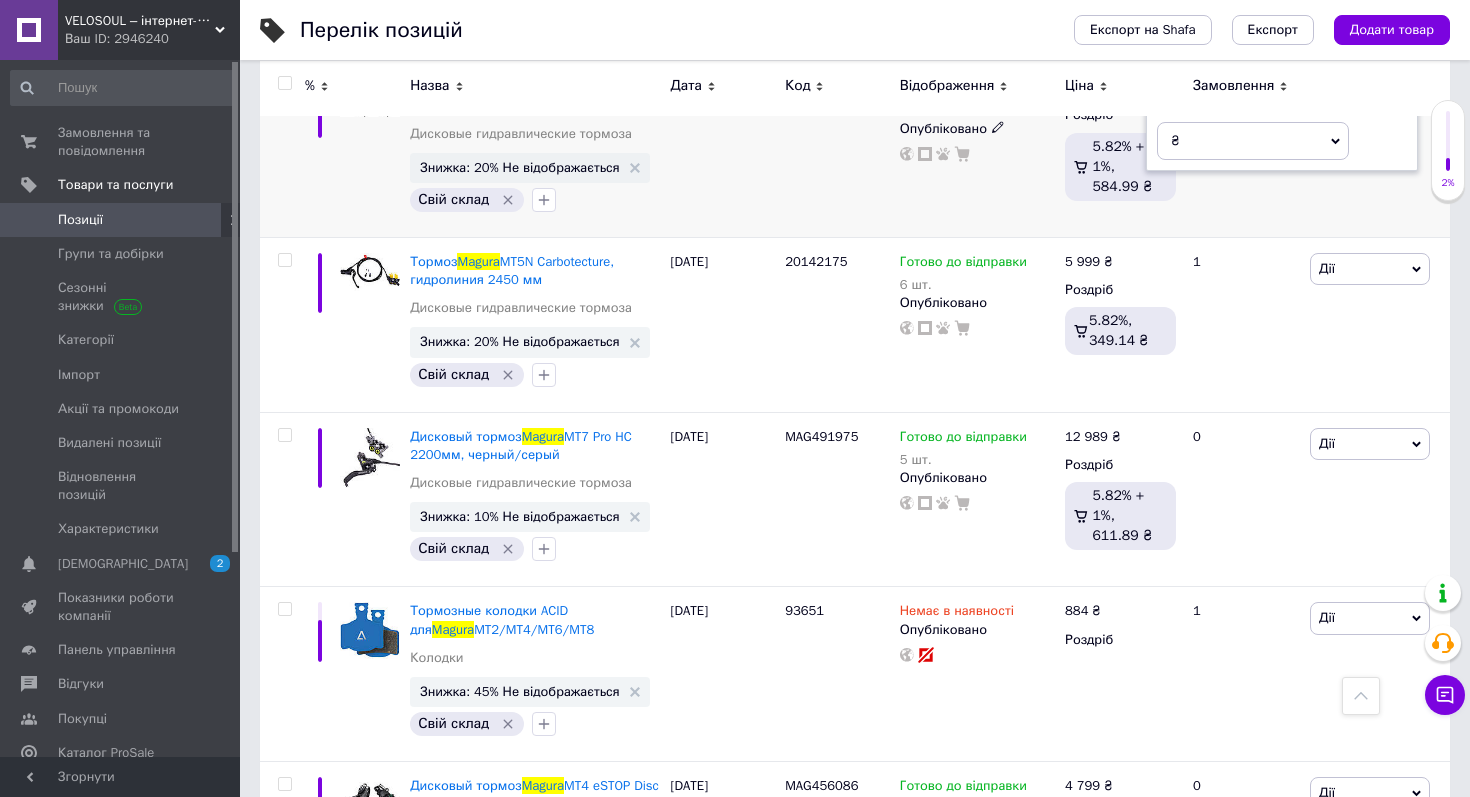 click on "10299" at bounding box center (1233, 64) 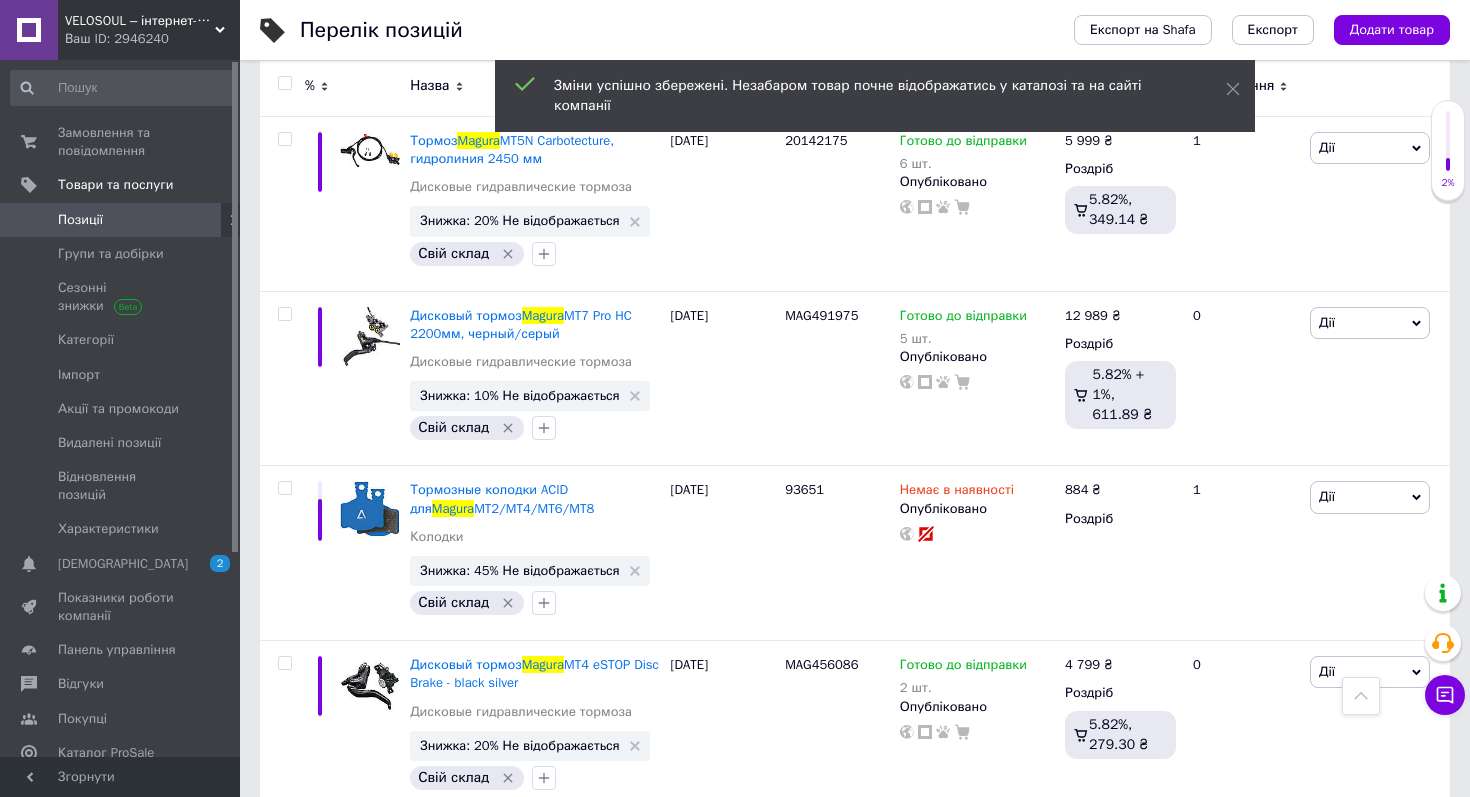 scroll, scrollTop: 7219, scrollLeft: 0, axis: vertical 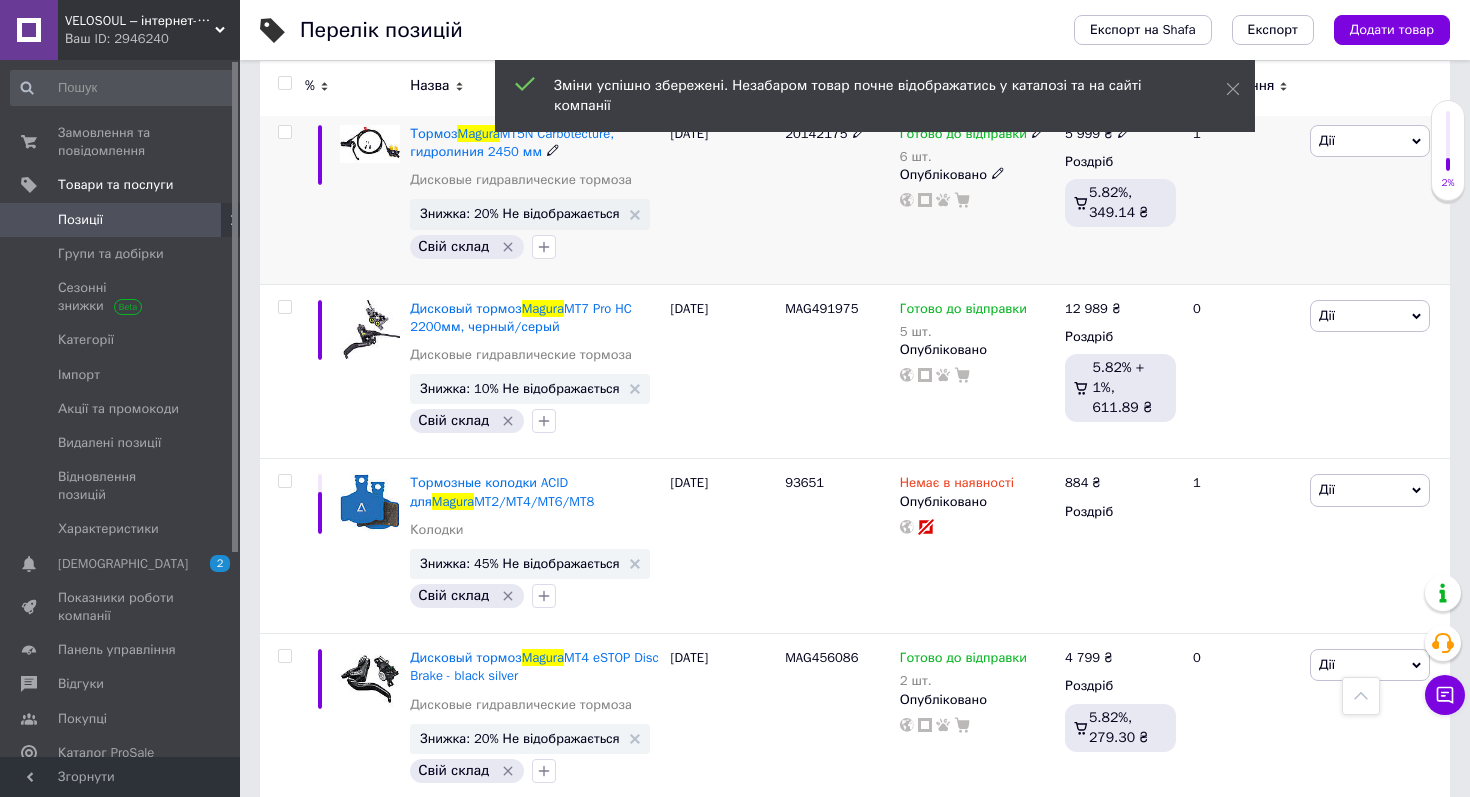 click 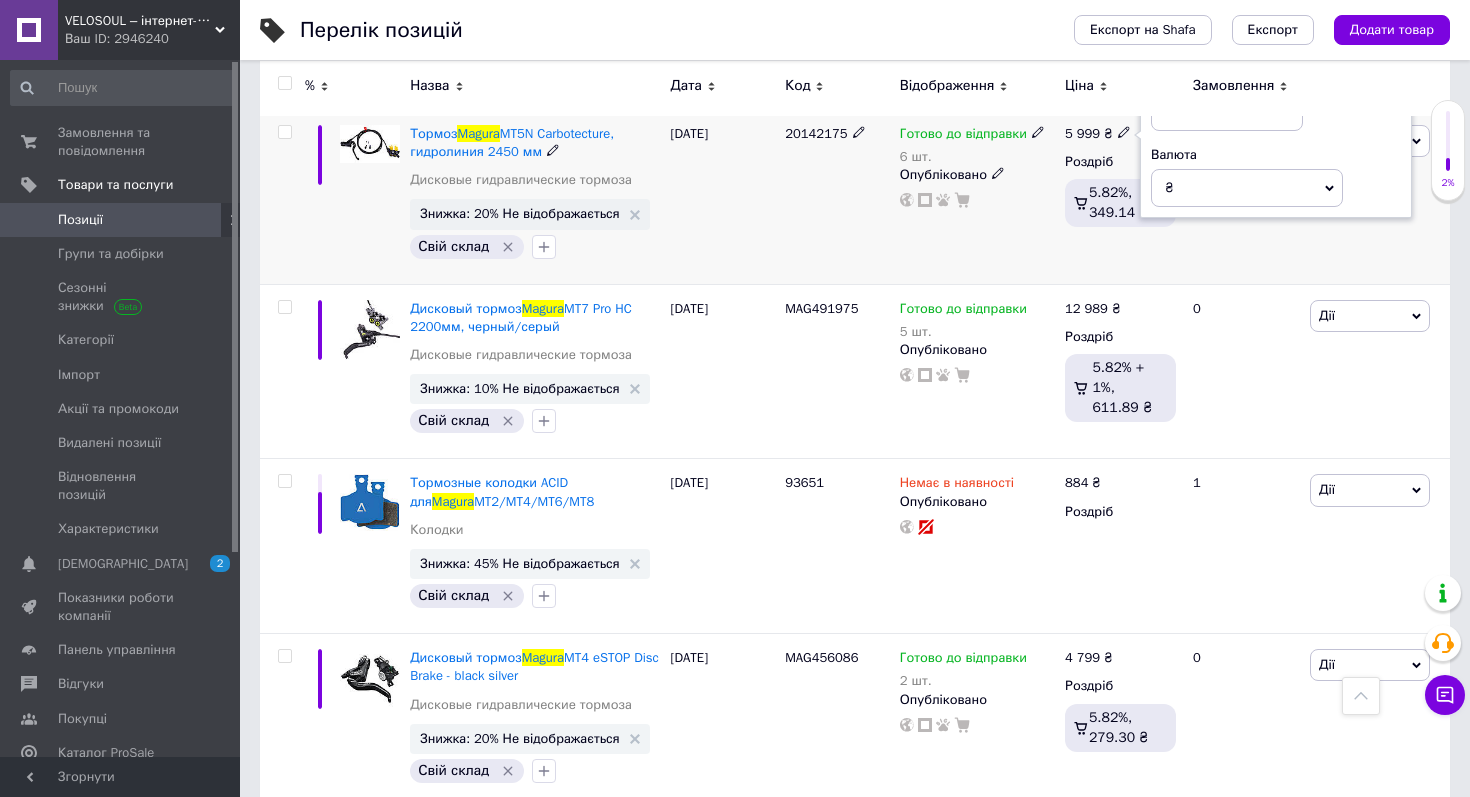 click on "5999" at bounding box center [1227, 111] 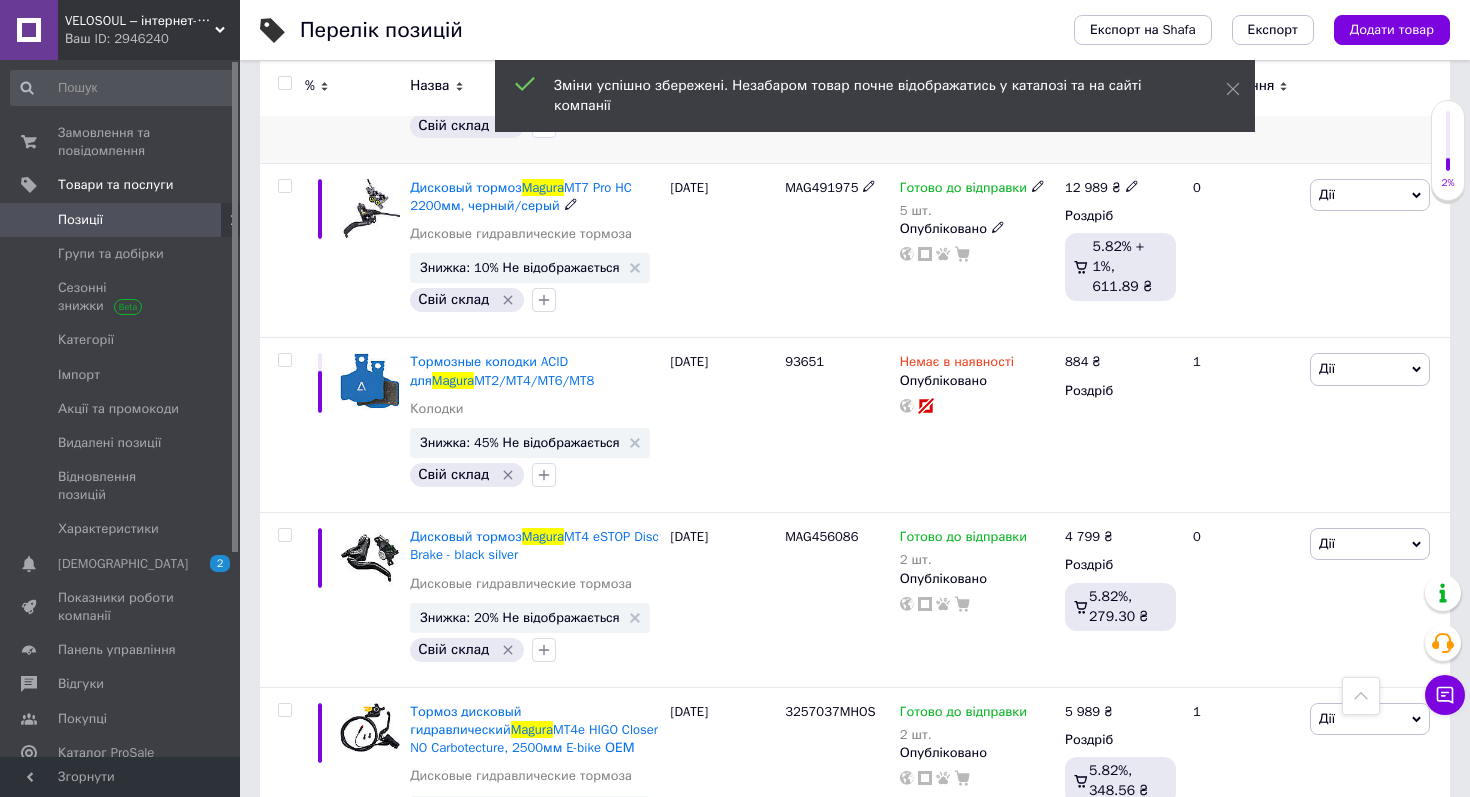 scroll, scrollTop: 7342, scrollLeft: 0, axis: vertical 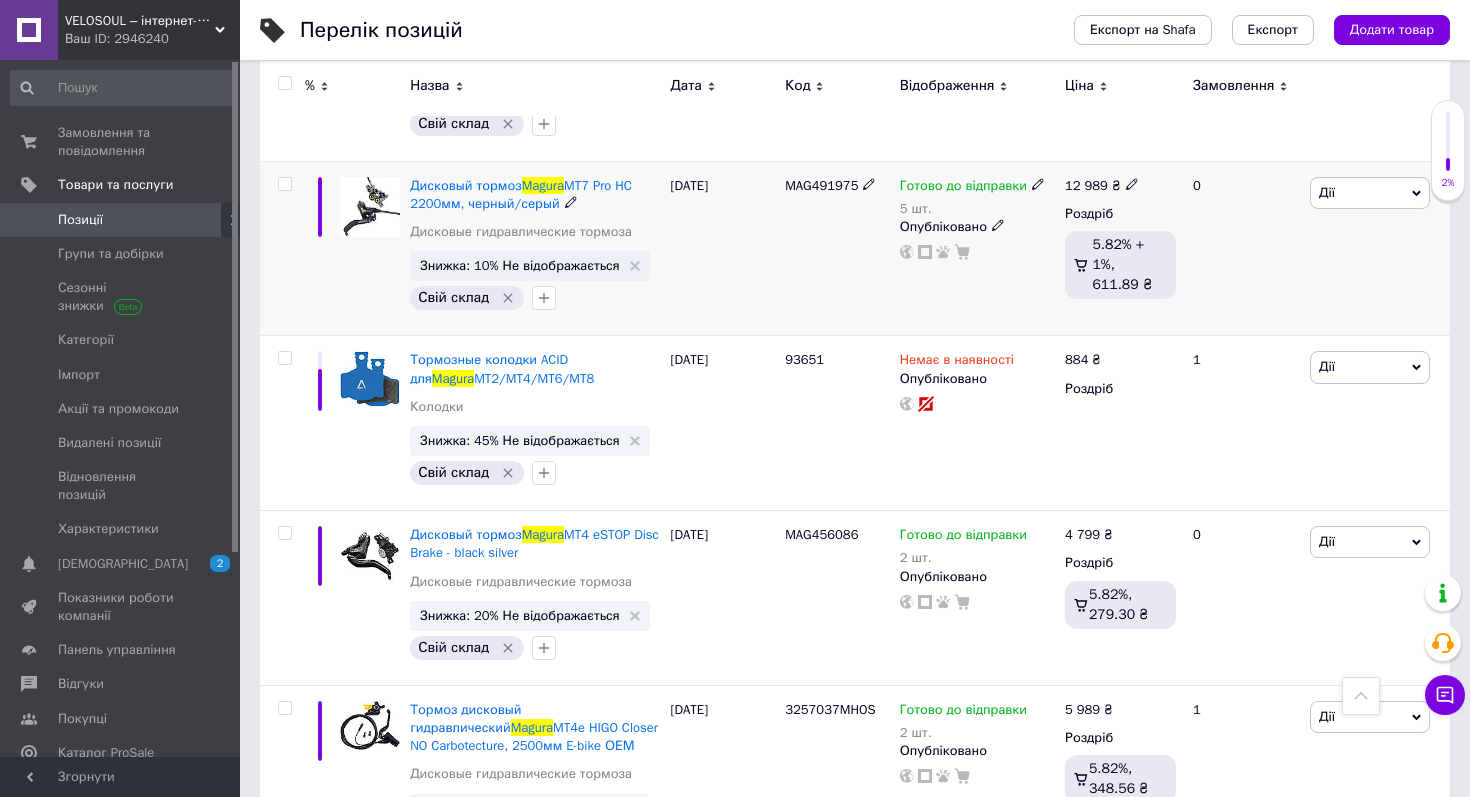 click 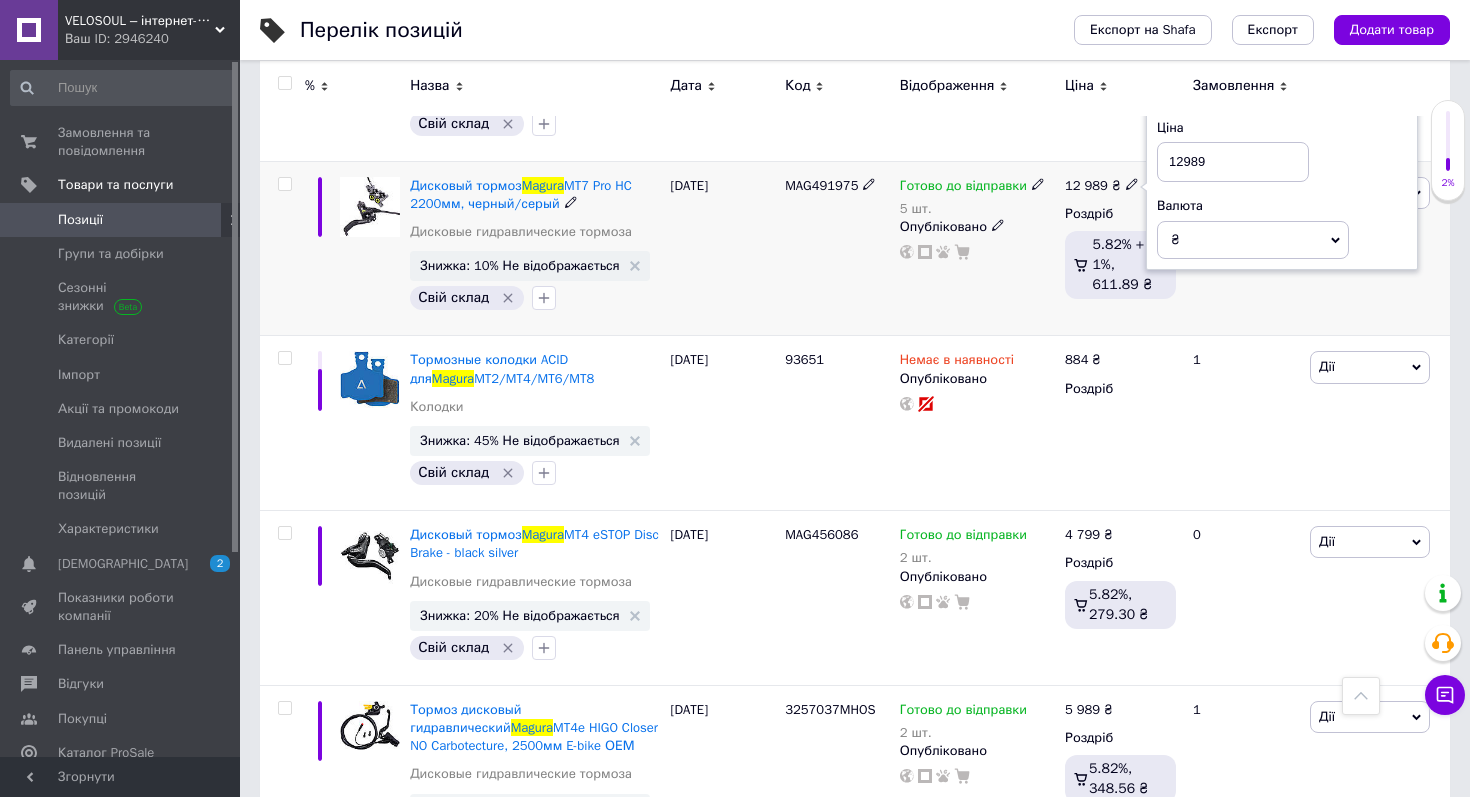 drag, startPoint x: 1193, startPoint y: 437, endPoint x: 1179, endPoint y: 437, distance: 14 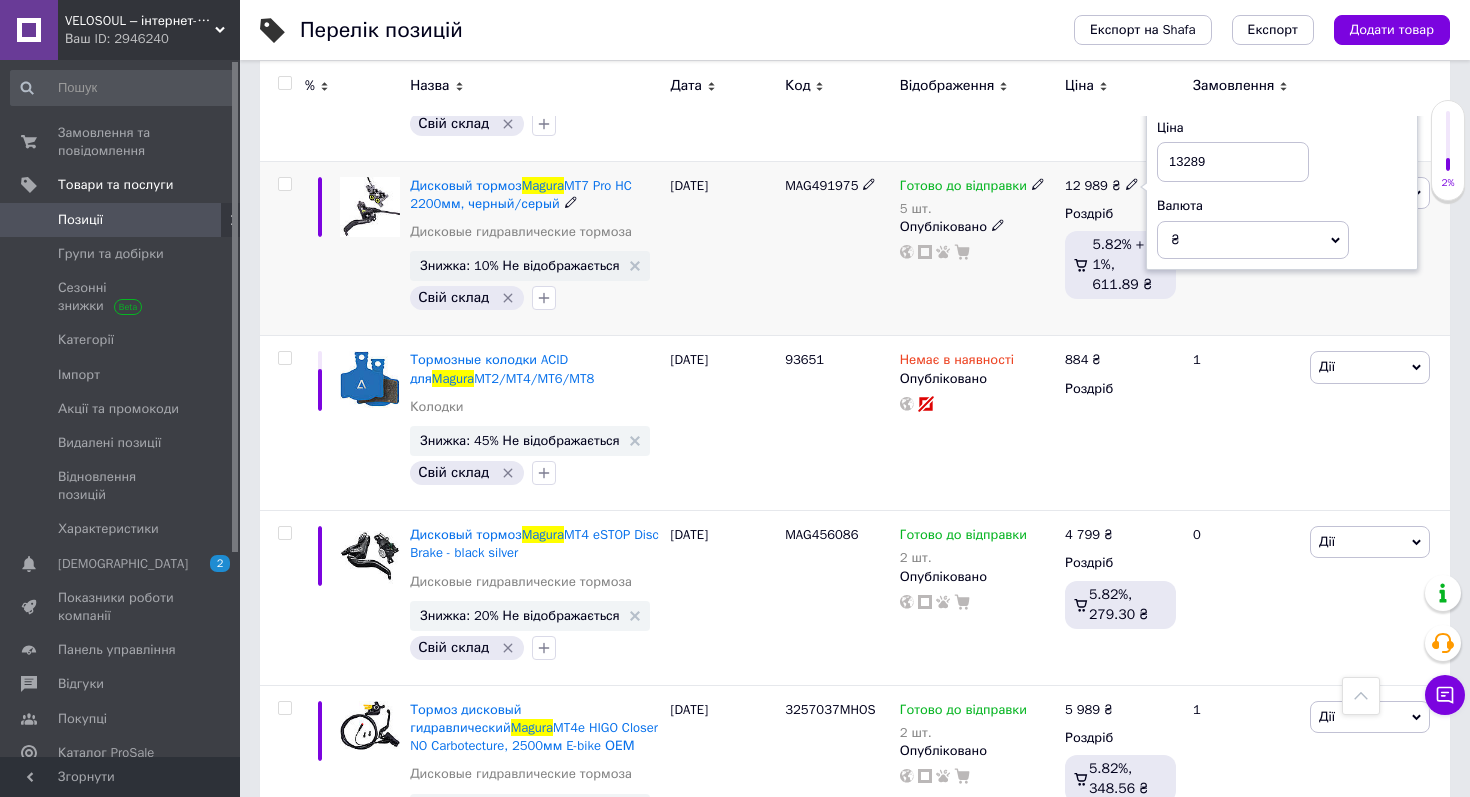type on "13289" 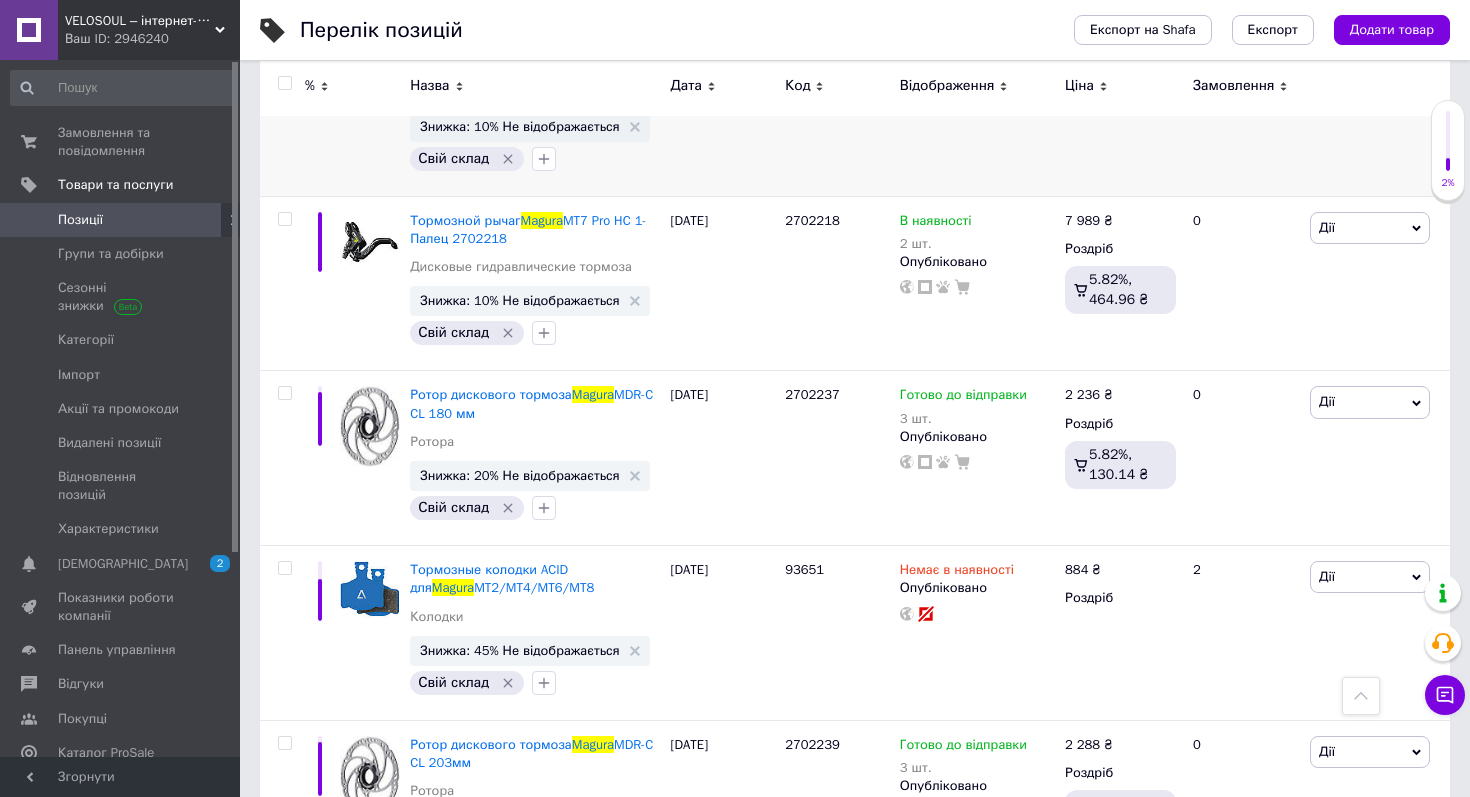scroll, scrollTop: 8427, scrollLeft: 0, axis: vertical 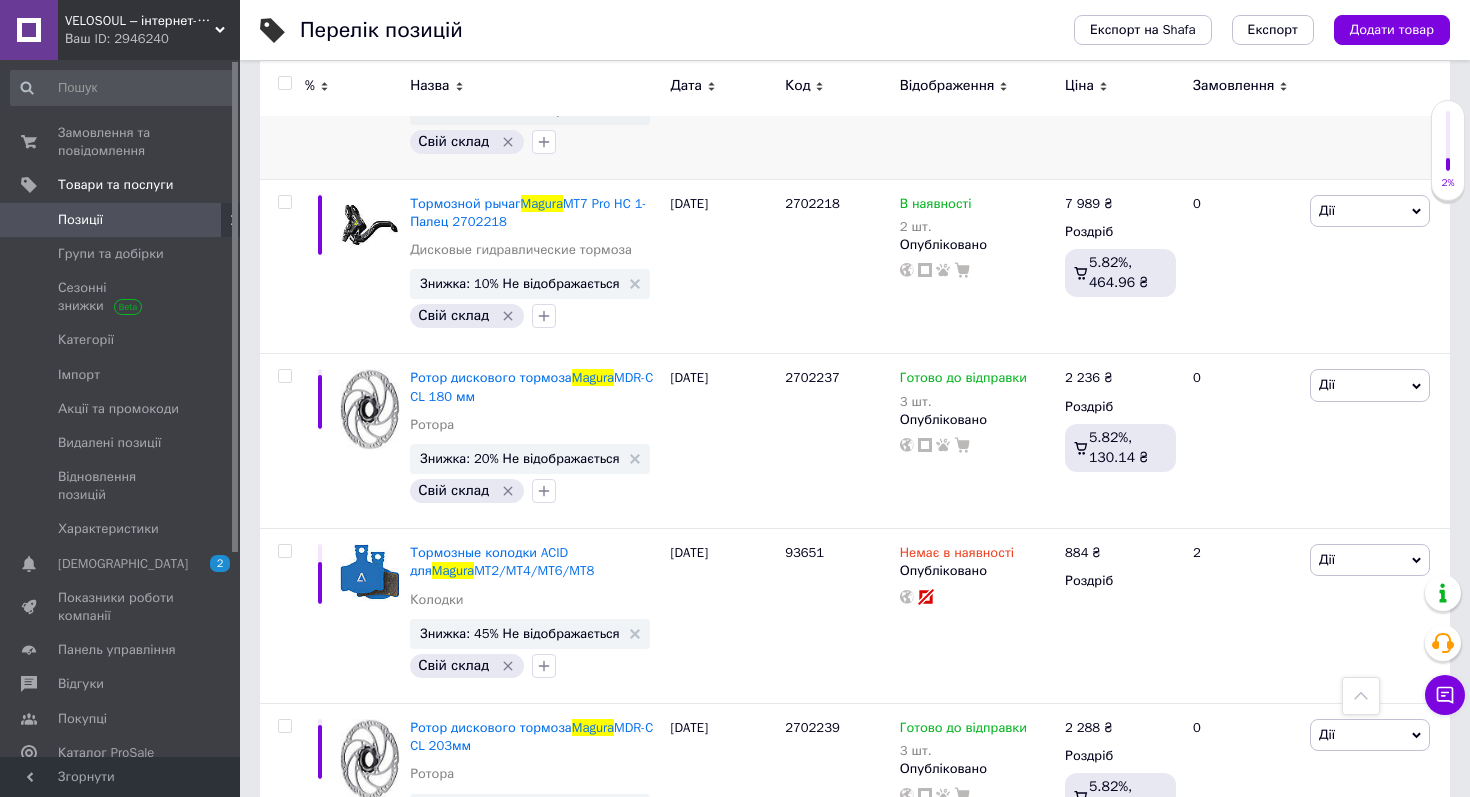 click 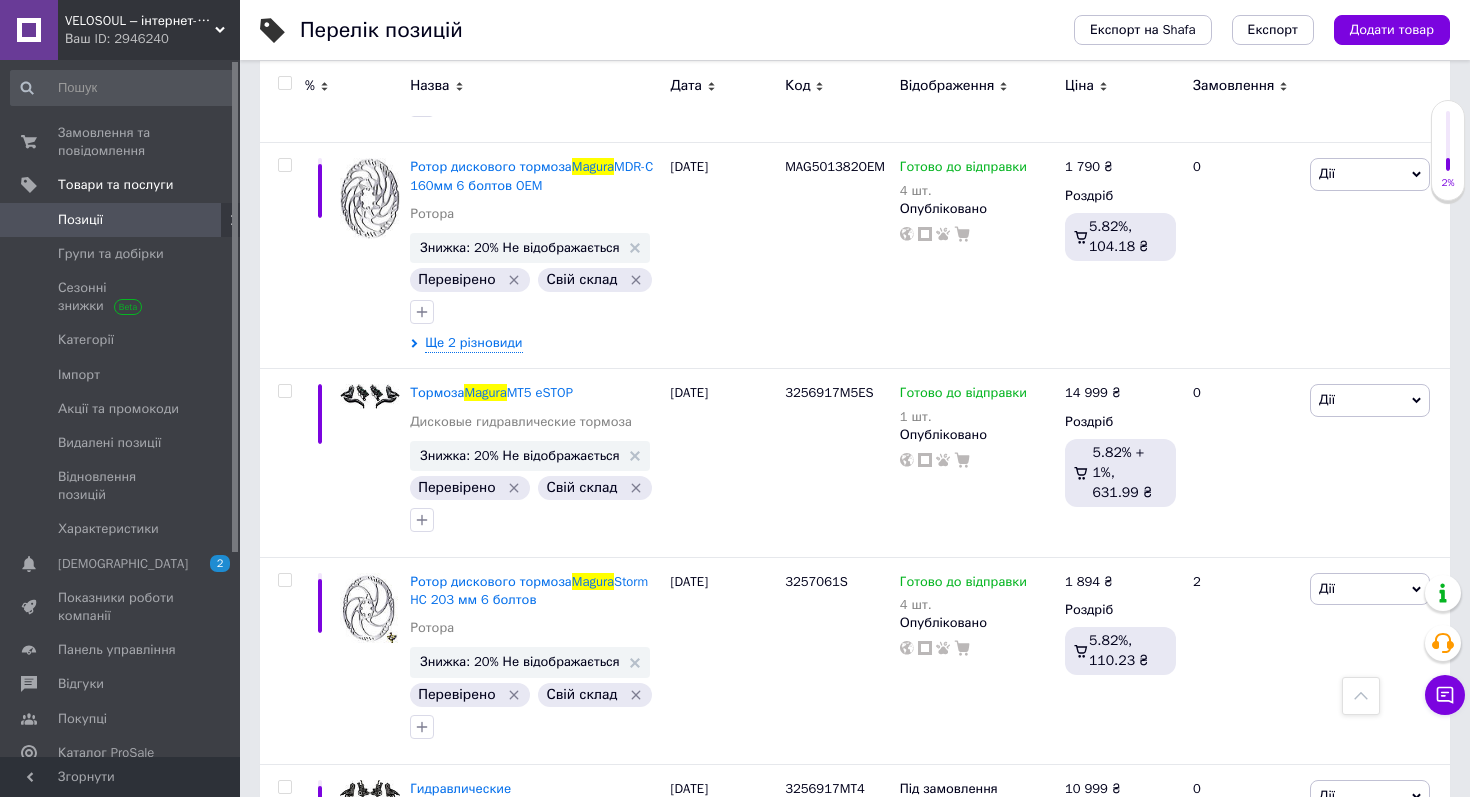 scroll, scrollTop: 10527, scrollLeft: 0, axis: vertical 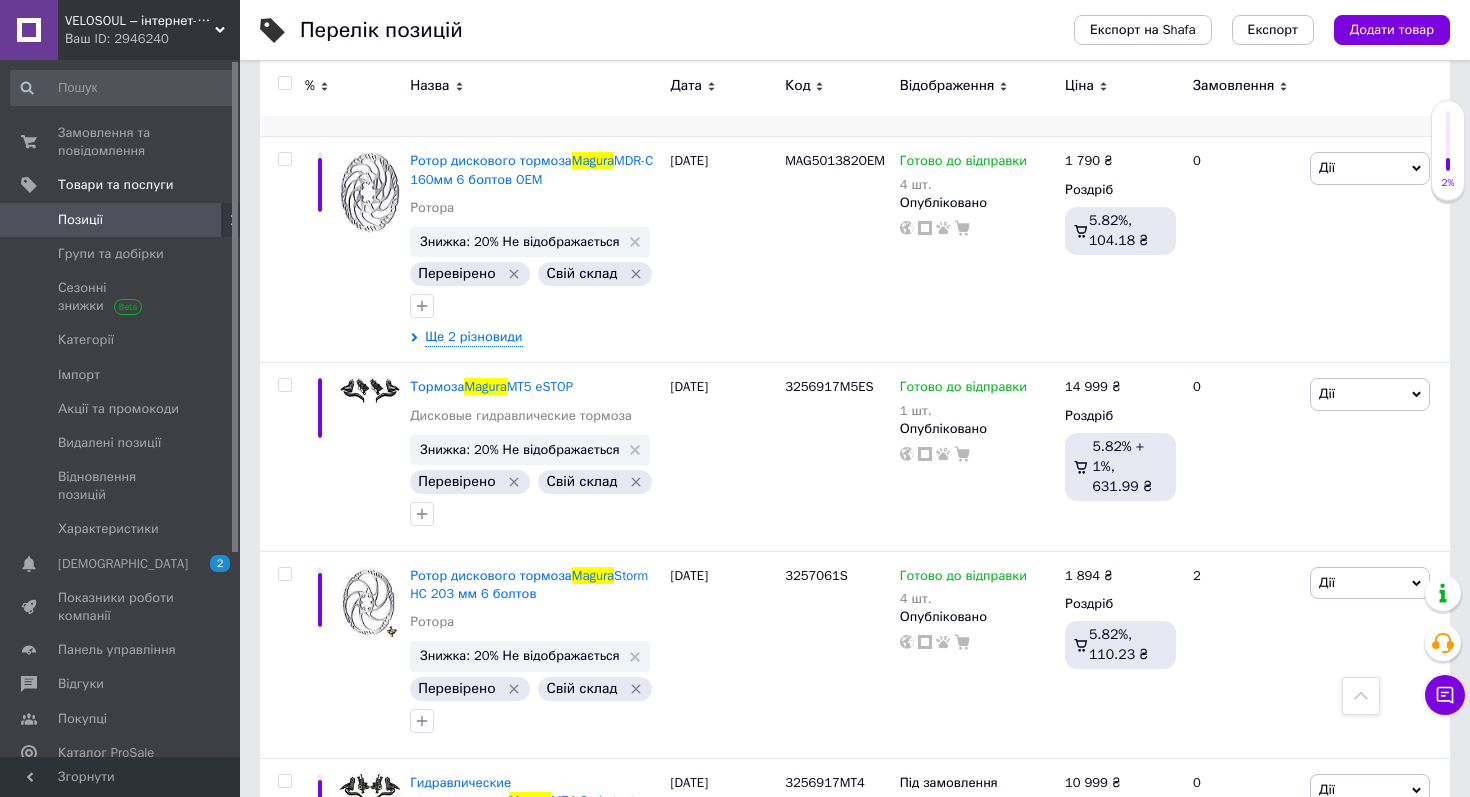 click 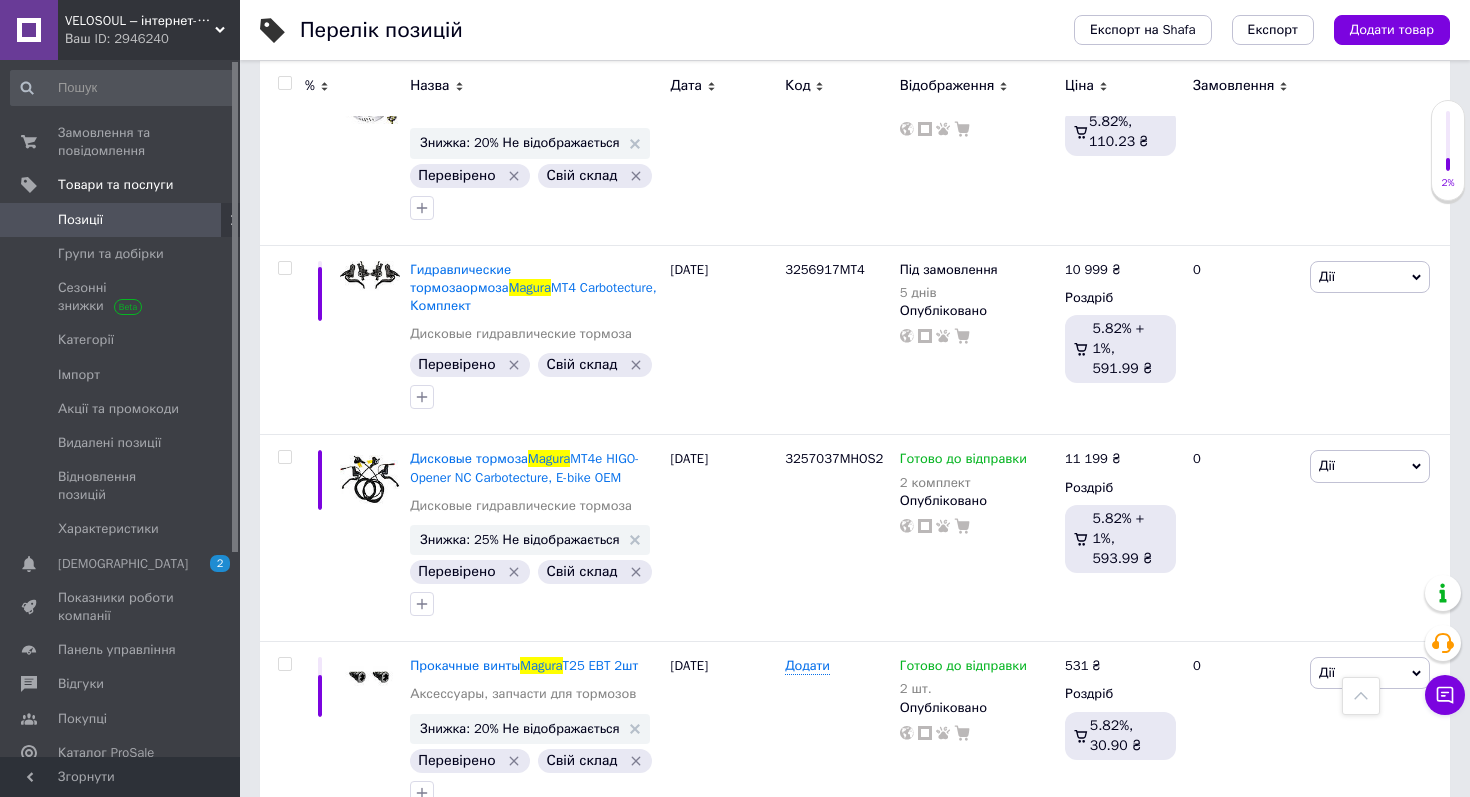 scroll, scrollTop: 11046, scrollLeft: 0, axis: vertical 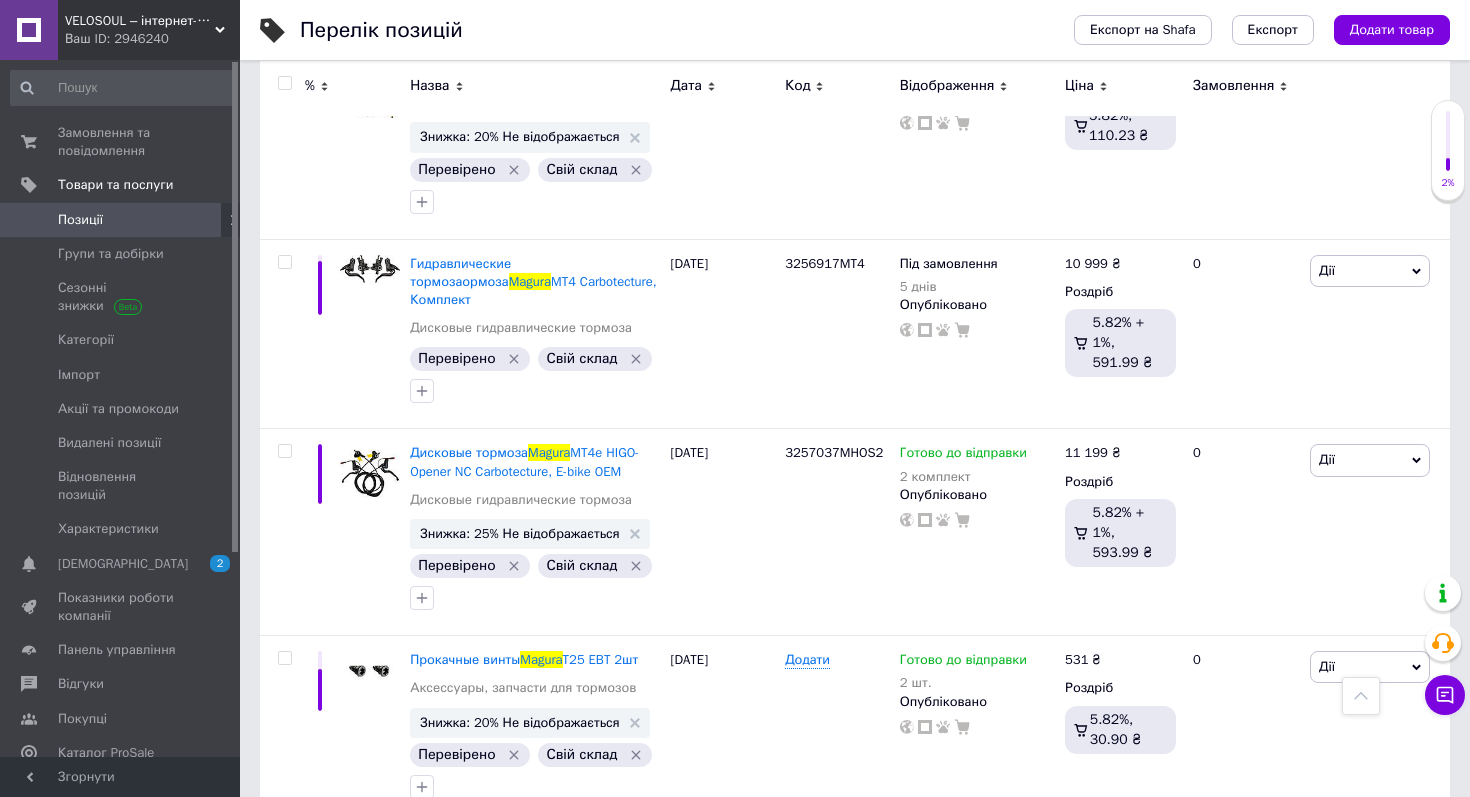 click 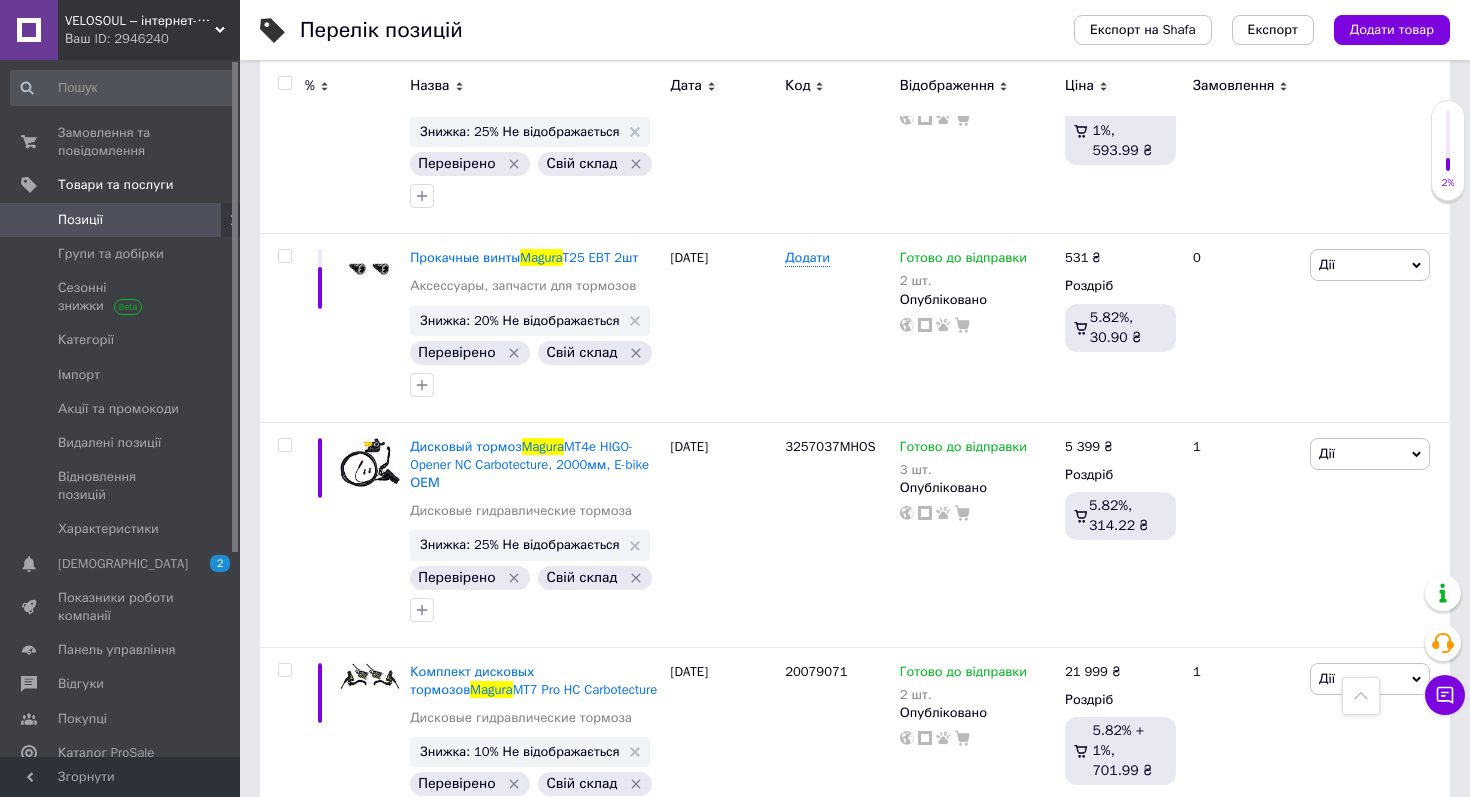 scroll, scrollTop: 11456, scrollLeft: 0, axis: vertical 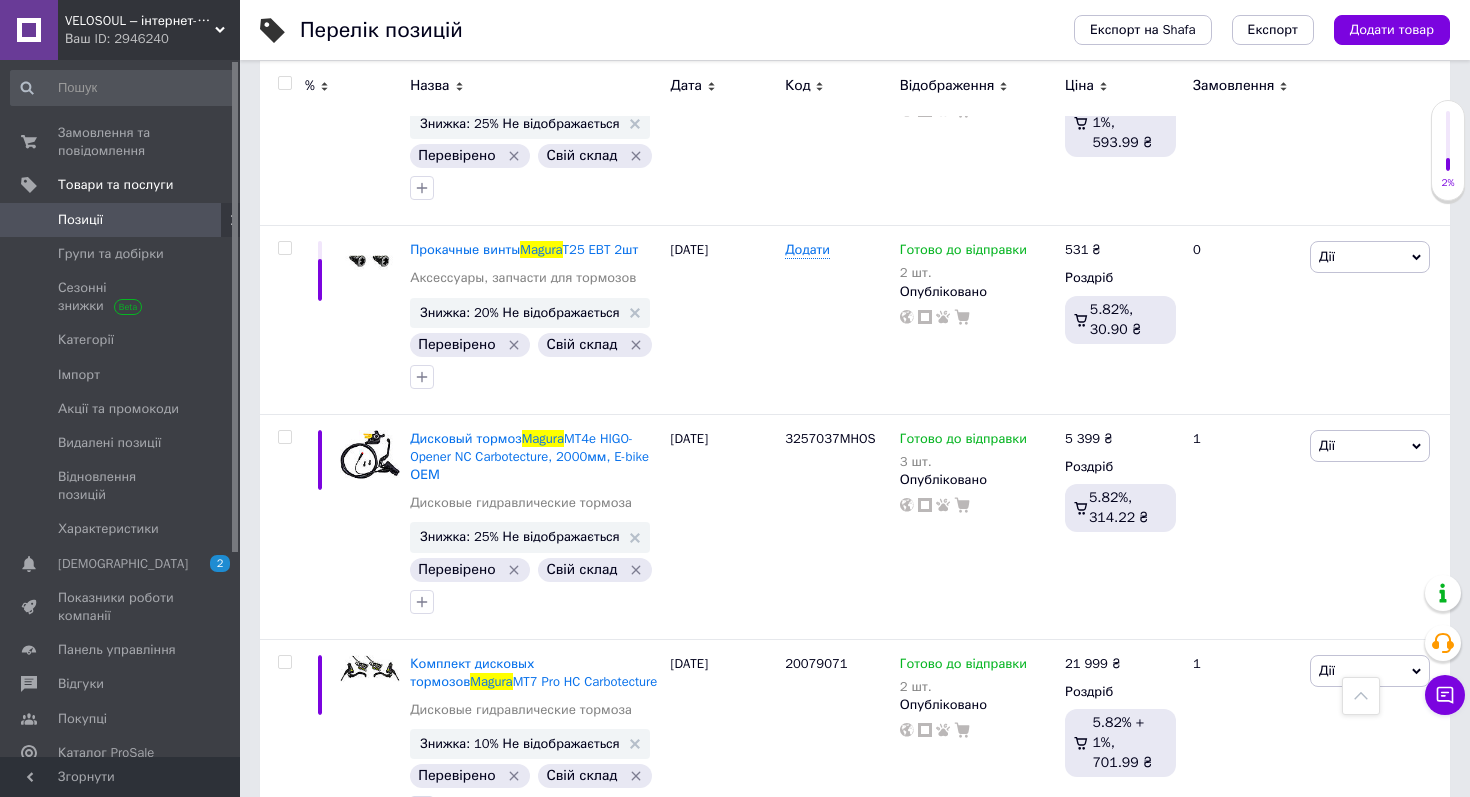 click 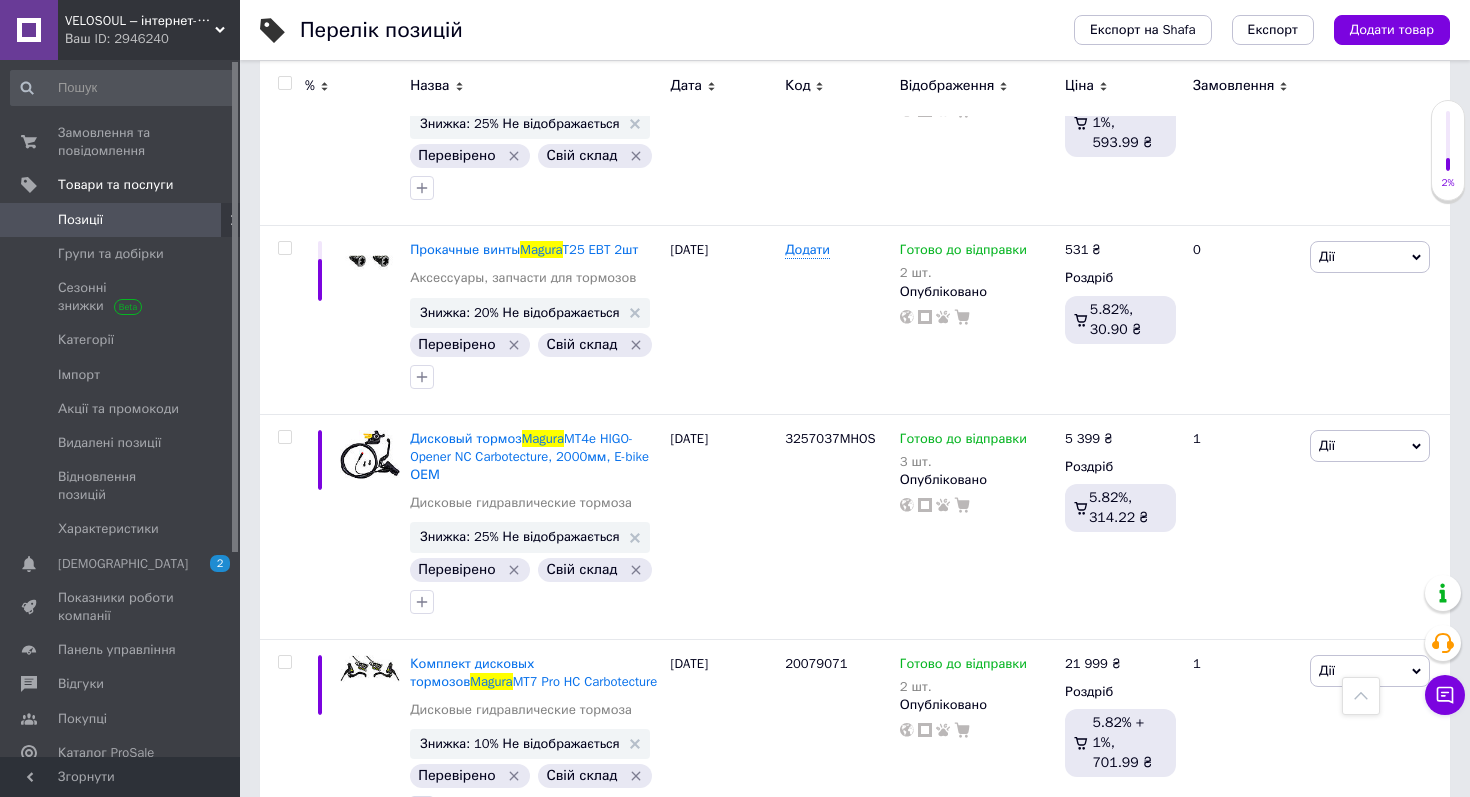 drag, startPoint x: 1178, startPoint y: 284, endPoint x: 1192, endPoint y: 288, distance: 14.56022 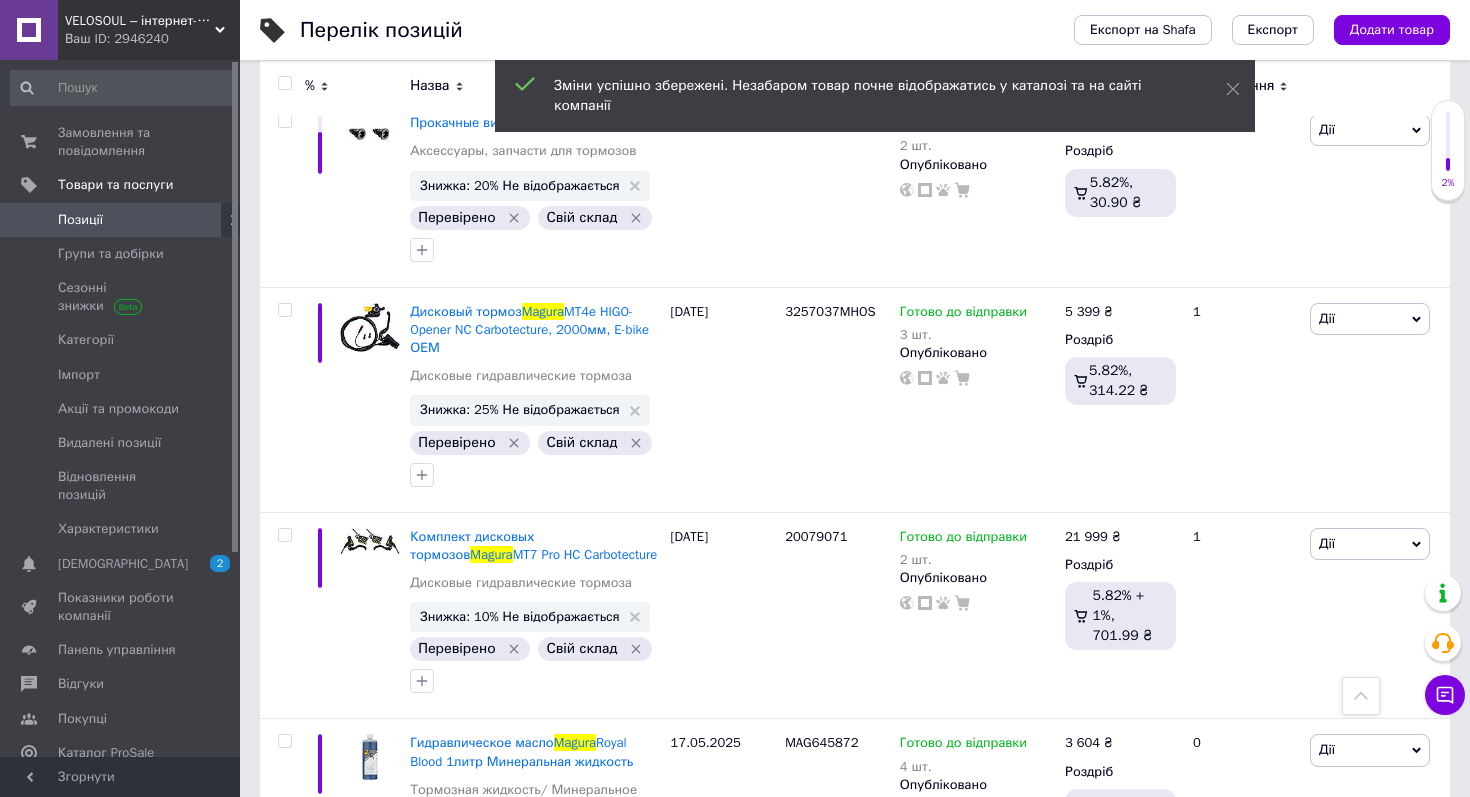 scroll, scrollTop: 11587, scrollLeft: 0, axis: vertical 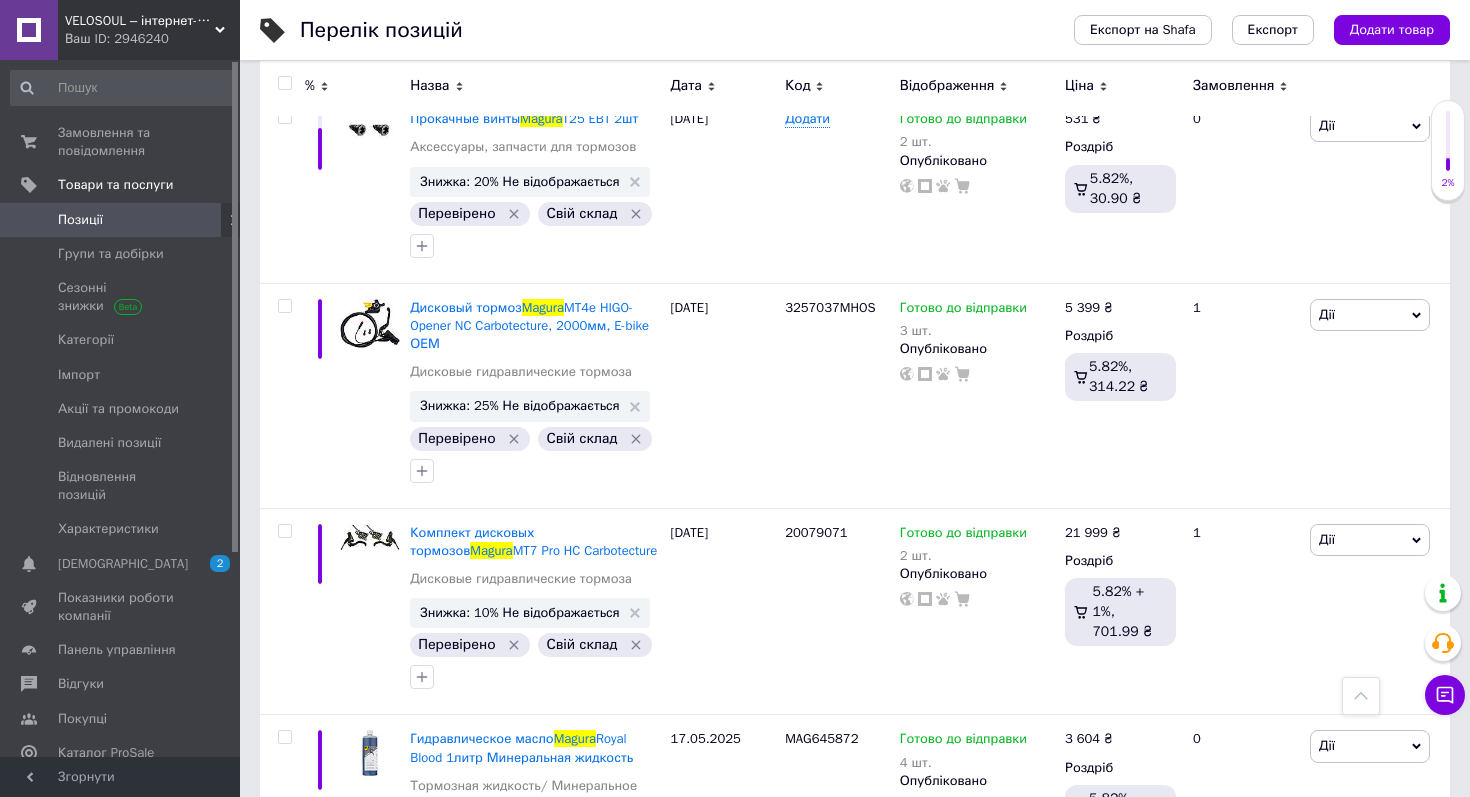 click 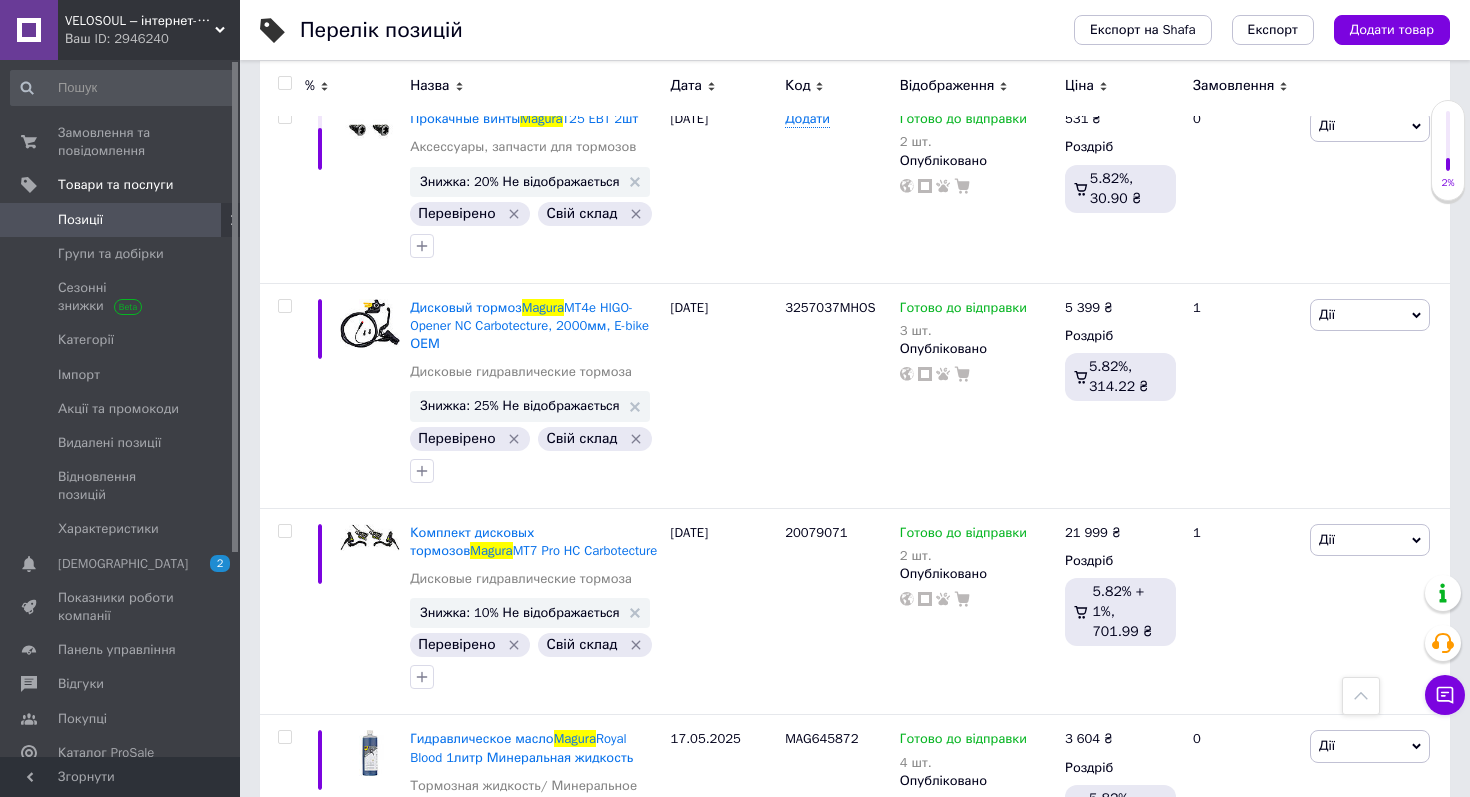 click on "11199" at bounding box center (1229, -111) 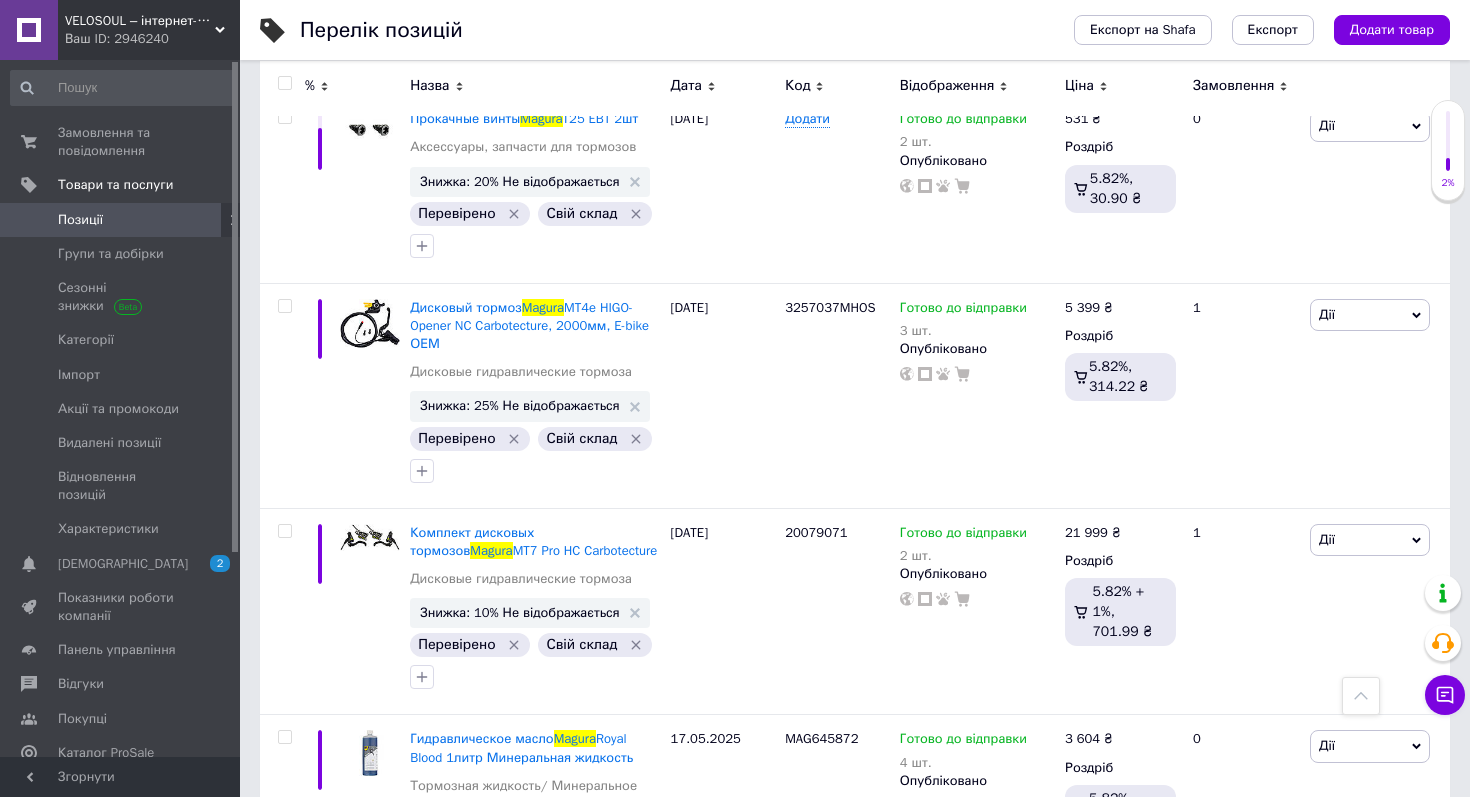 type on "11699" 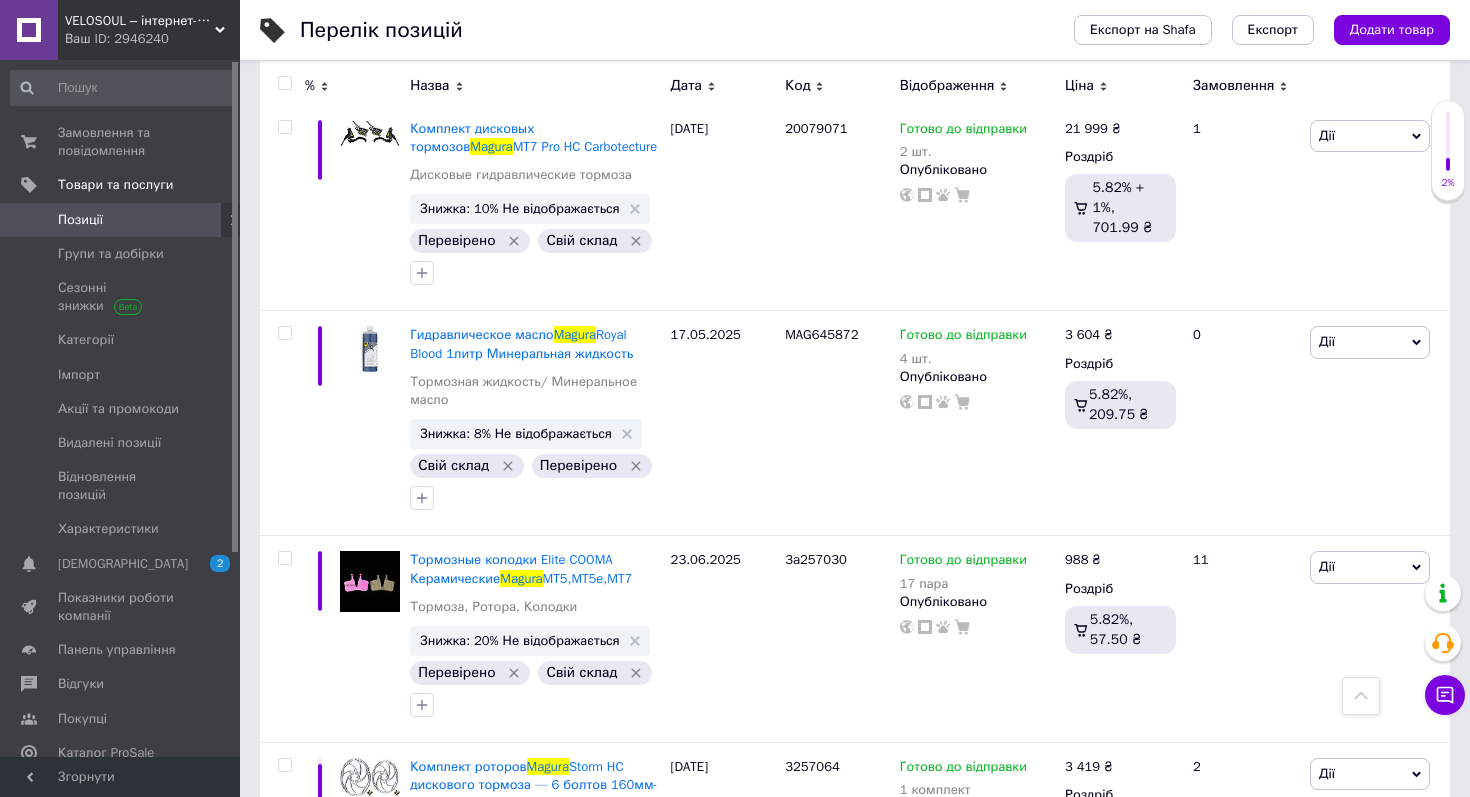 scroll, scrollTop: 11999, scrollLeft: 0, axis: vertical 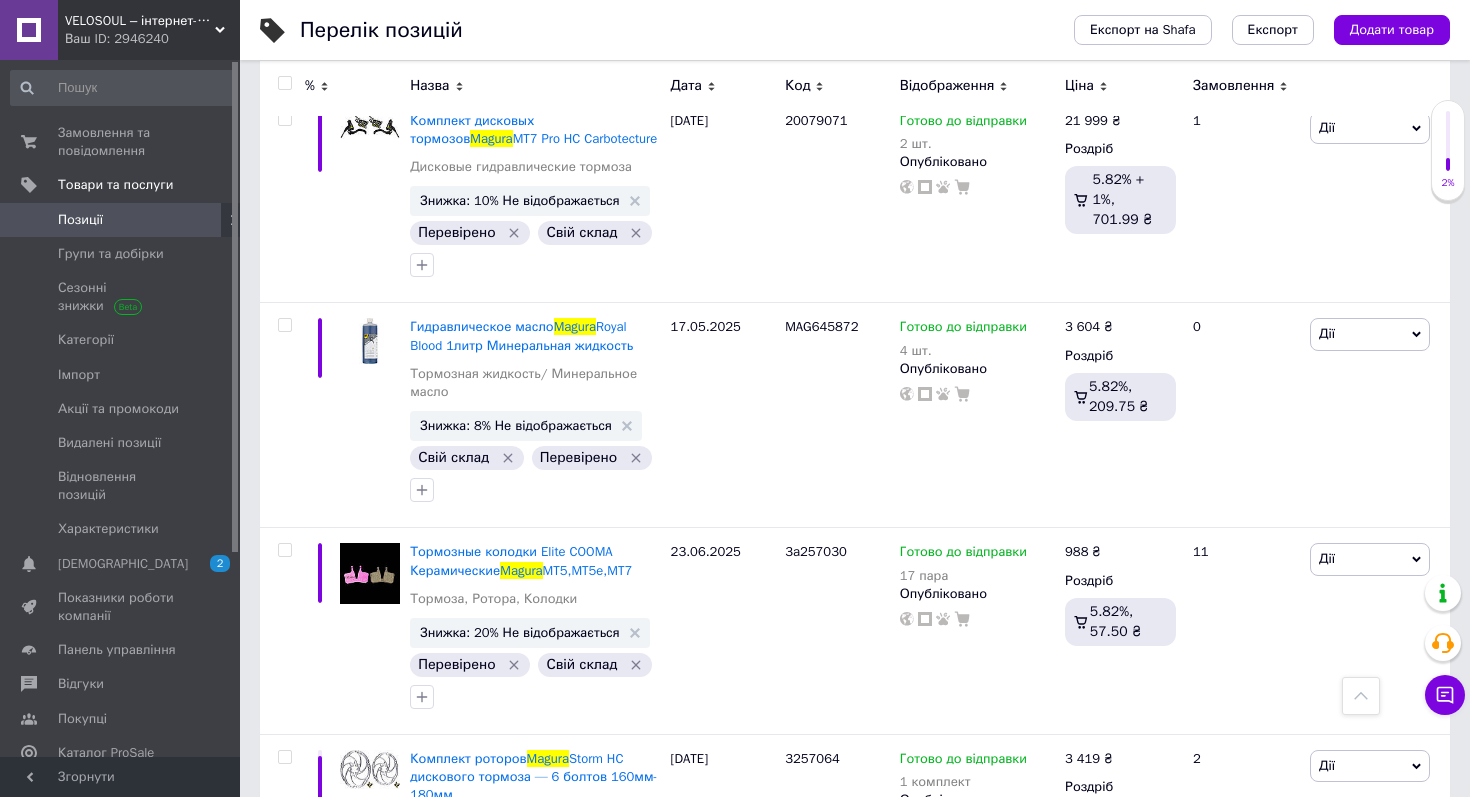 click on "5 399" at bounding box center [1082, -105] 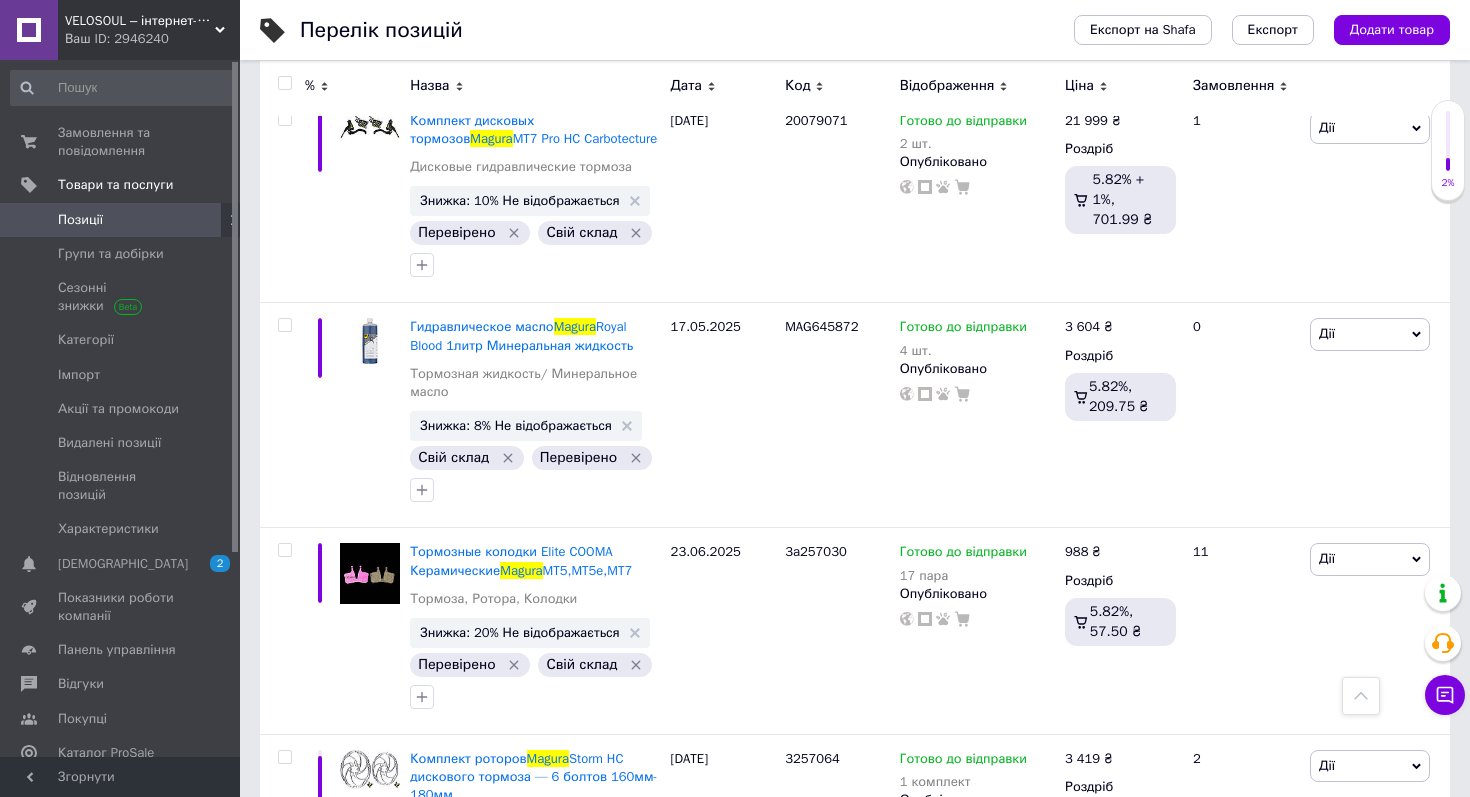 click on "5399" at bounding box center [1227, -128] 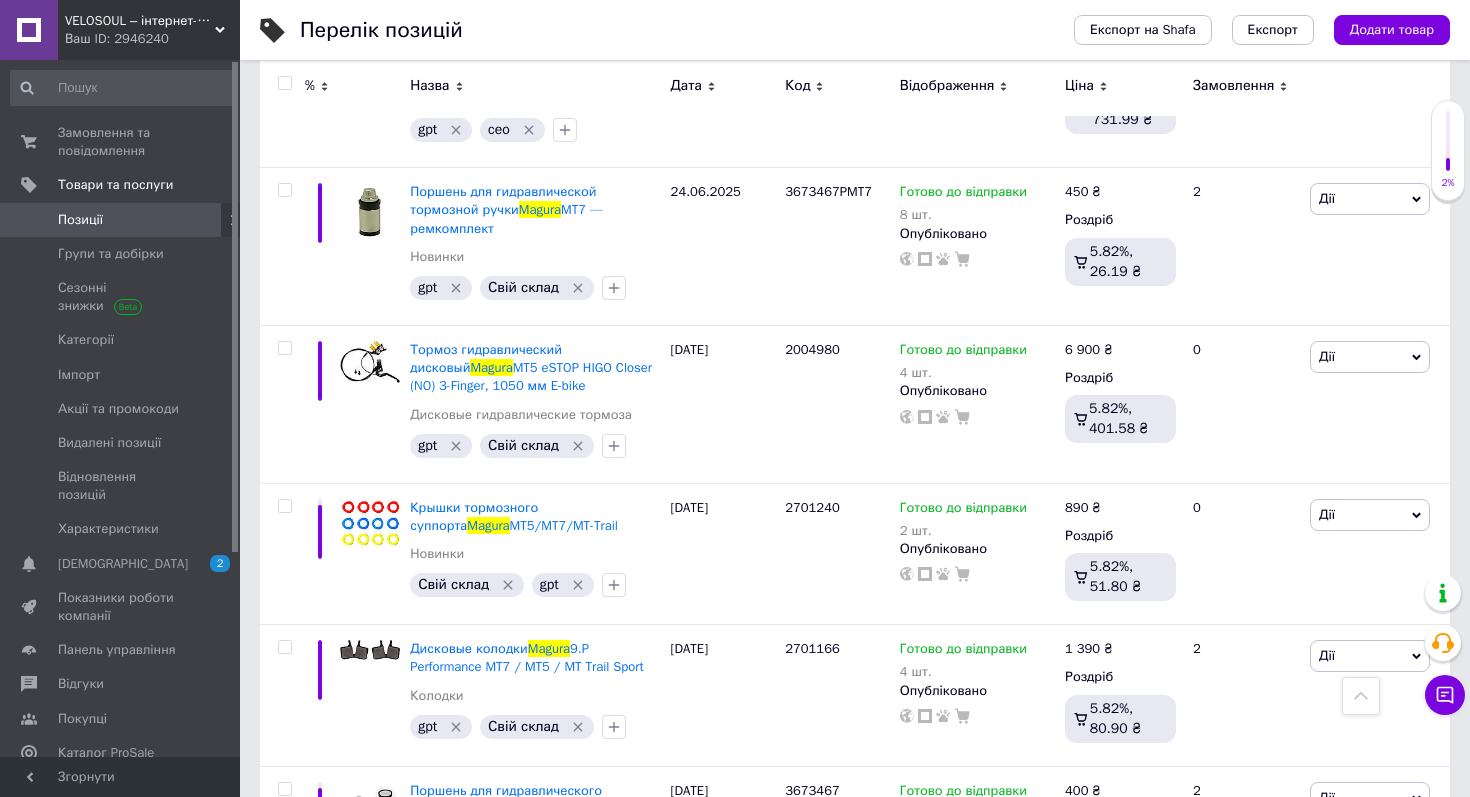 scroll, scrollTop: 13340, scrollLeft: 0, axis: vertical 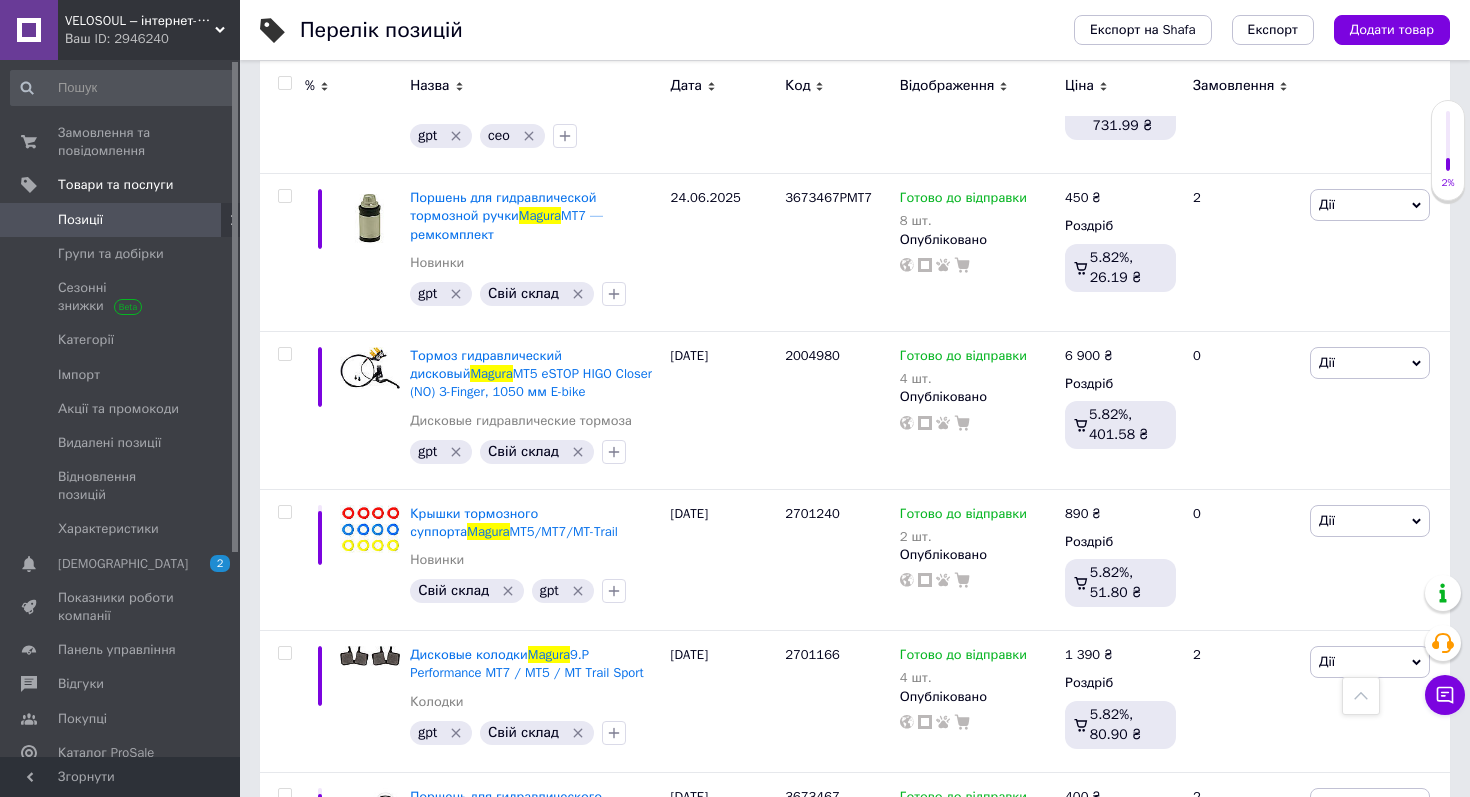 click 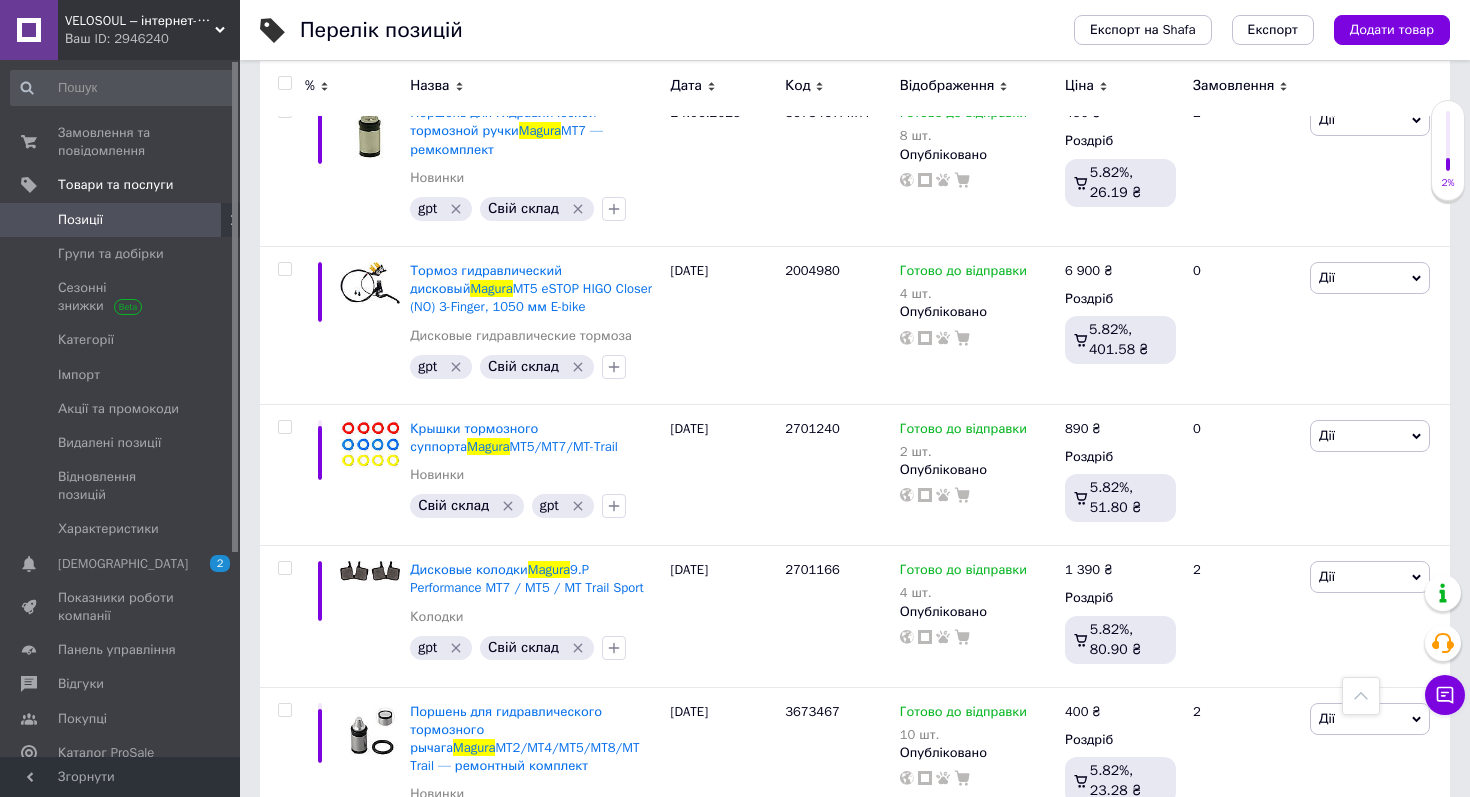 scroll, scrollTop: 13423, scrollLeft: 0, axis: vertical 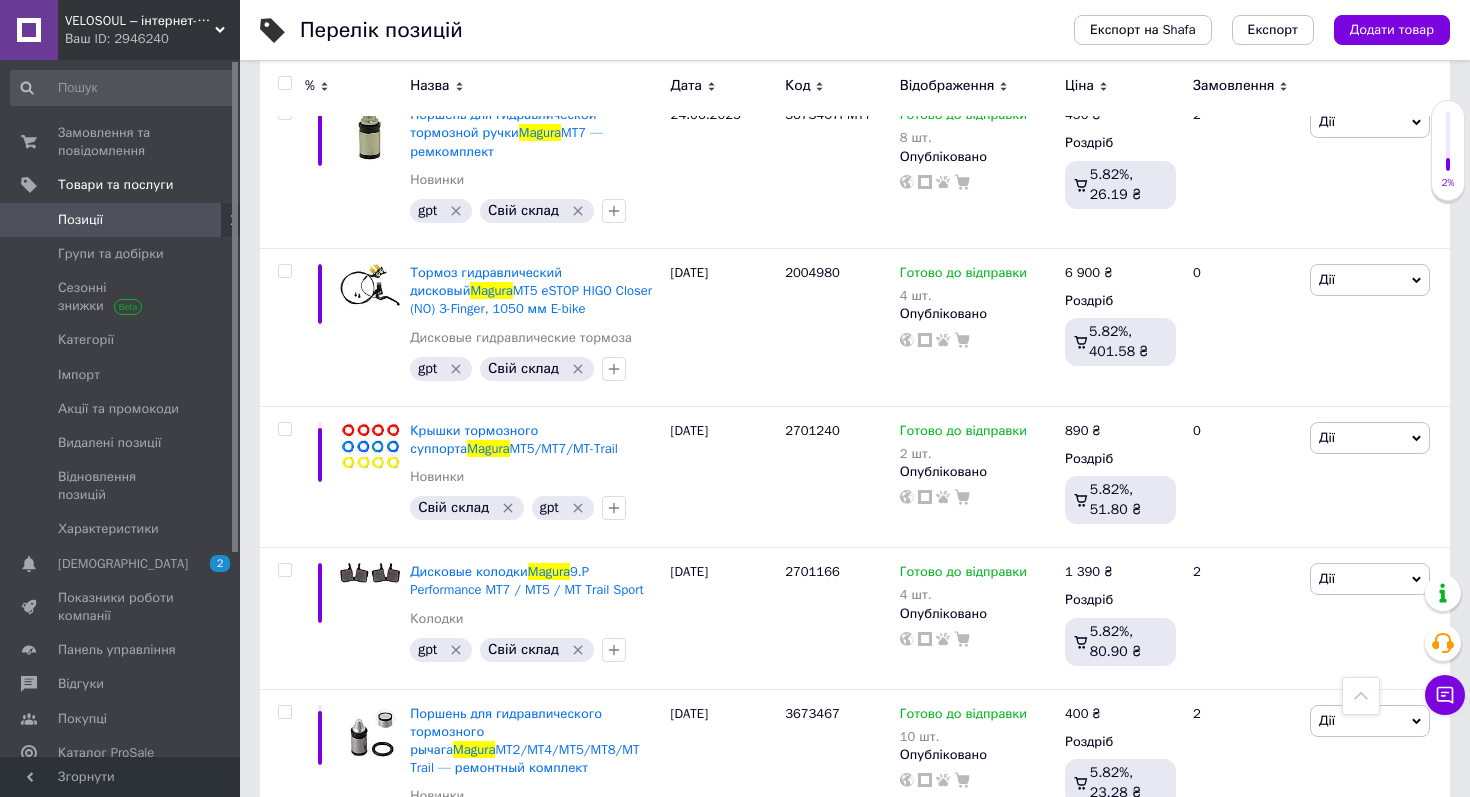 type on "15399" 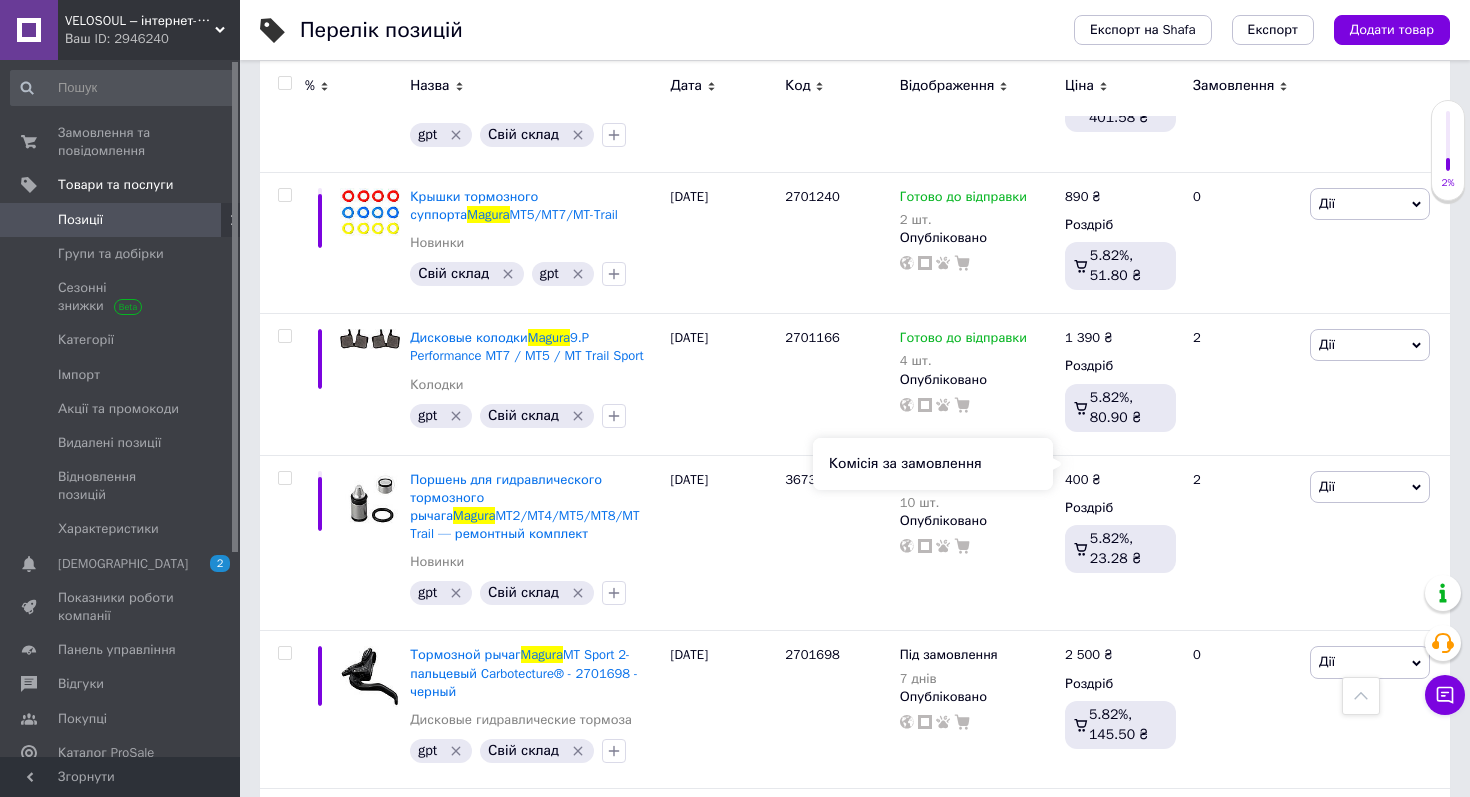 scroll, scrollTop: 13658, scrollLeft: 0, axis: vertical 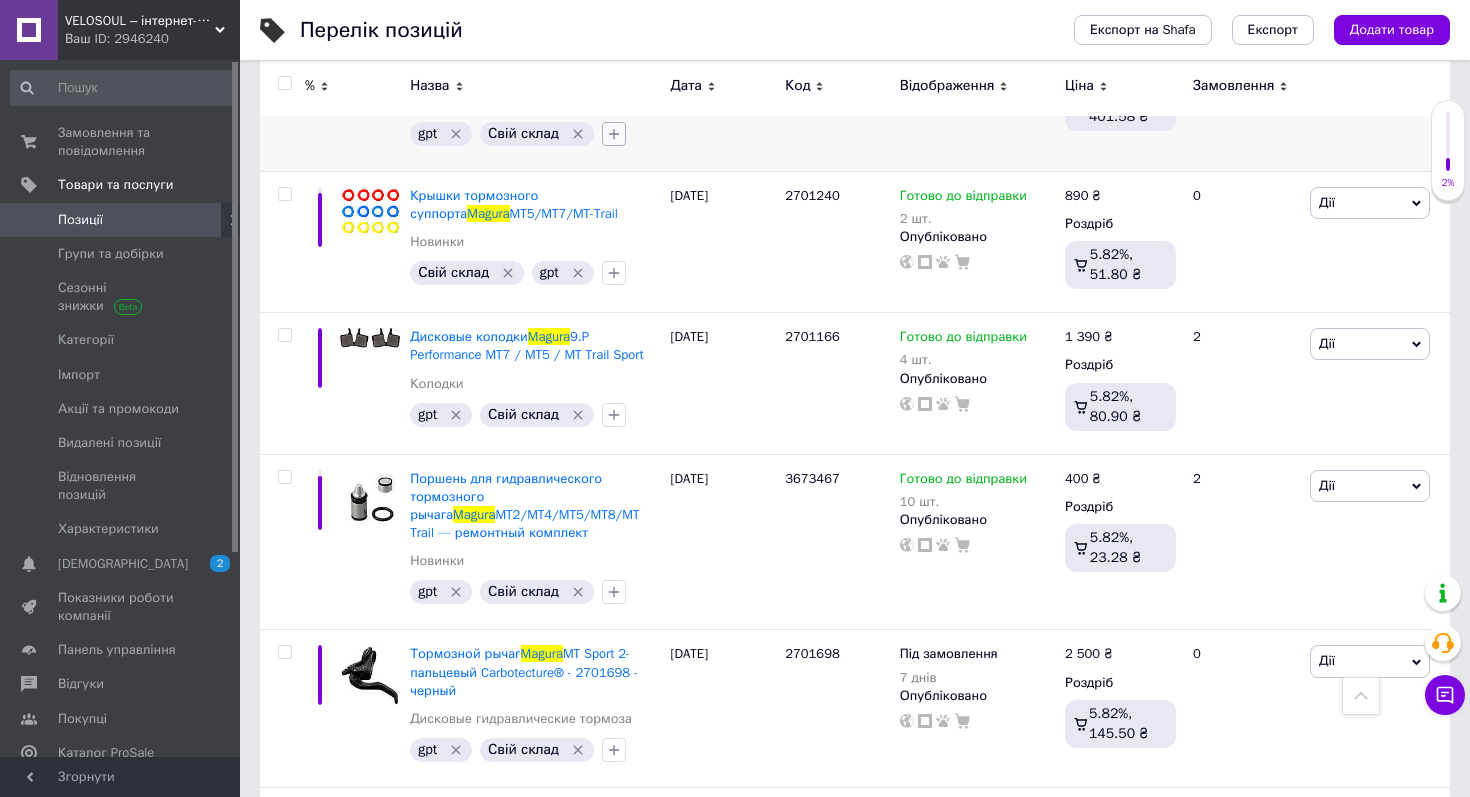 click 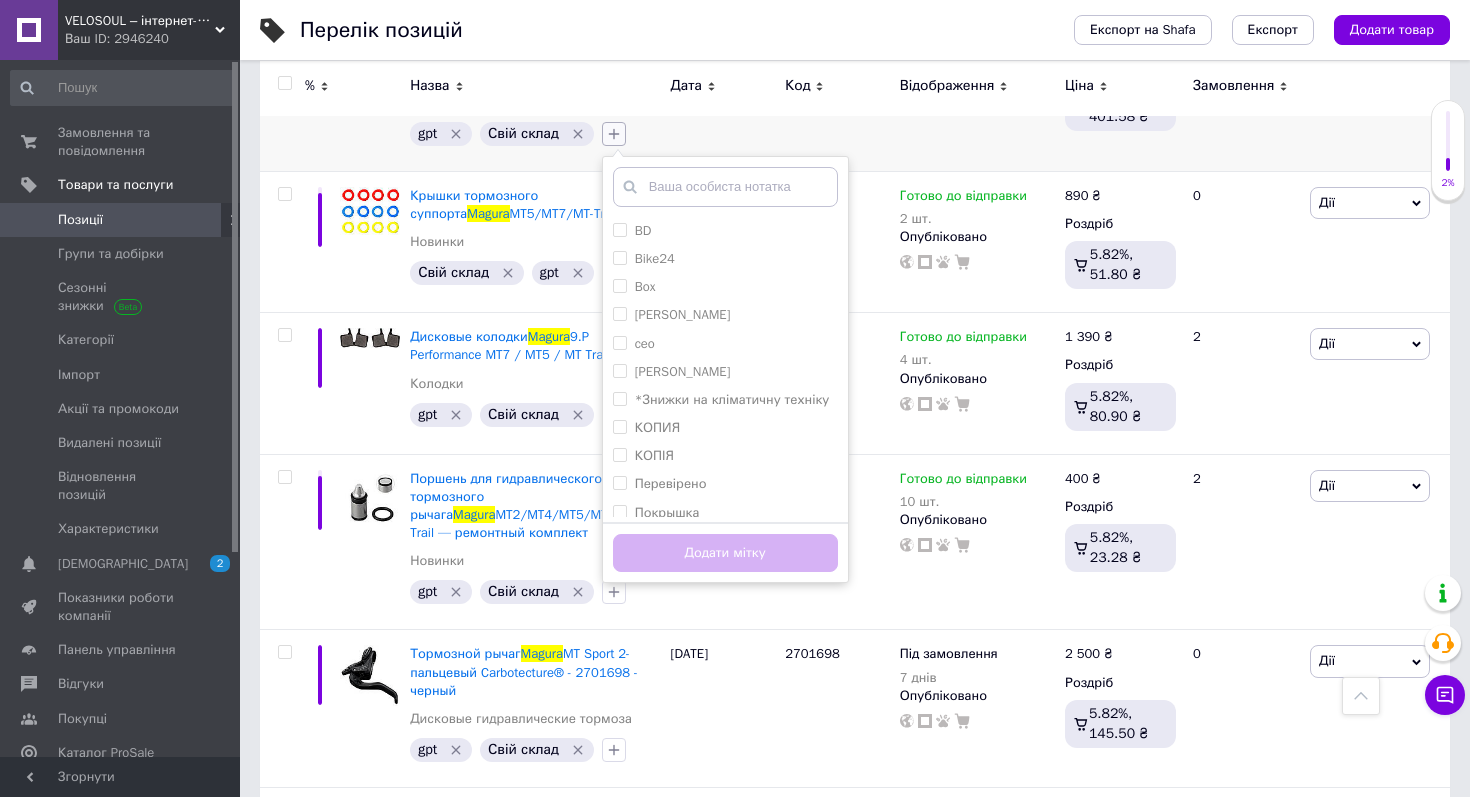 click 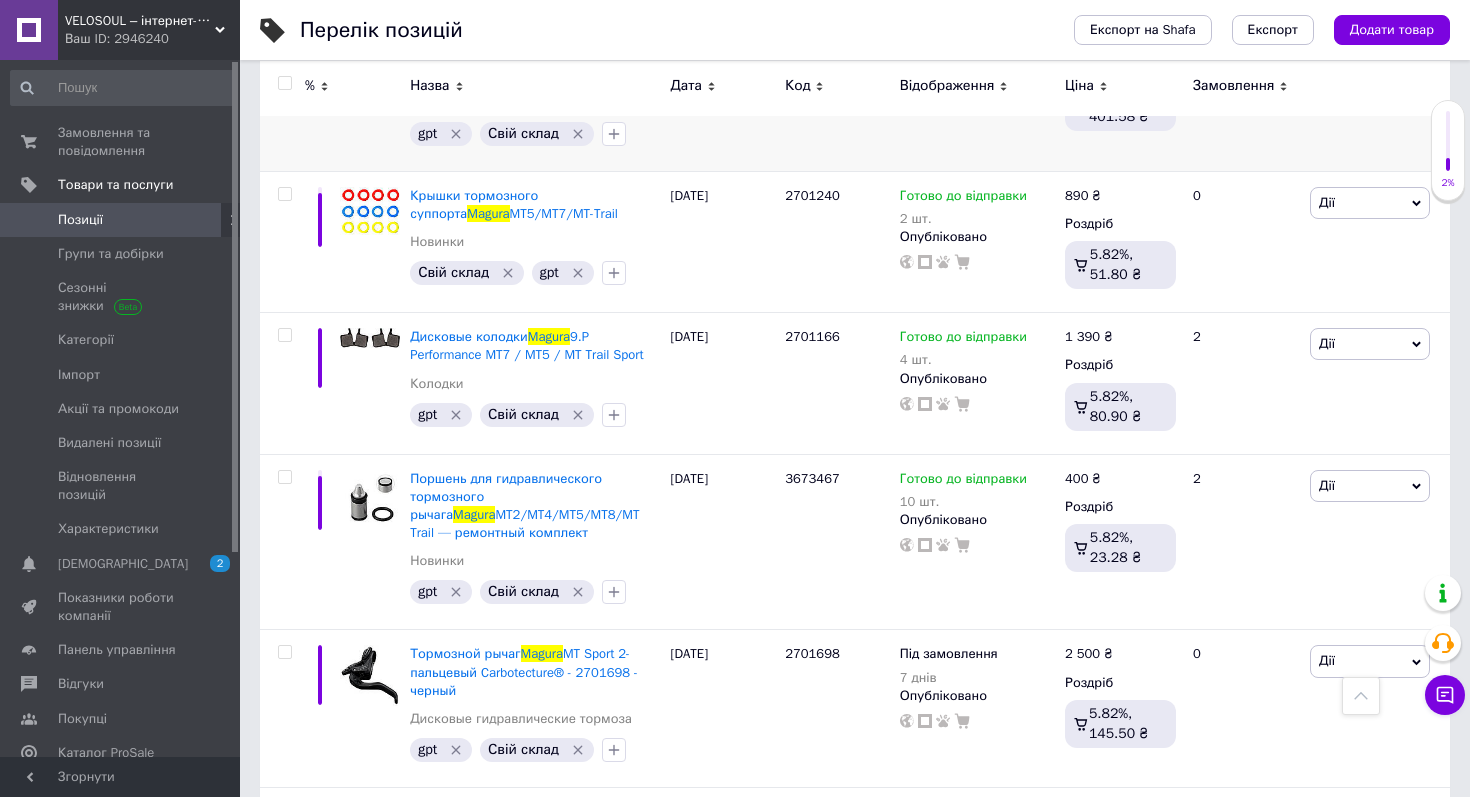 click at bounding box center (284, 36) 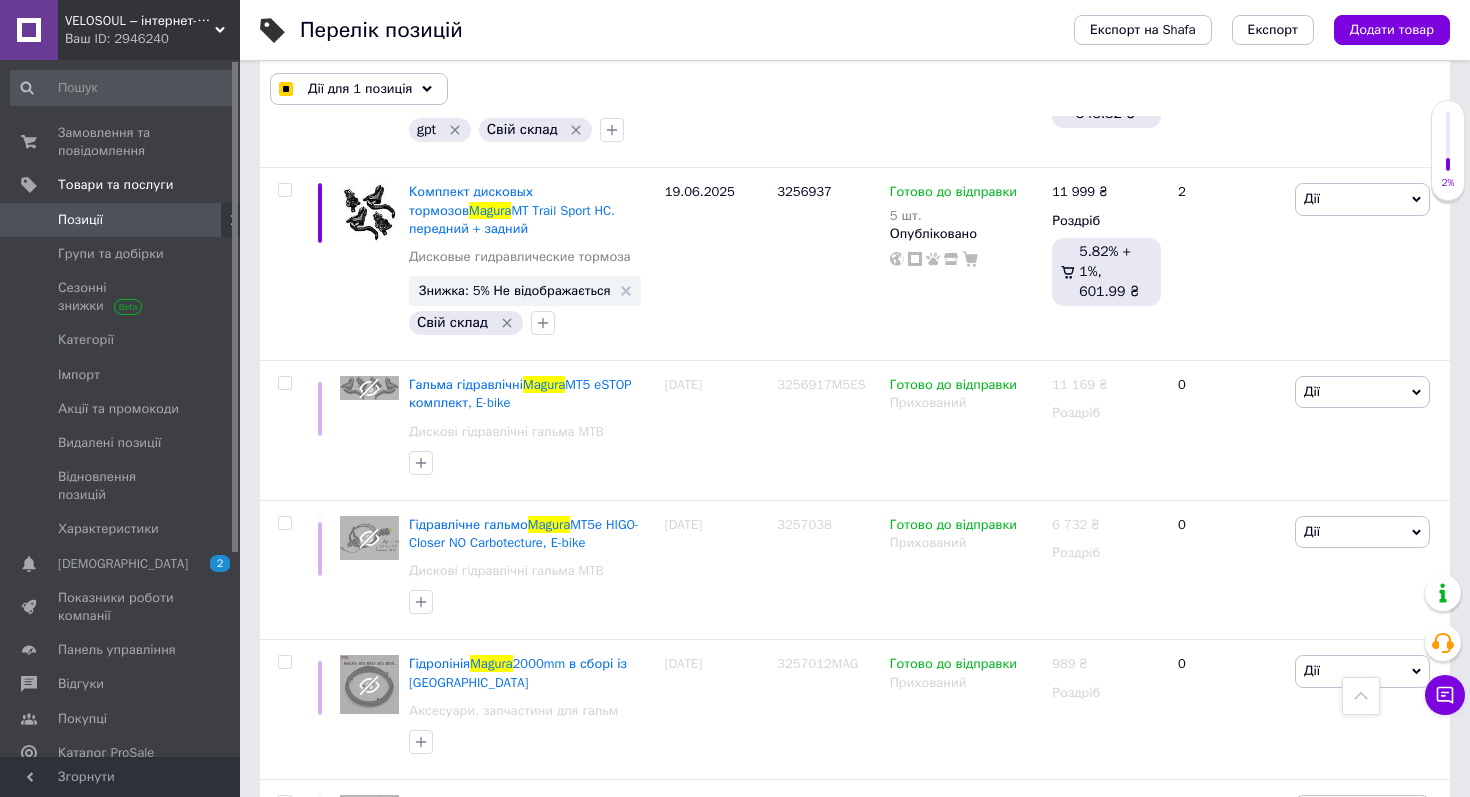 scroll, scrollTop: 14701, scrollLeft: 0, axis: vertical 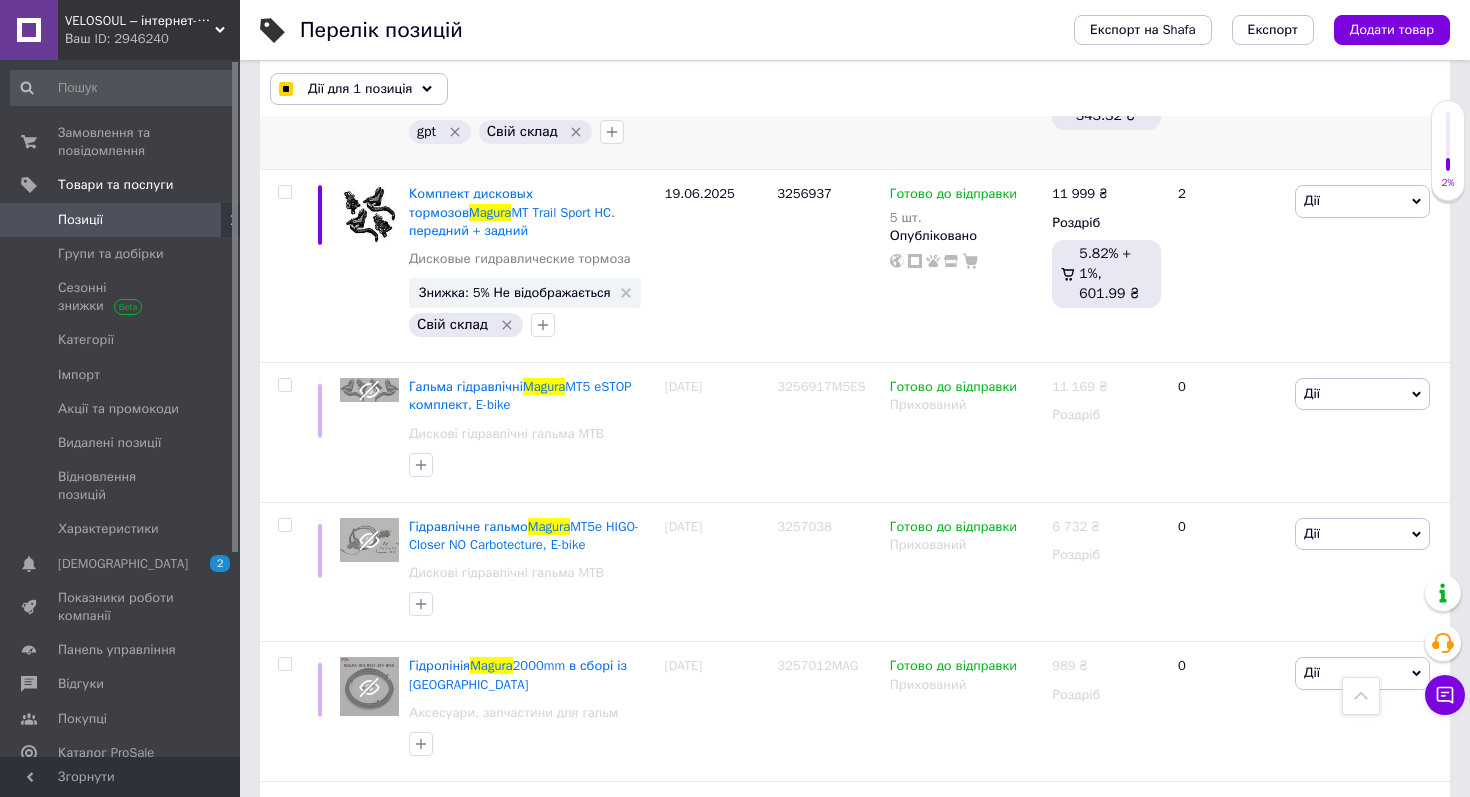 click at bounding box center (284, 35) 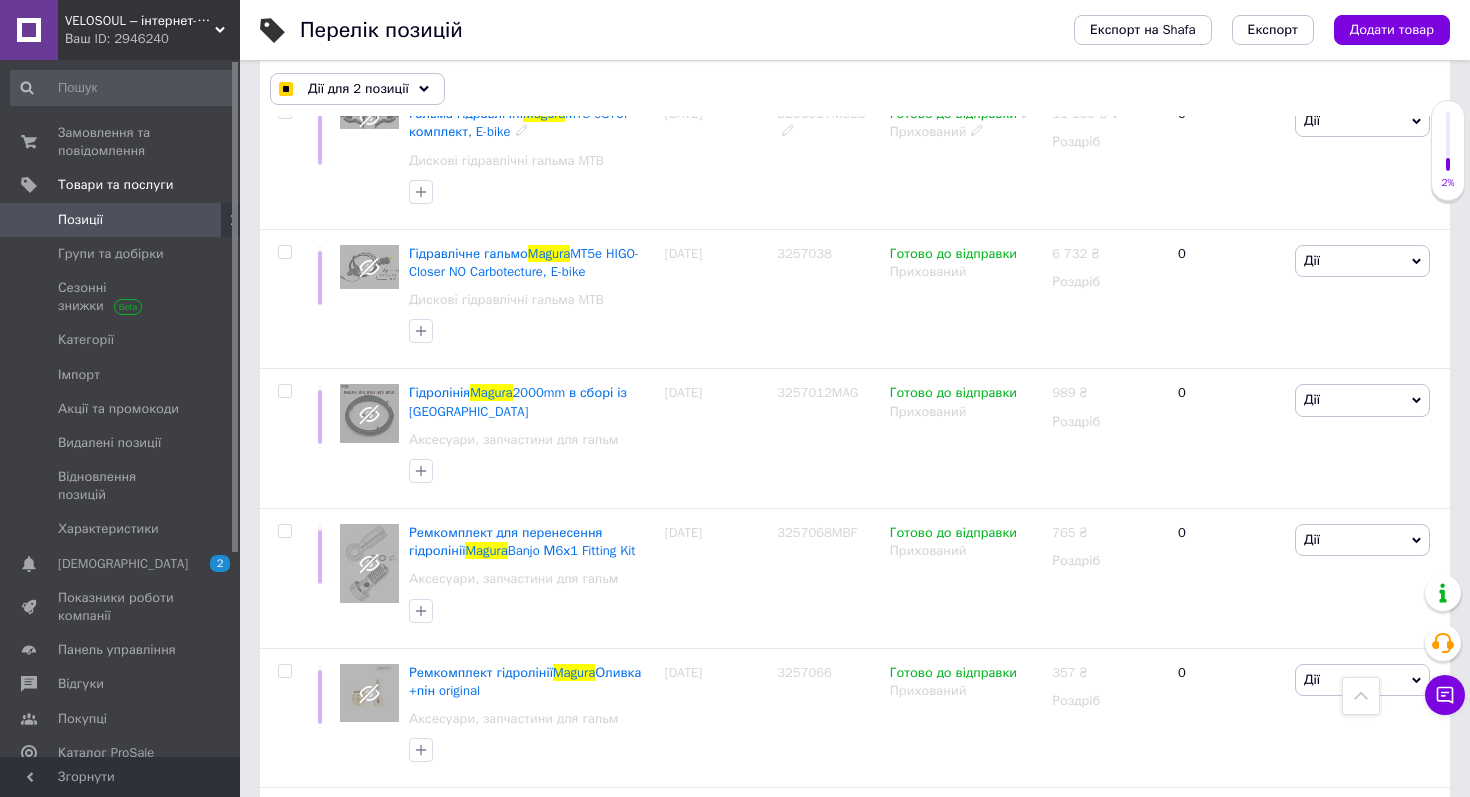 scroll, scrollTop: 14977, scrollLeft: 0, axis: vertical 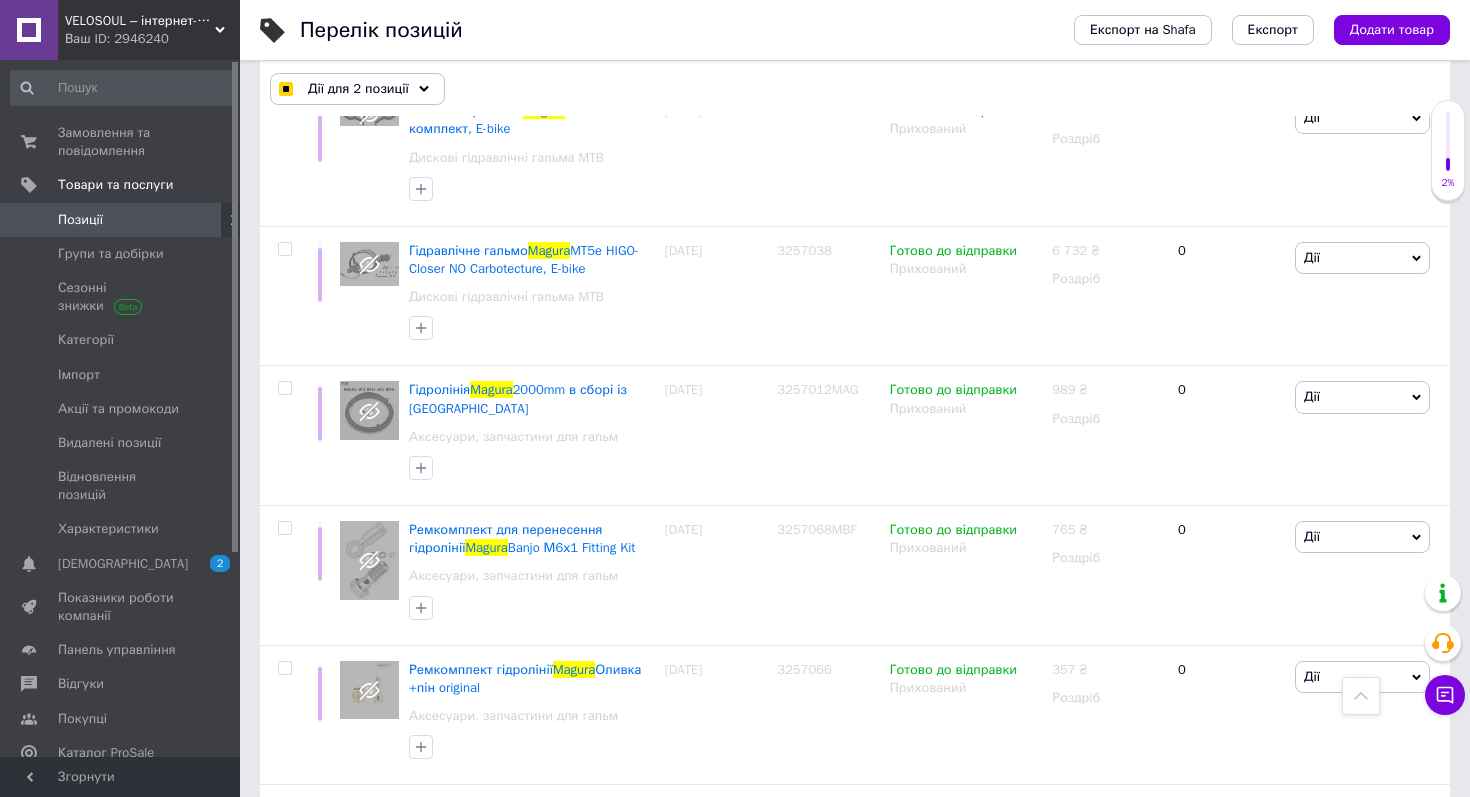click at bounding box center [284, -84] 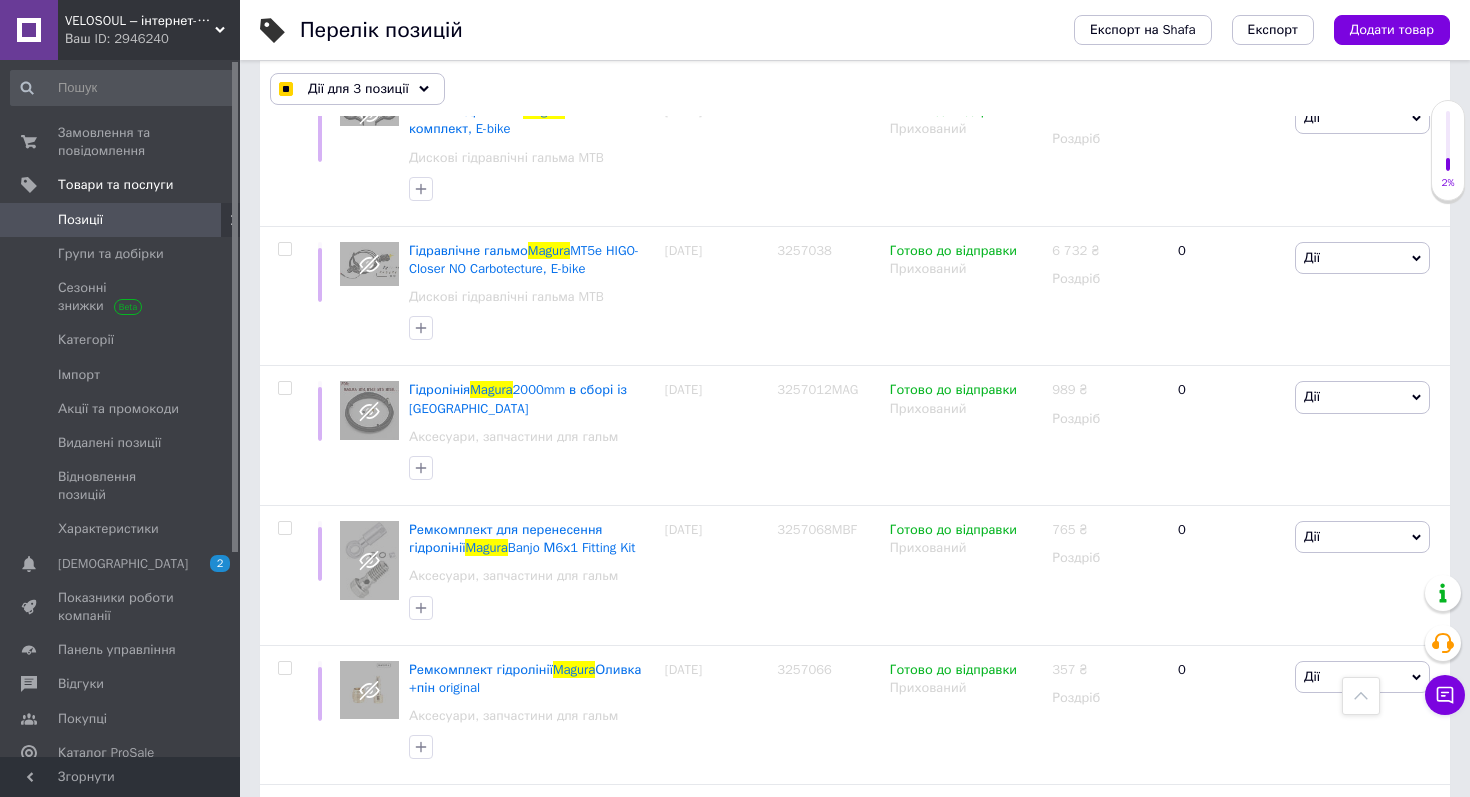 click 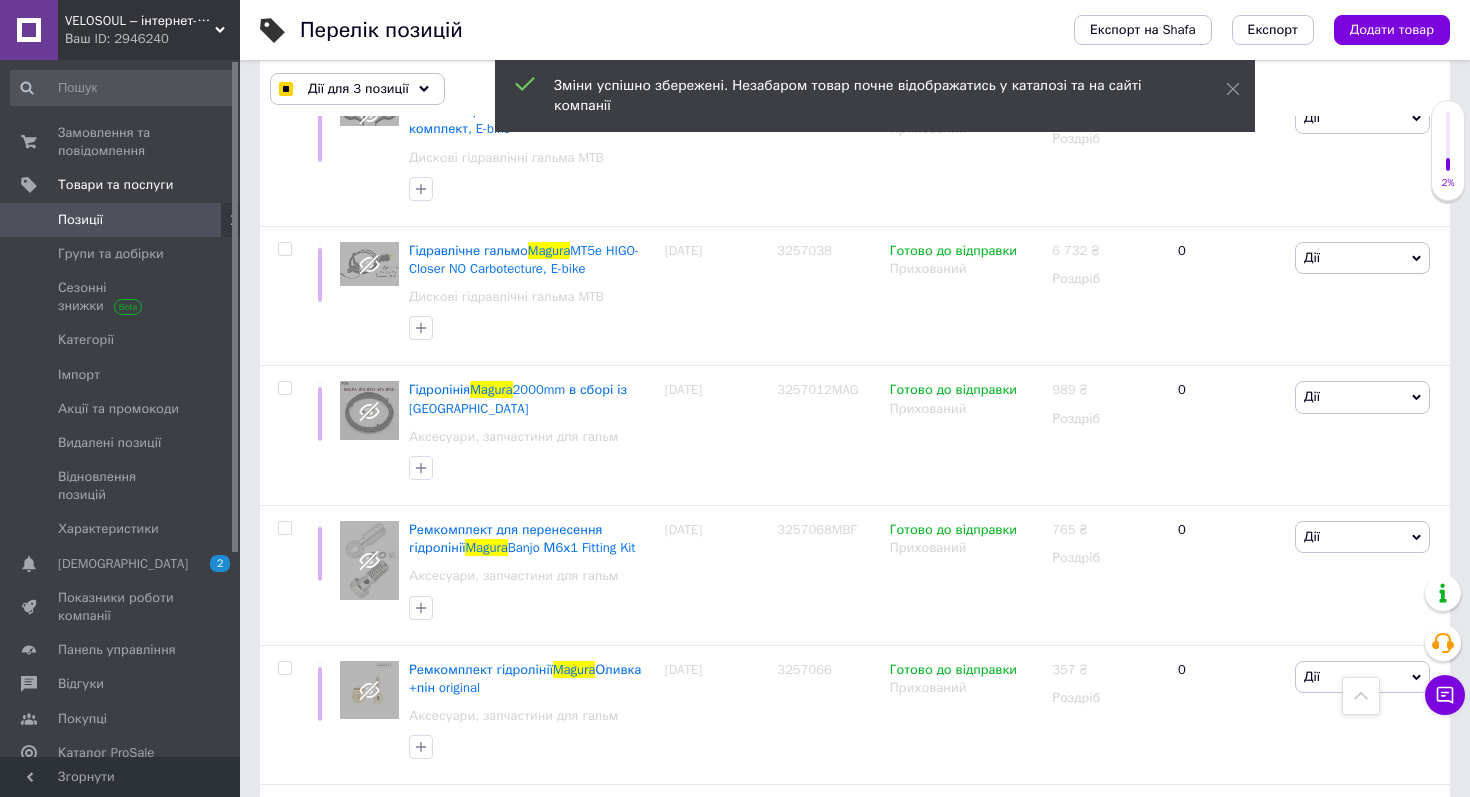 checkbox on "true" 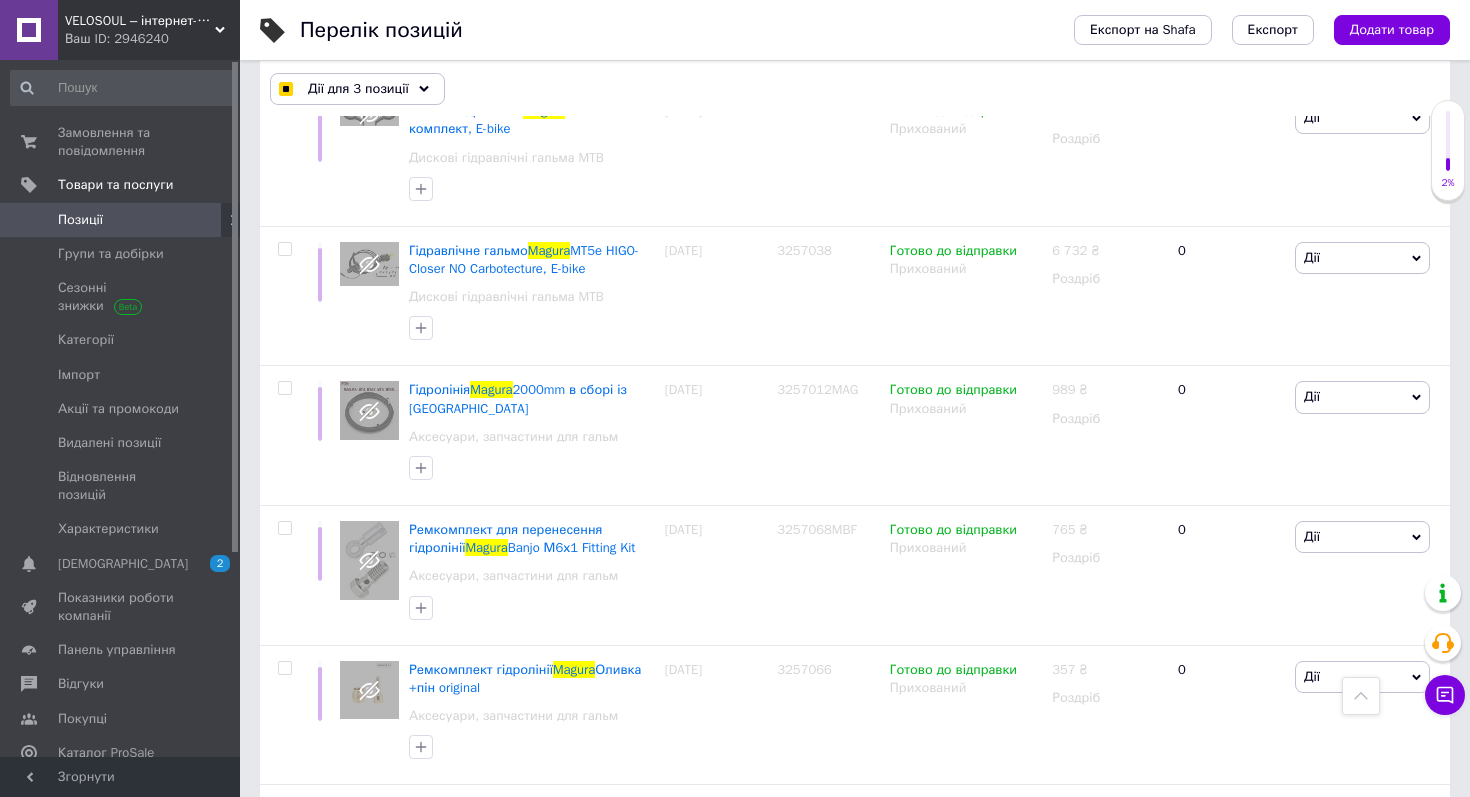 click 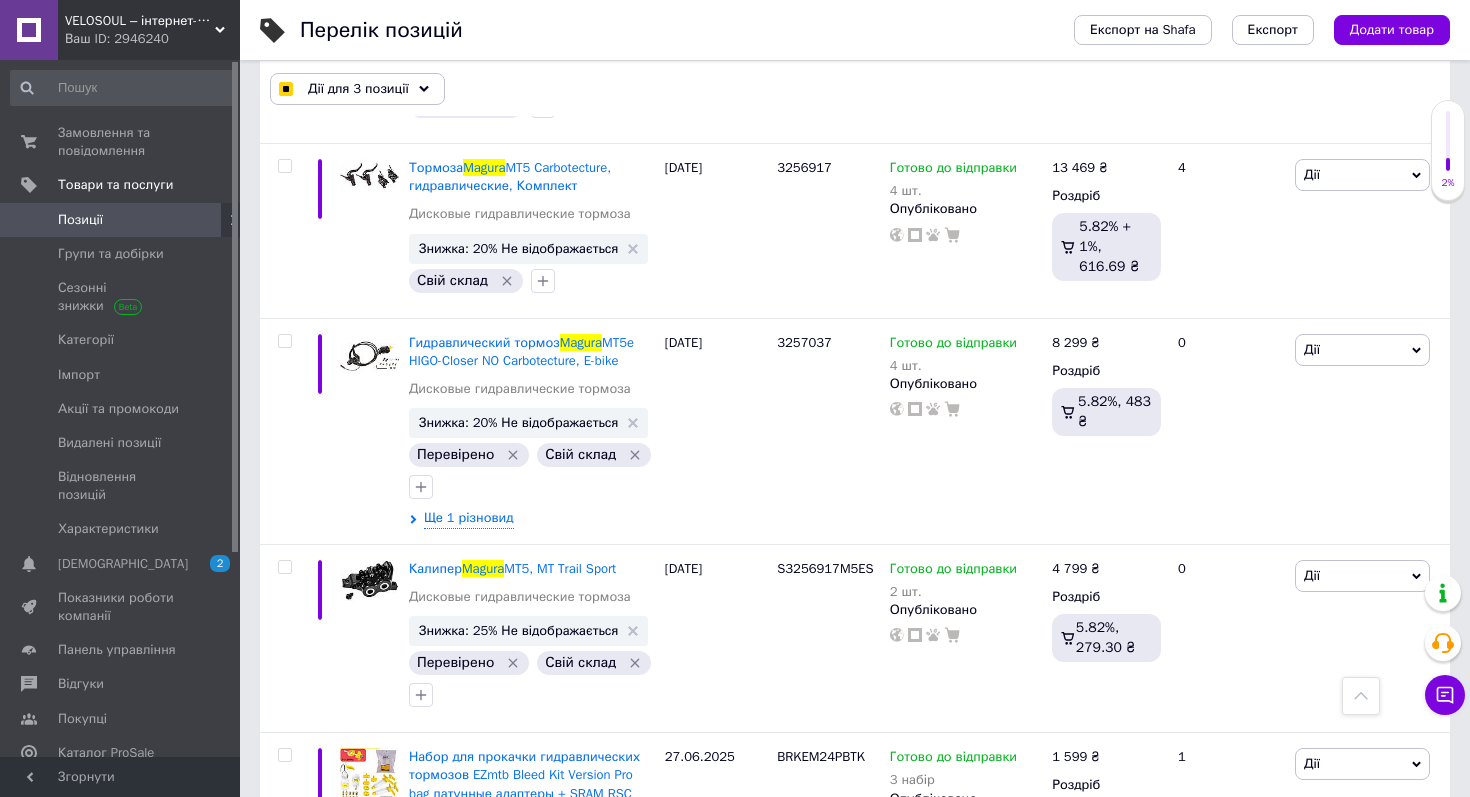 scroll, scrollTop: 16779, scrollLeft: 0, axis: vertical 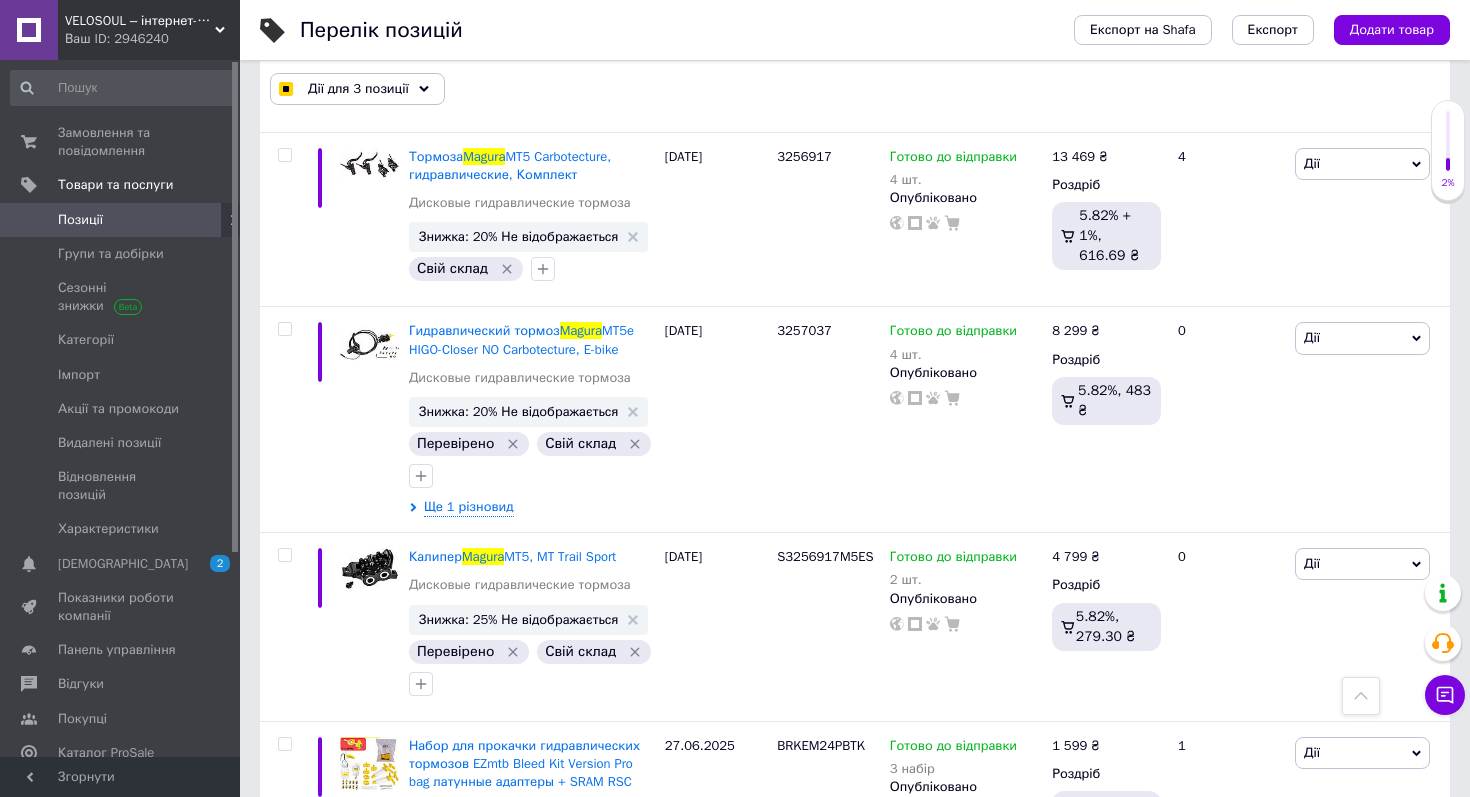 click 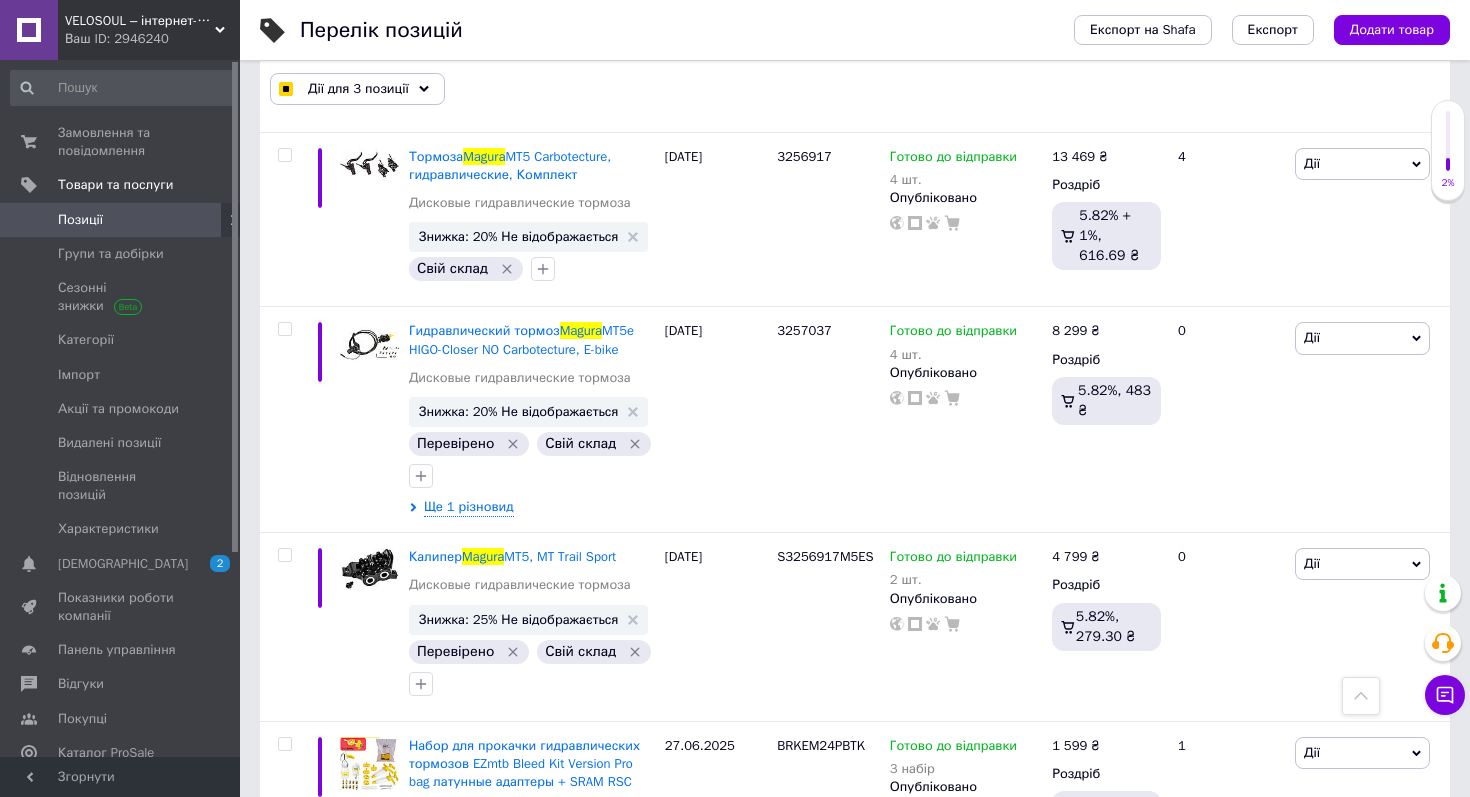 click on "12999" at bounding box center (1220, -233) 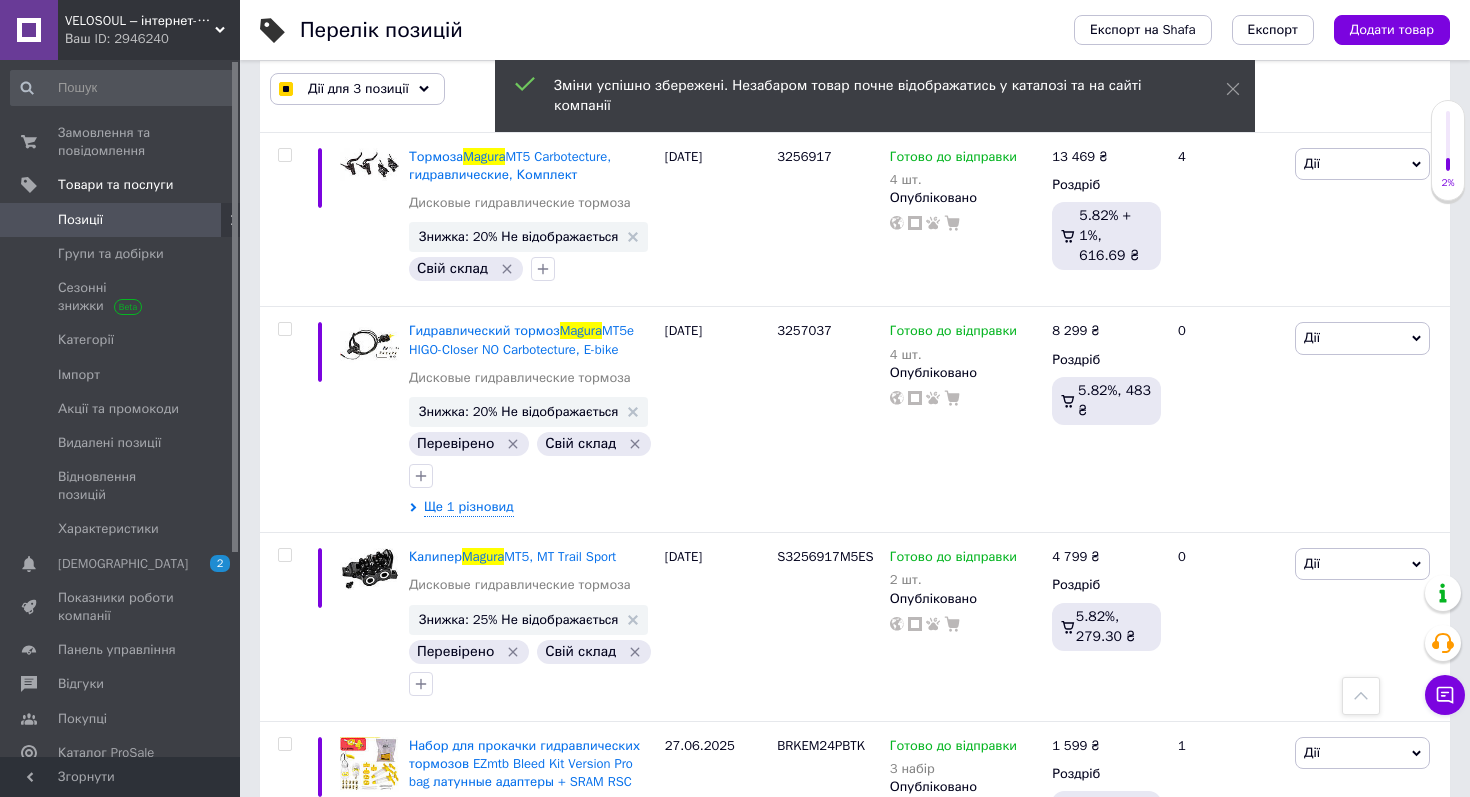 click at bounding box center (284, -212) 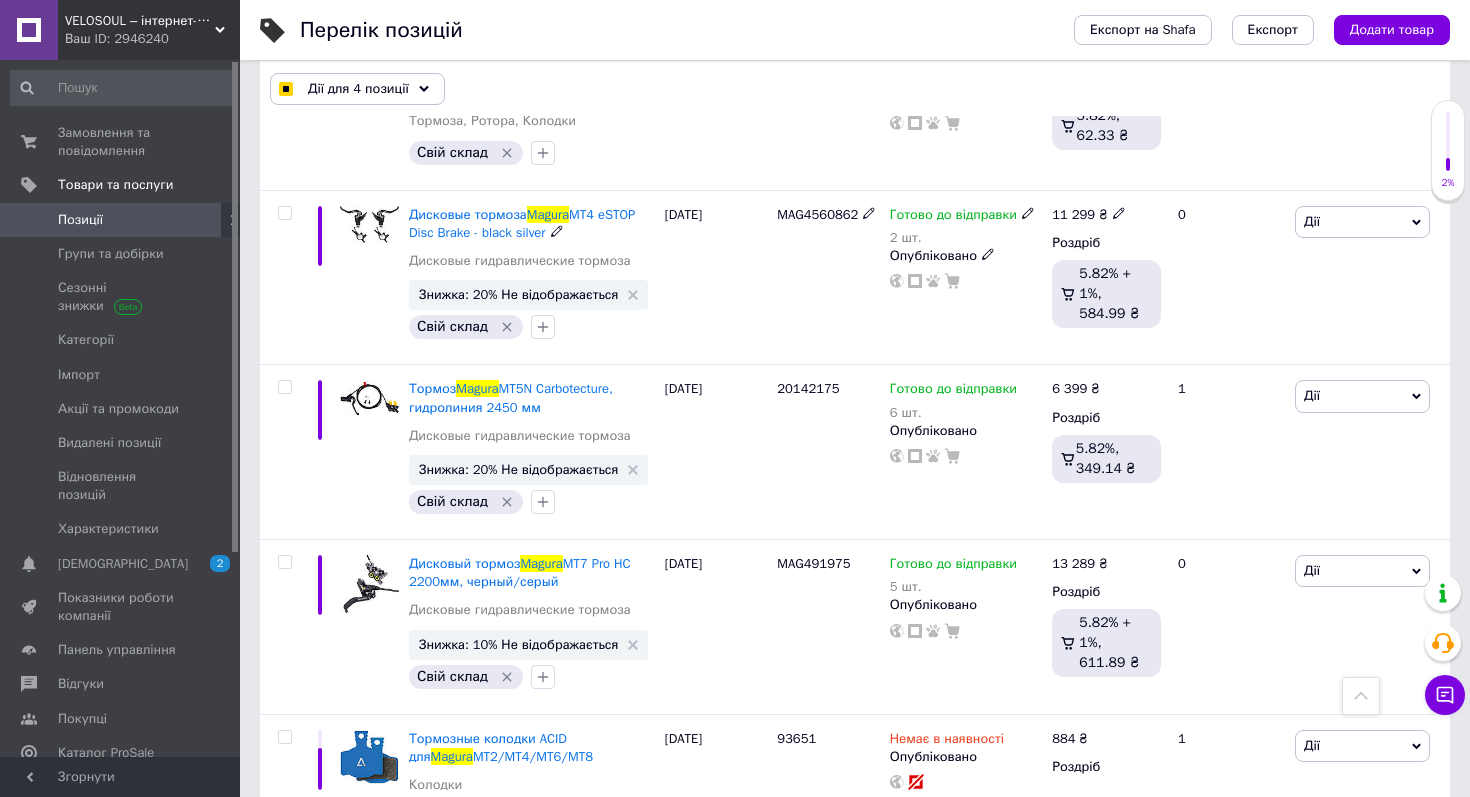scroll, scrollTop: 7047, scrollLeft: 0, axis: vertical 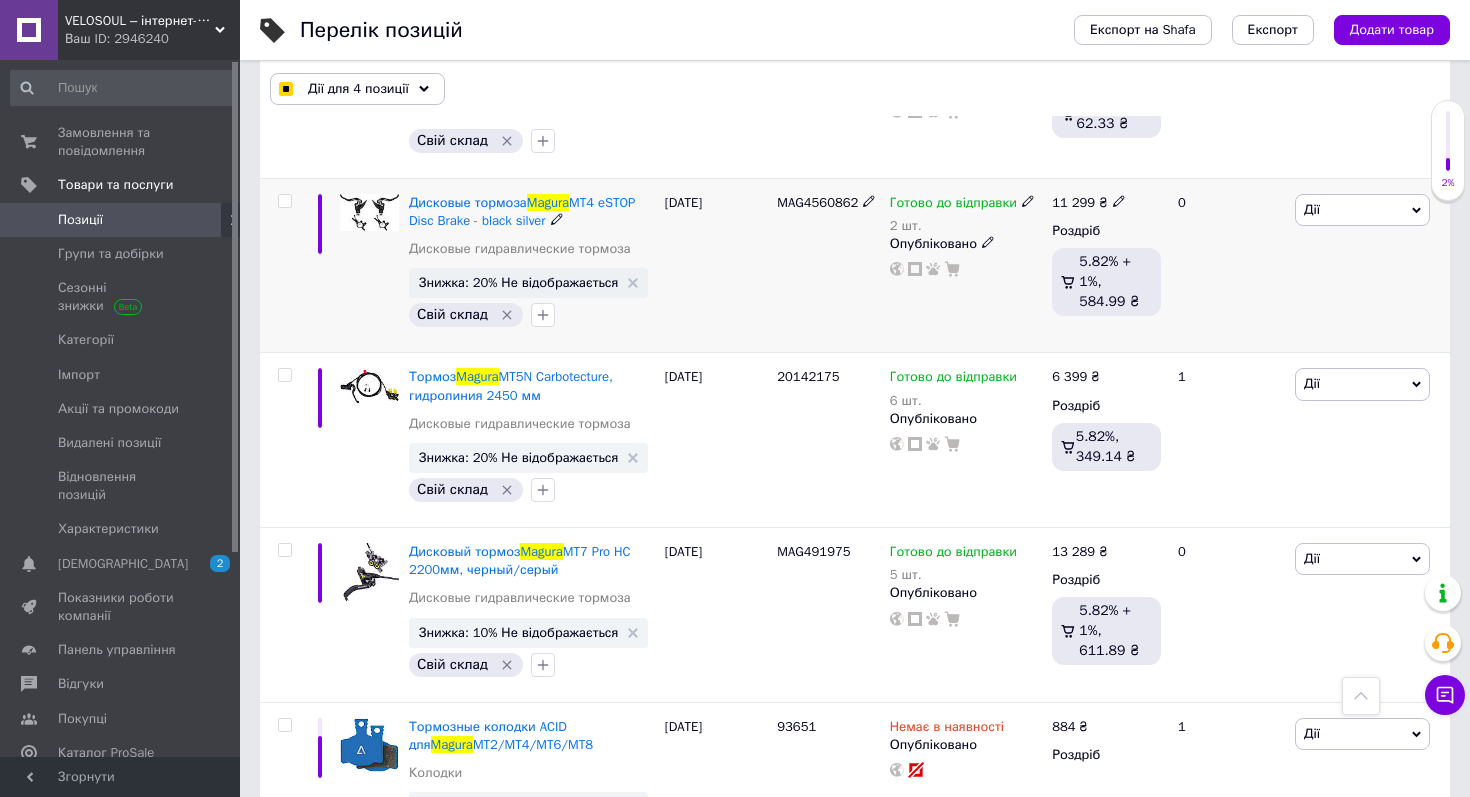 click 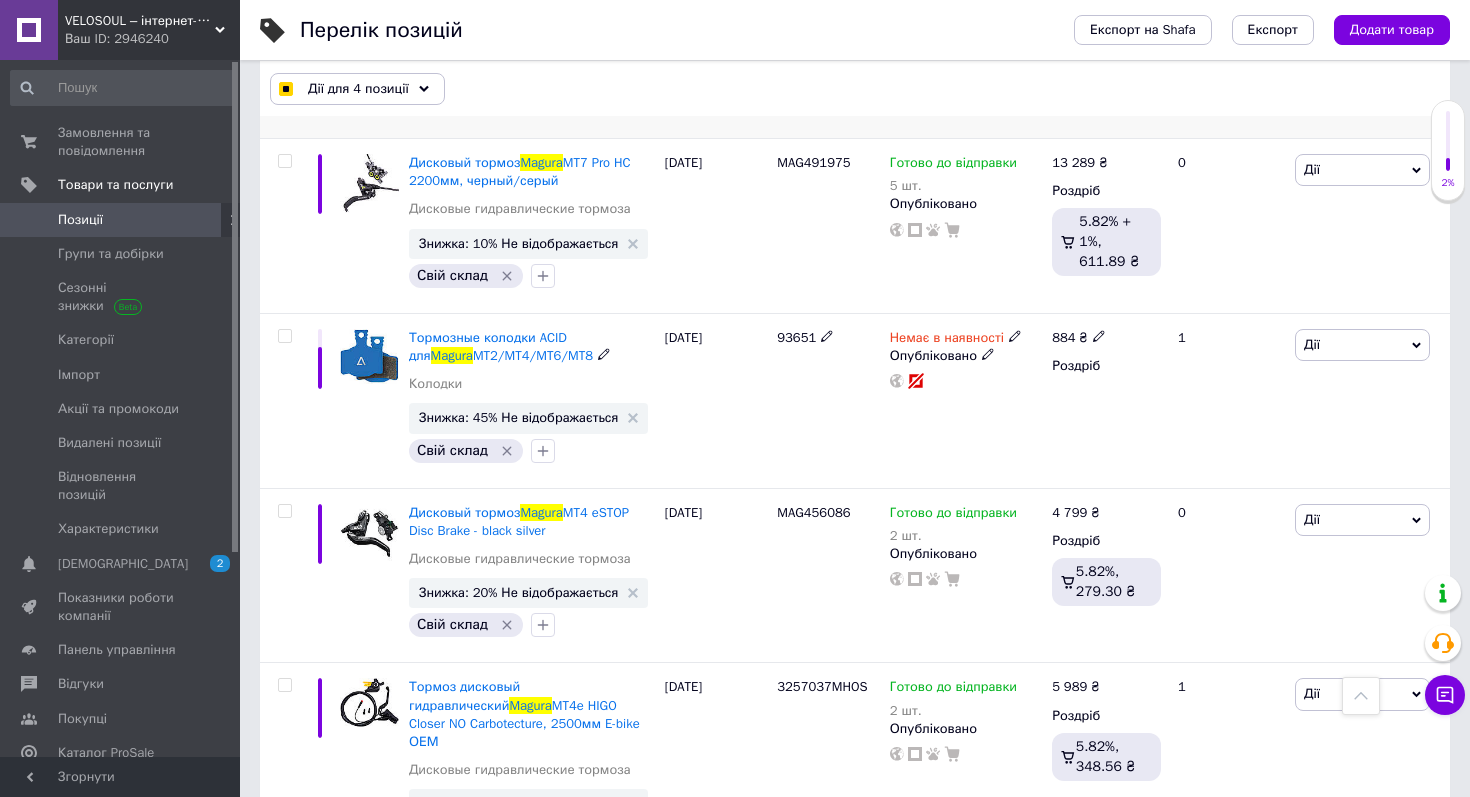 scroll, scrollTop: 7437, scrollLeft: 0, axis: vertical 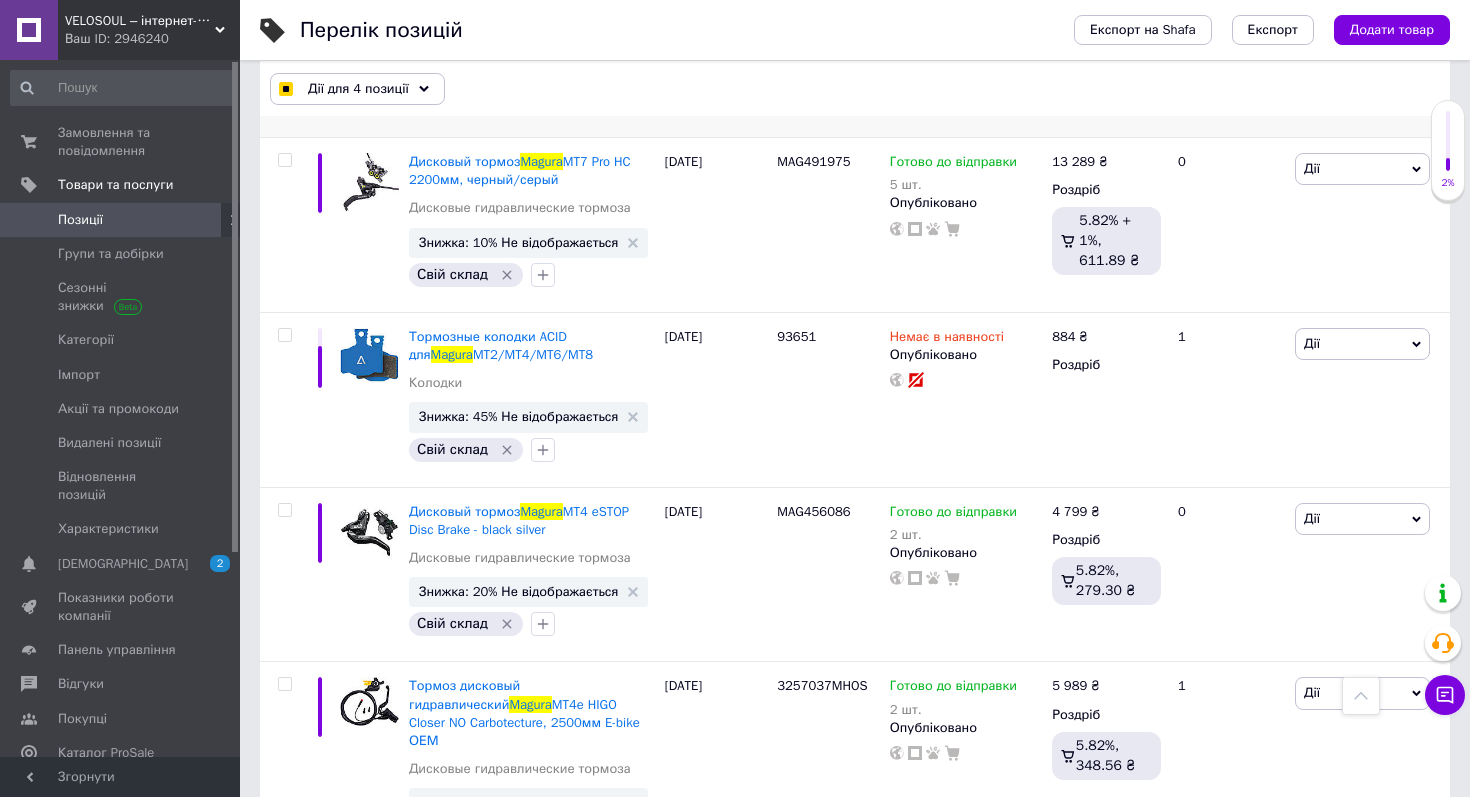 click at bounding box center [284, -15] 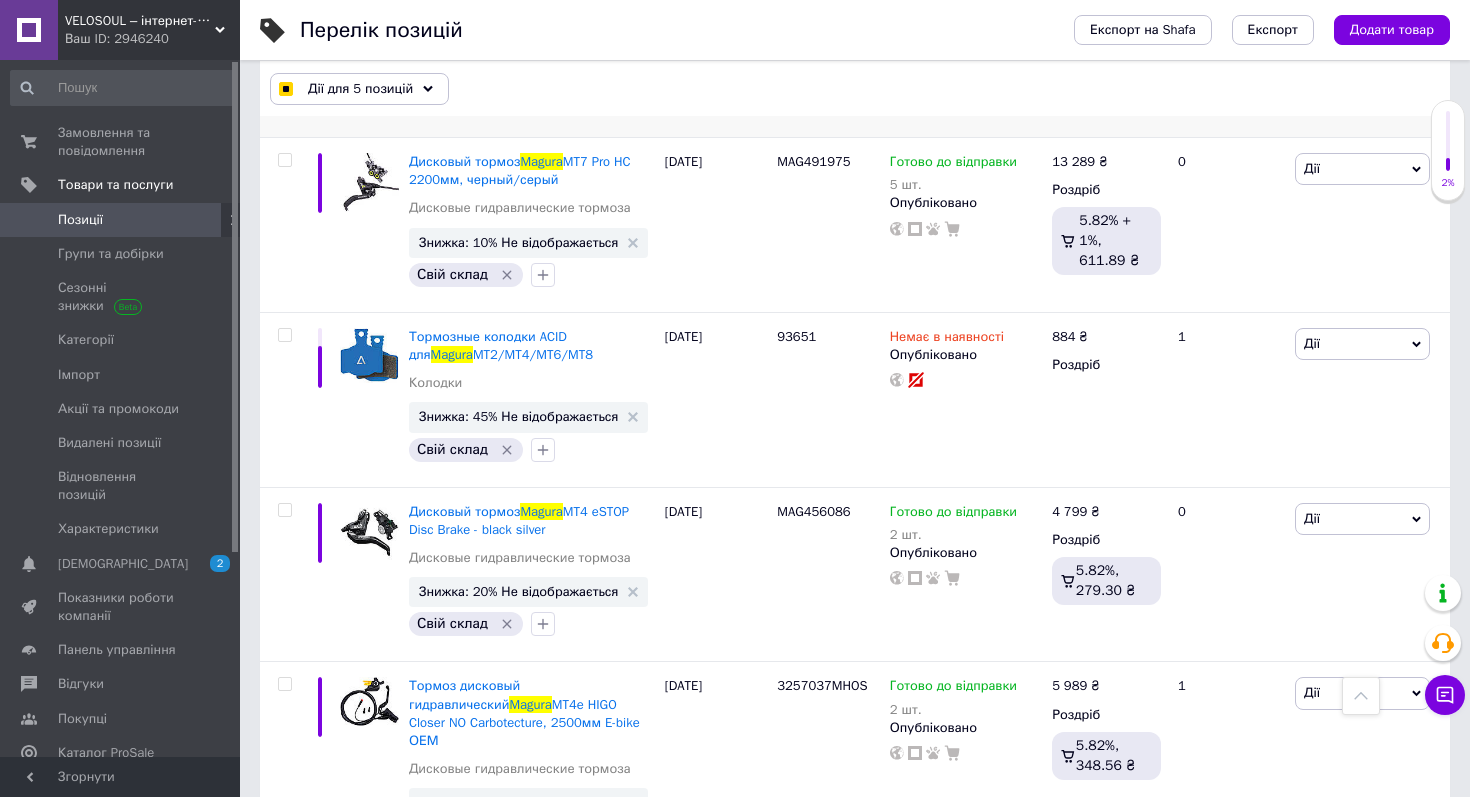 checkbox on "true" 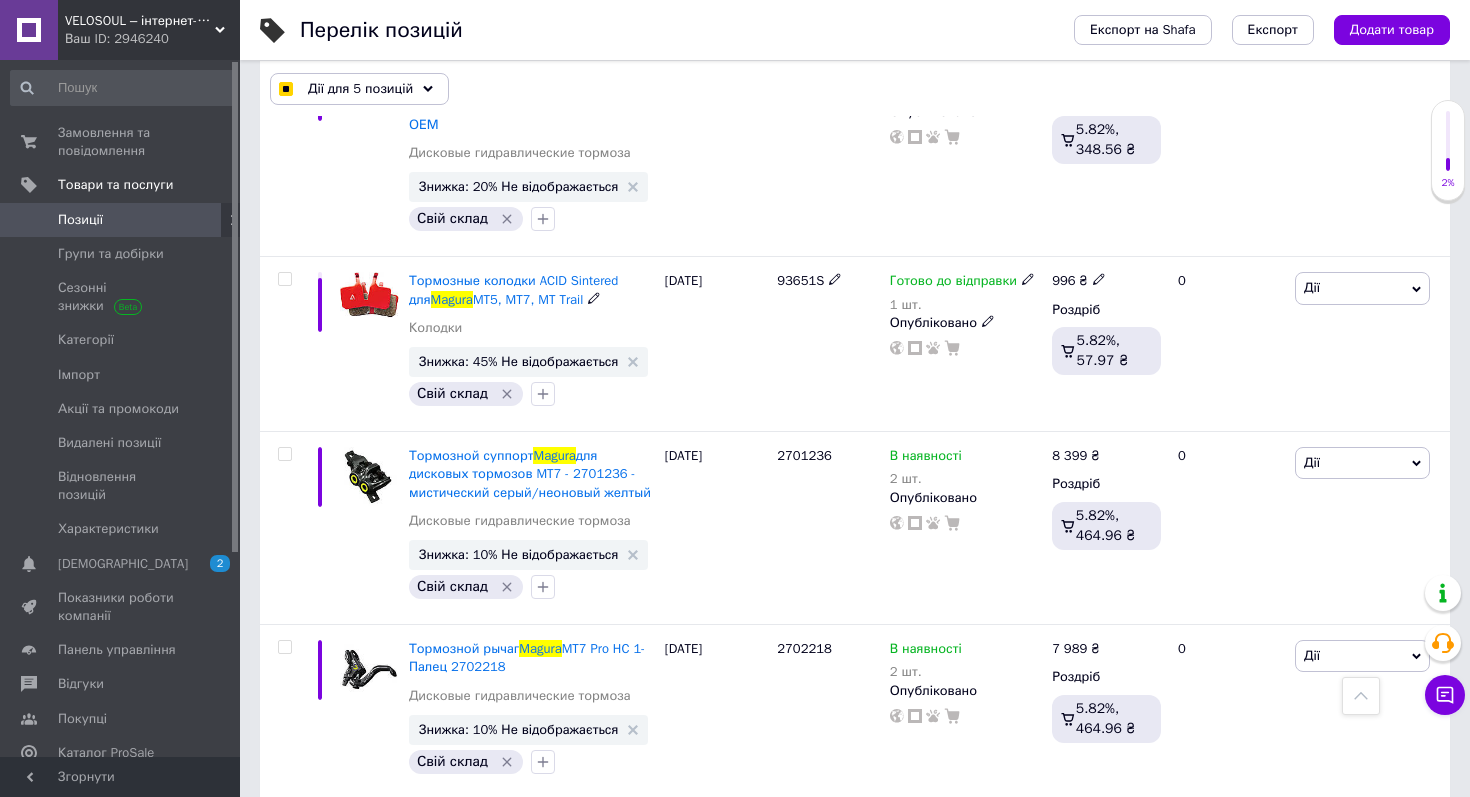 scroll, scrollTop: 8055, scrollLeft: 0, axis: vertical 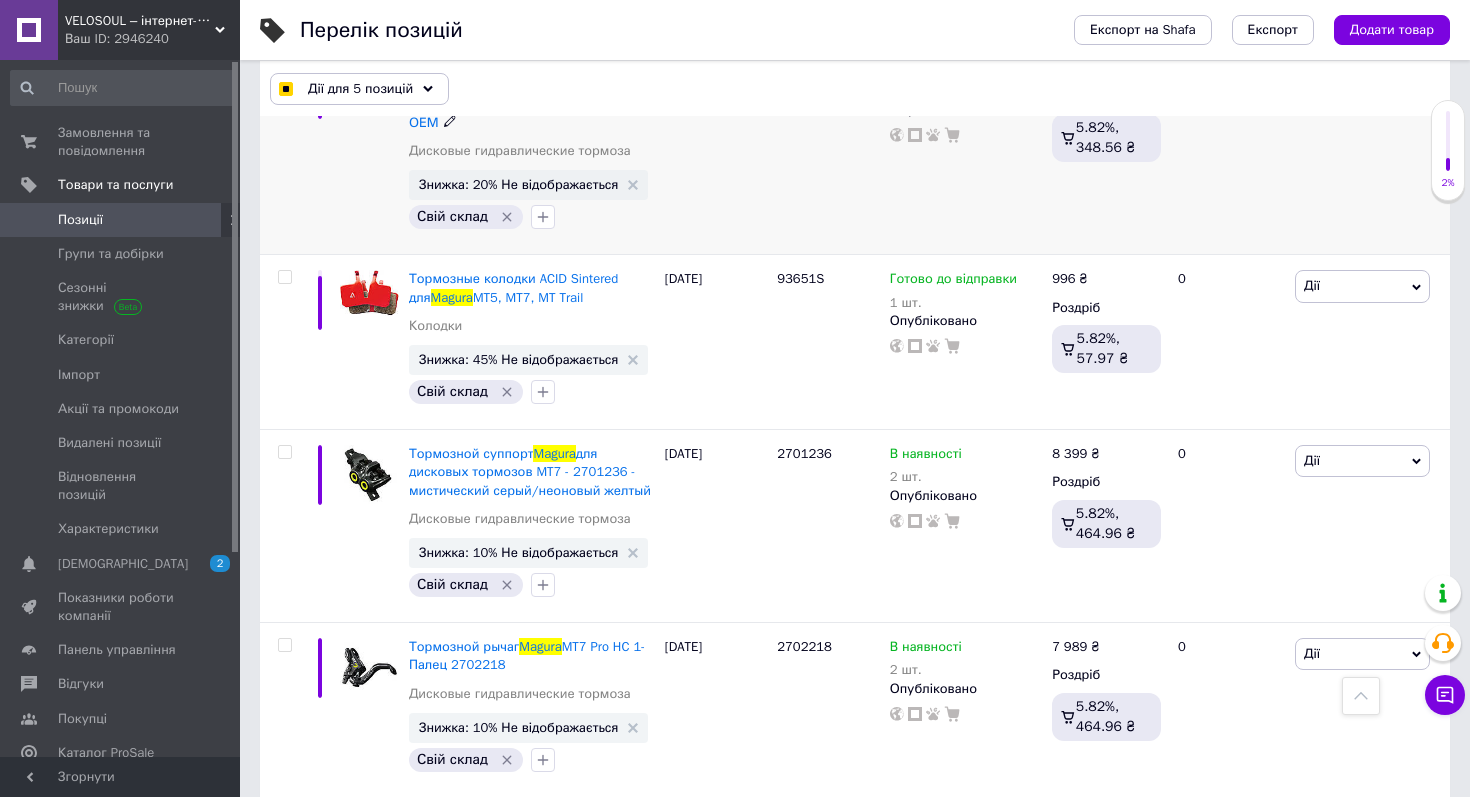 click at bounding box center [284, 66] 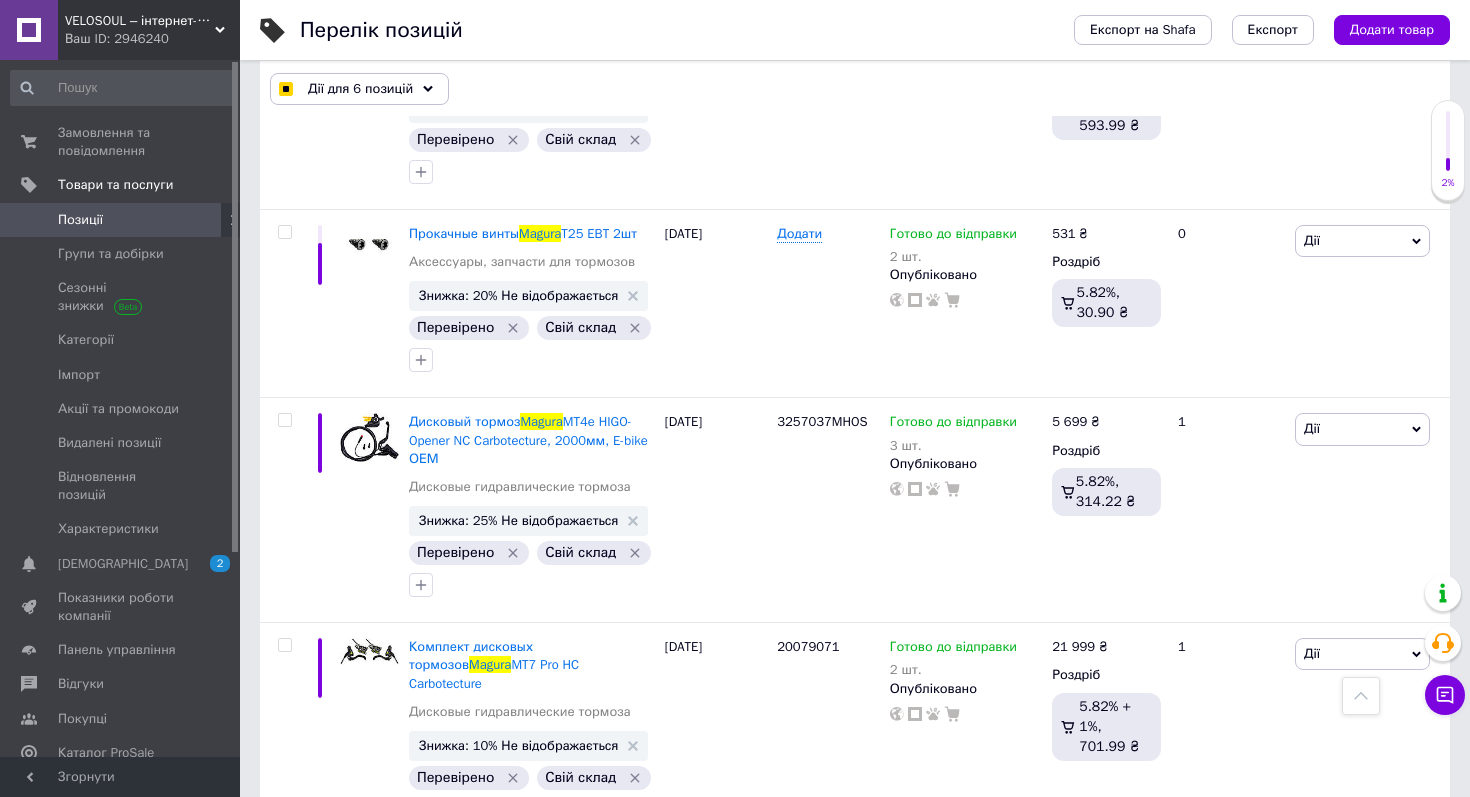 scroll, scrollTop: 11561, scrollLeft: 0, axis: vertical 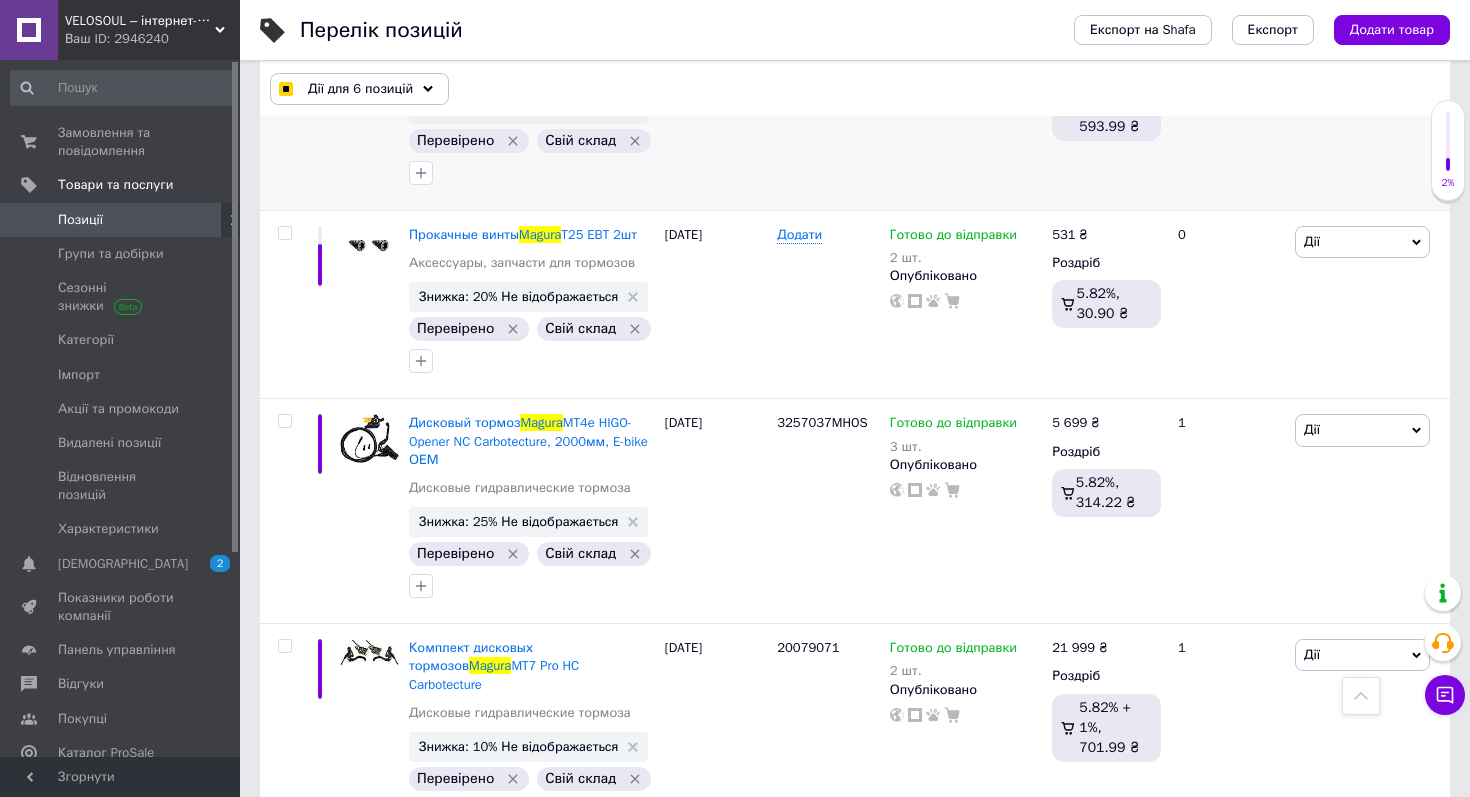 click 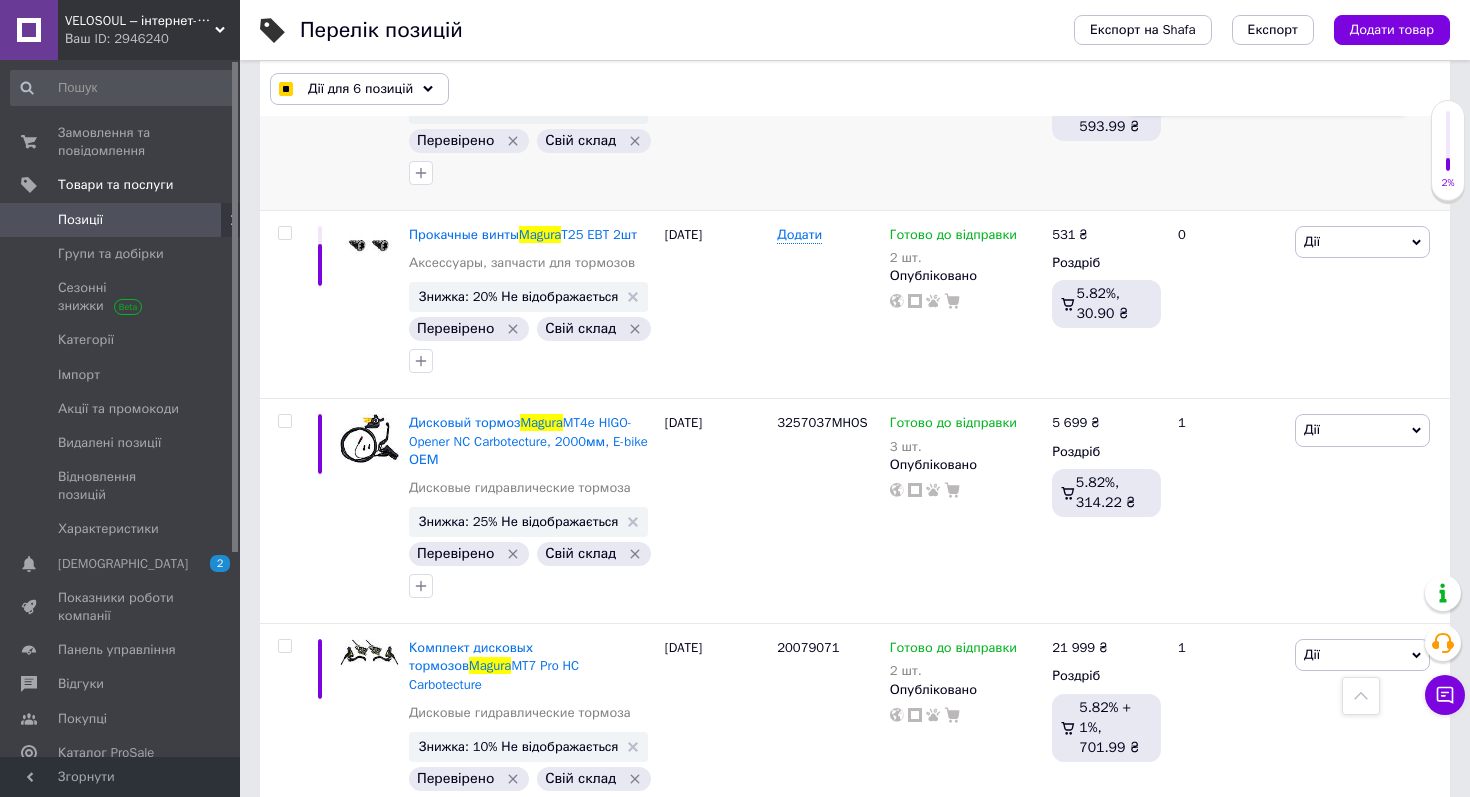click on "11699" at bounding box center [1219, 5] 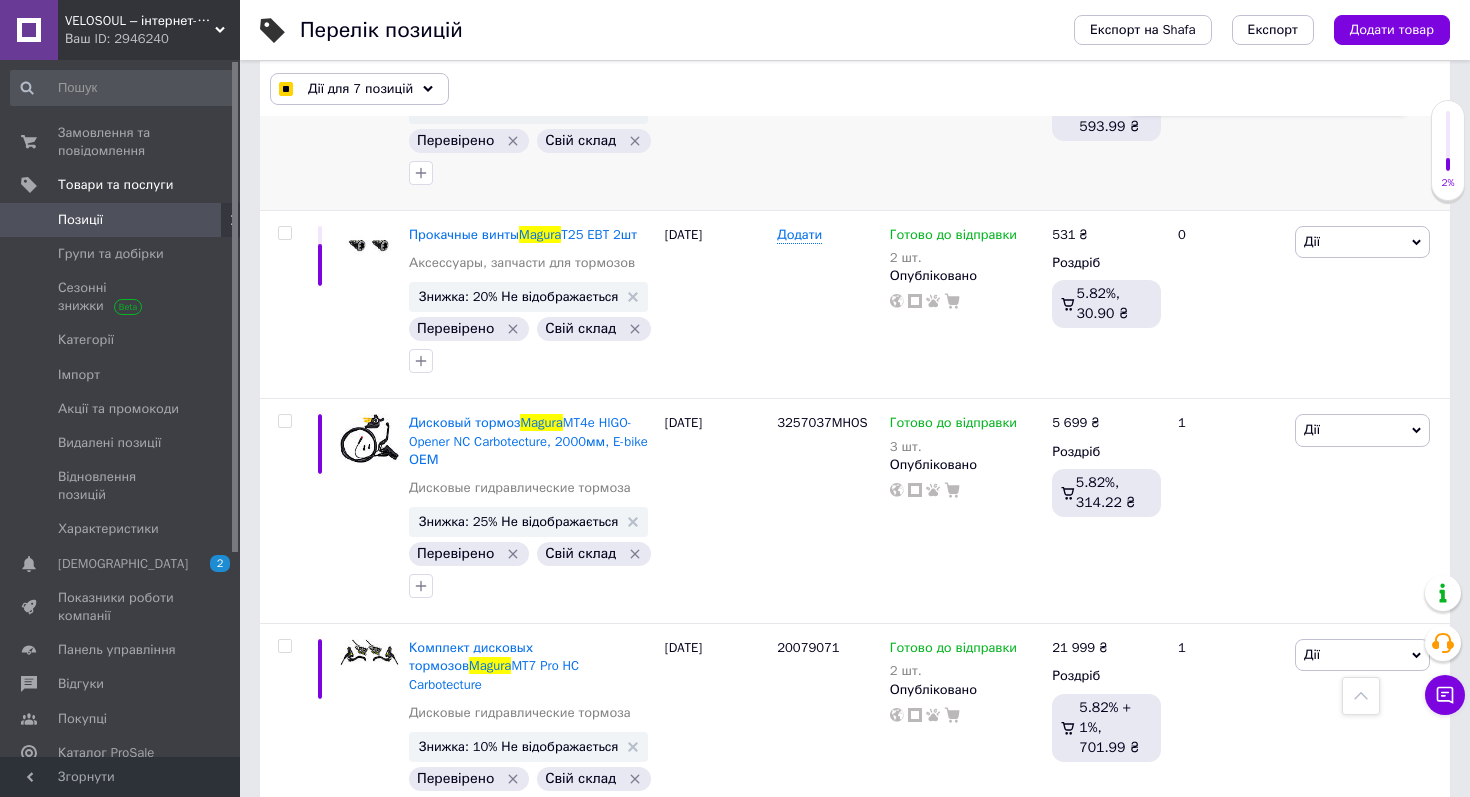 checkbox on "true" 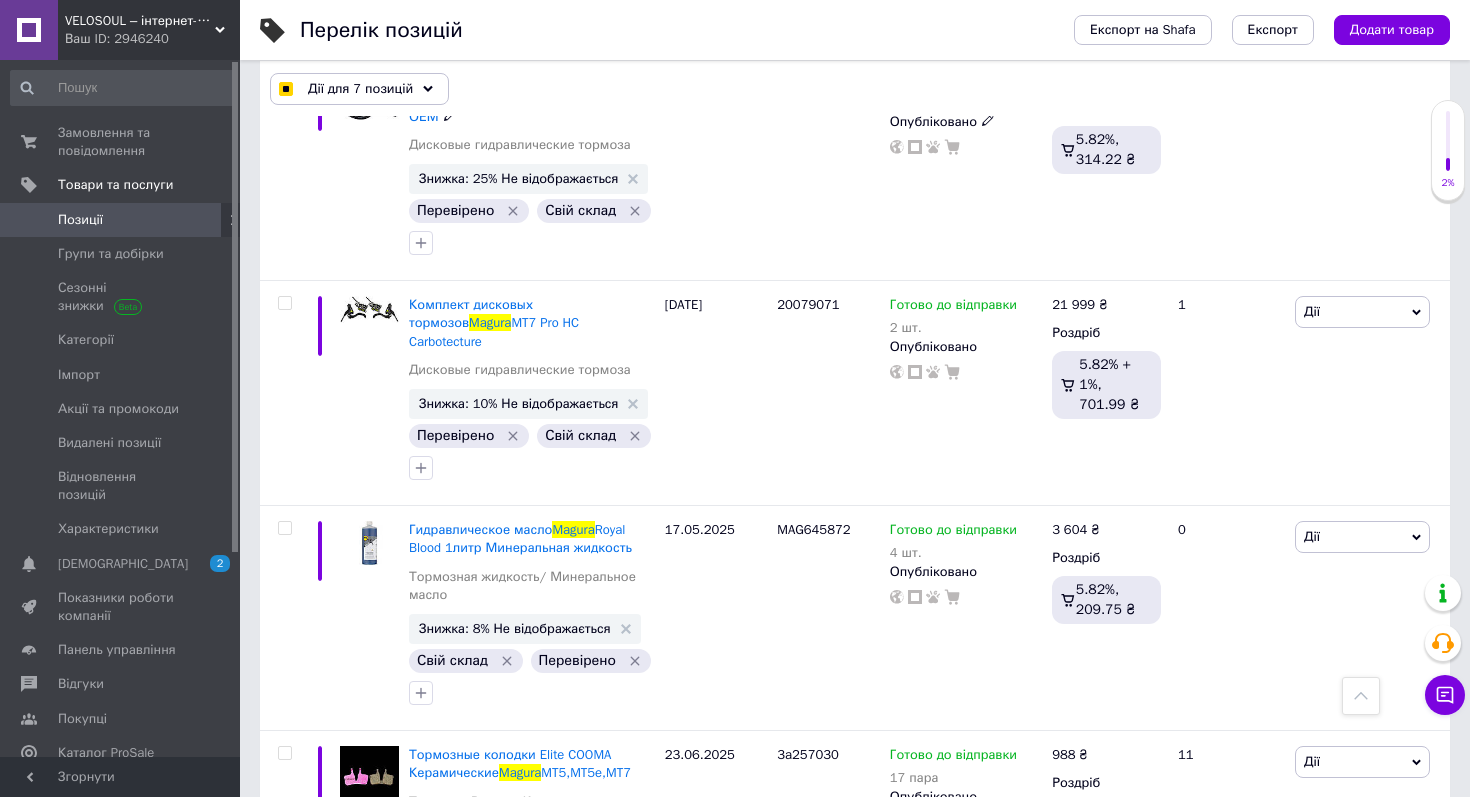 scroll, scrollTop: 11896, scrollLeft: 0, axis: vertical 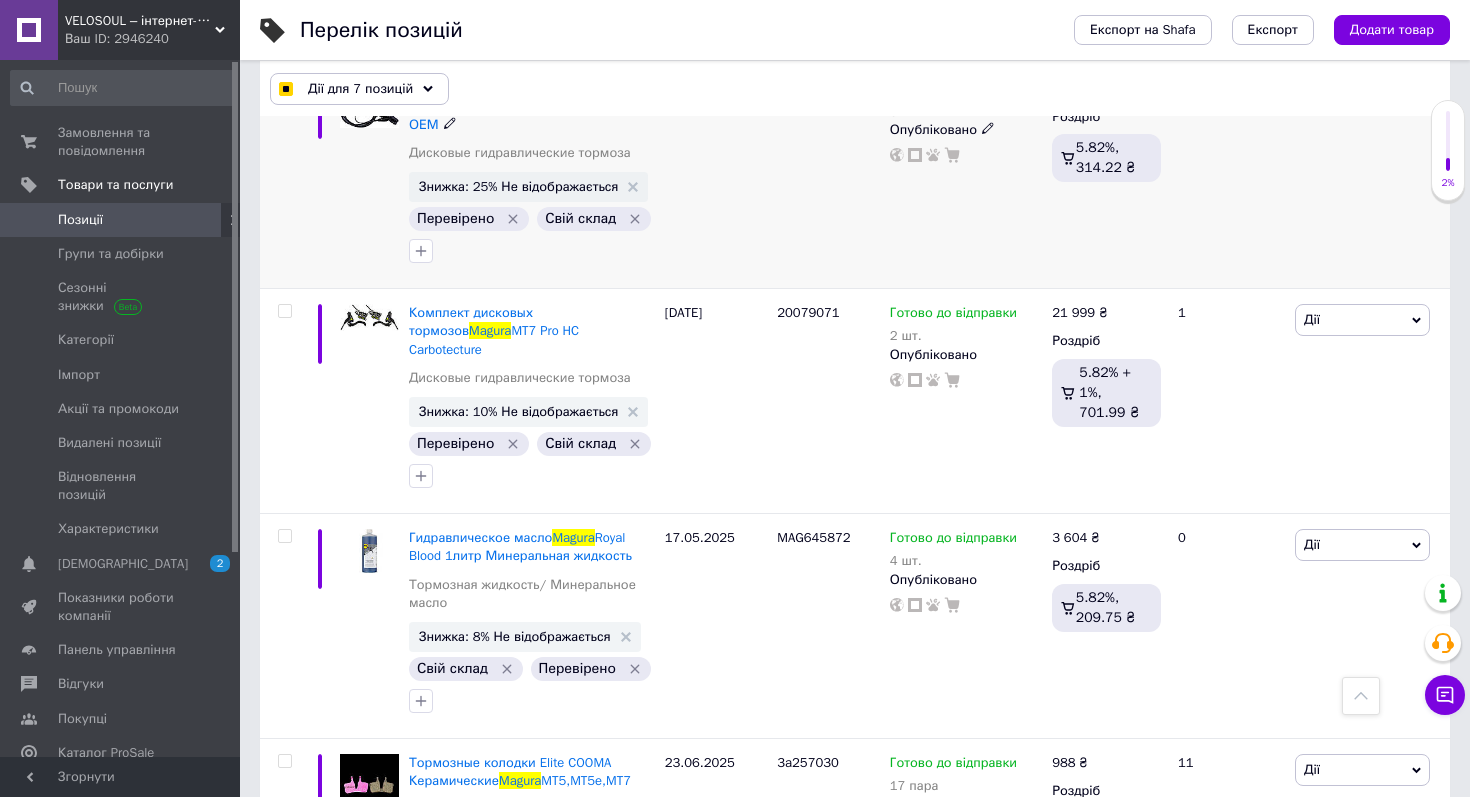 click 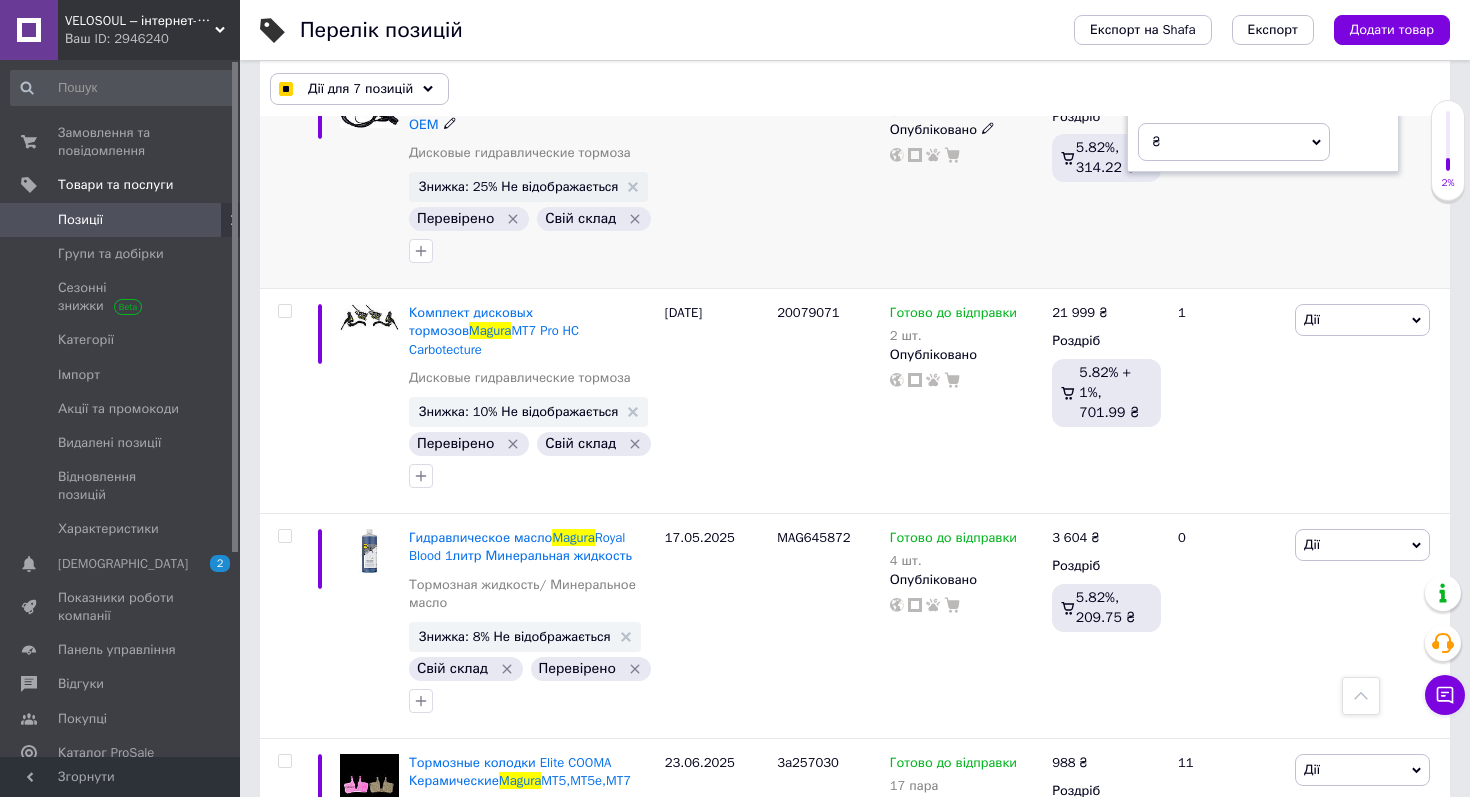 click on "5699" at bounding box center (1214, 65) 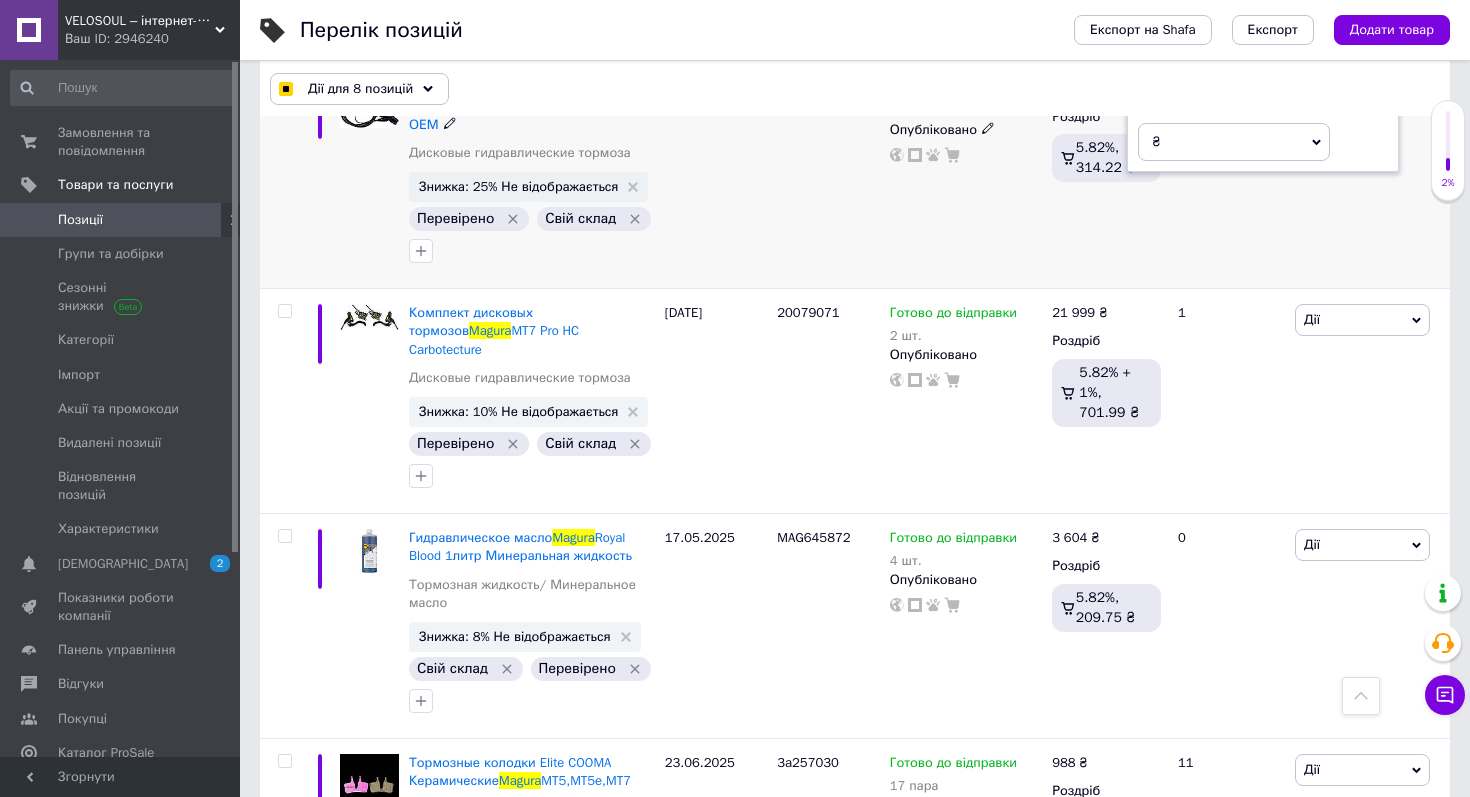 checkbox on "true" 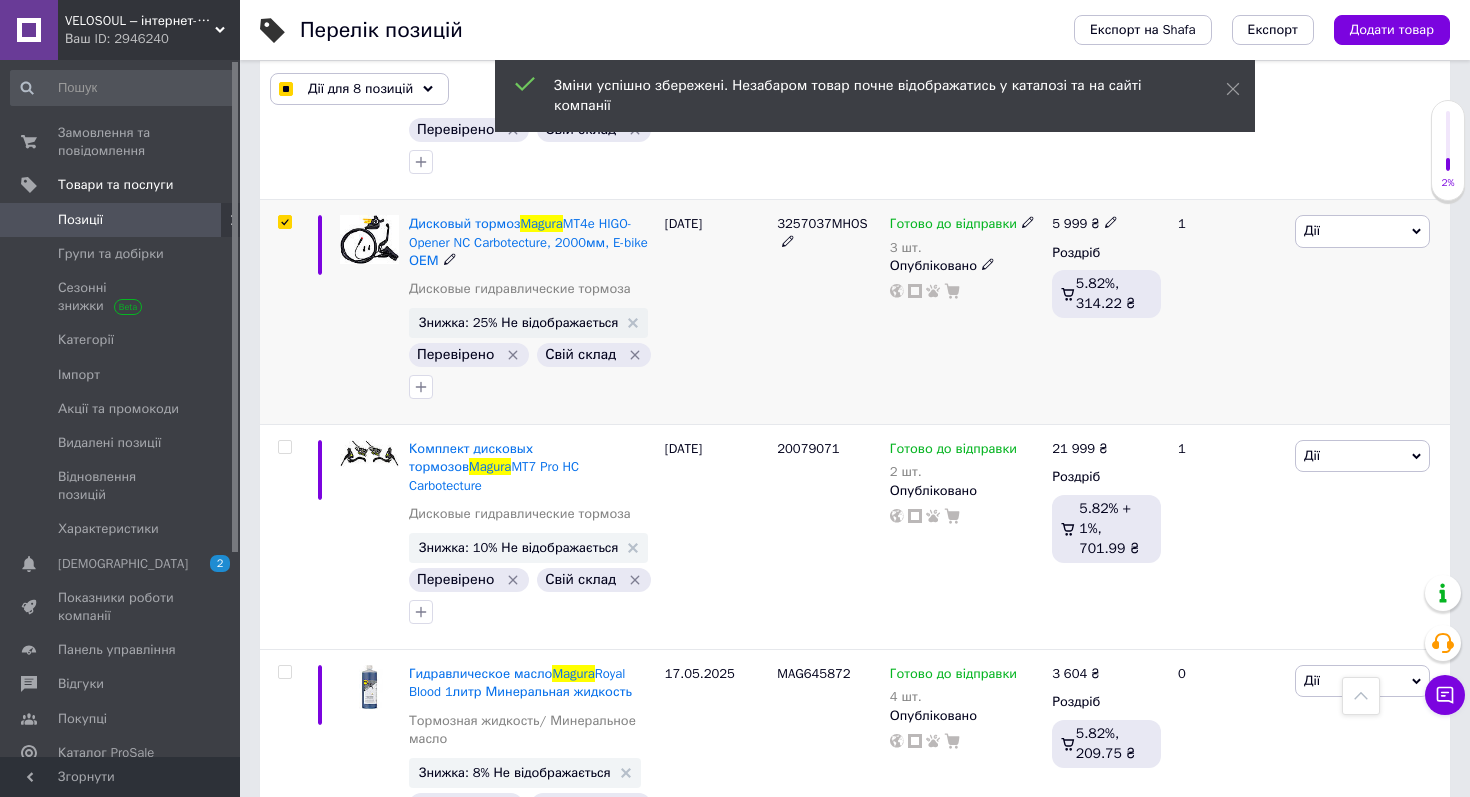 scroll, scrollTop: 11762, scrollLeft: 0, axis: vertical 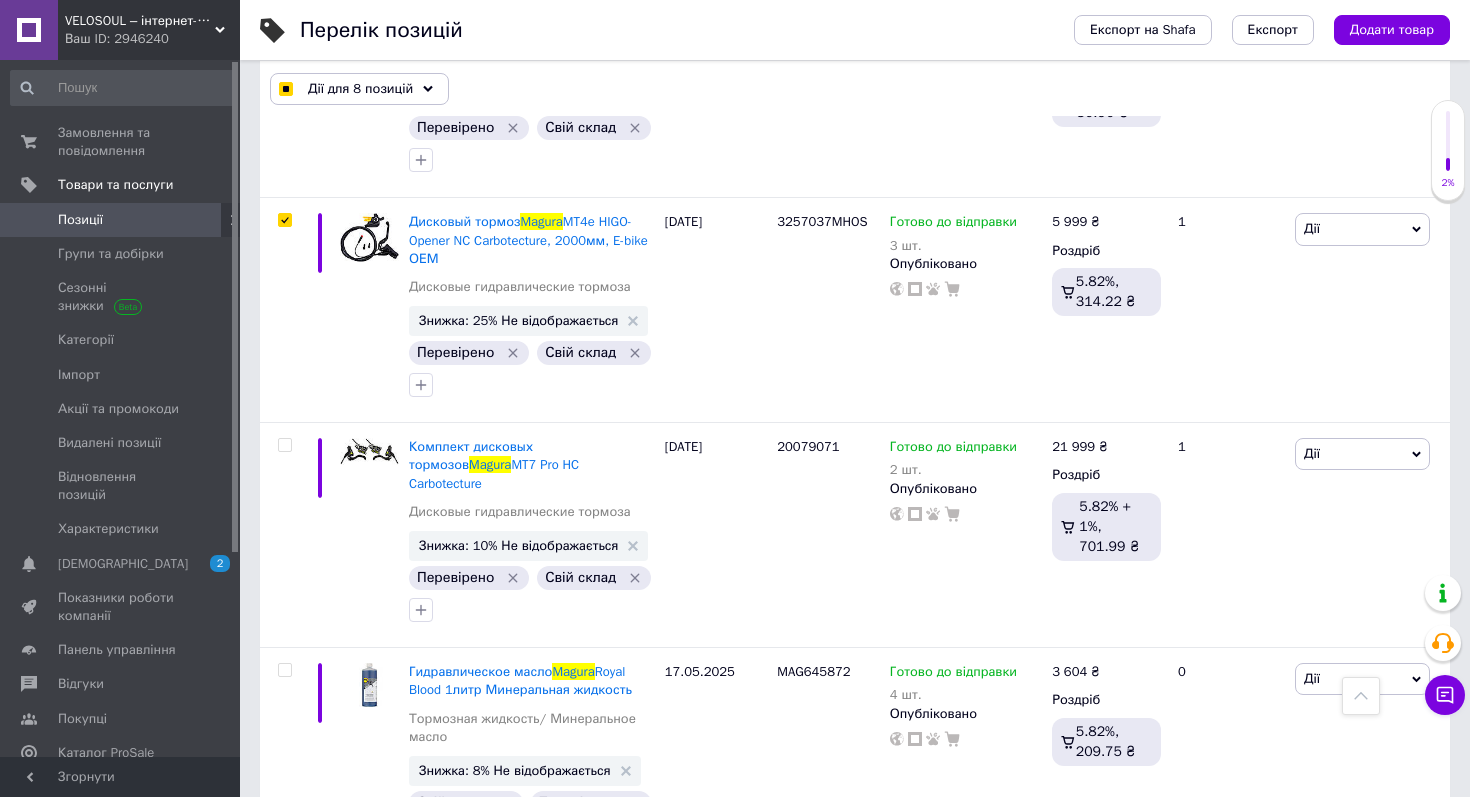 click 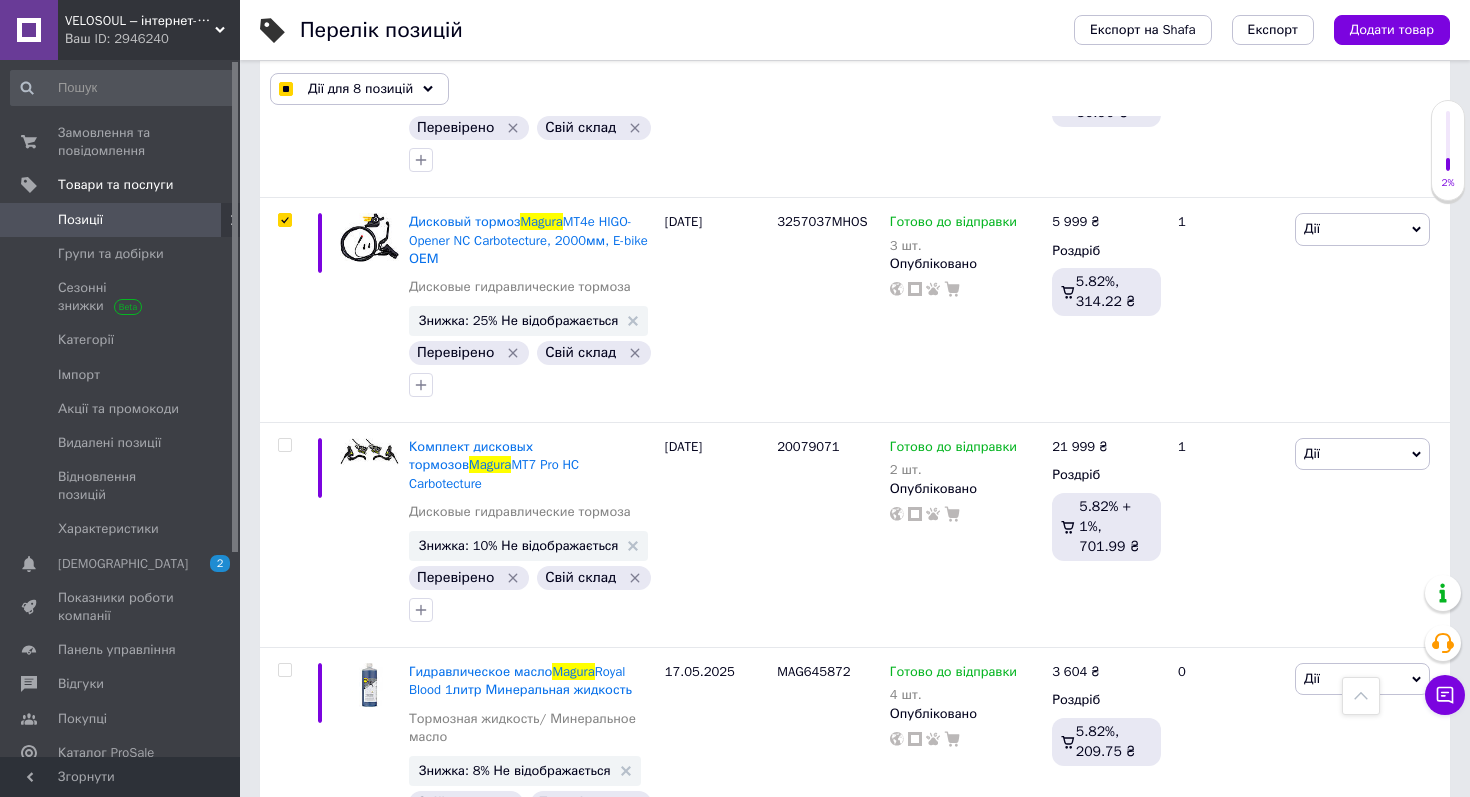 type on "11999" 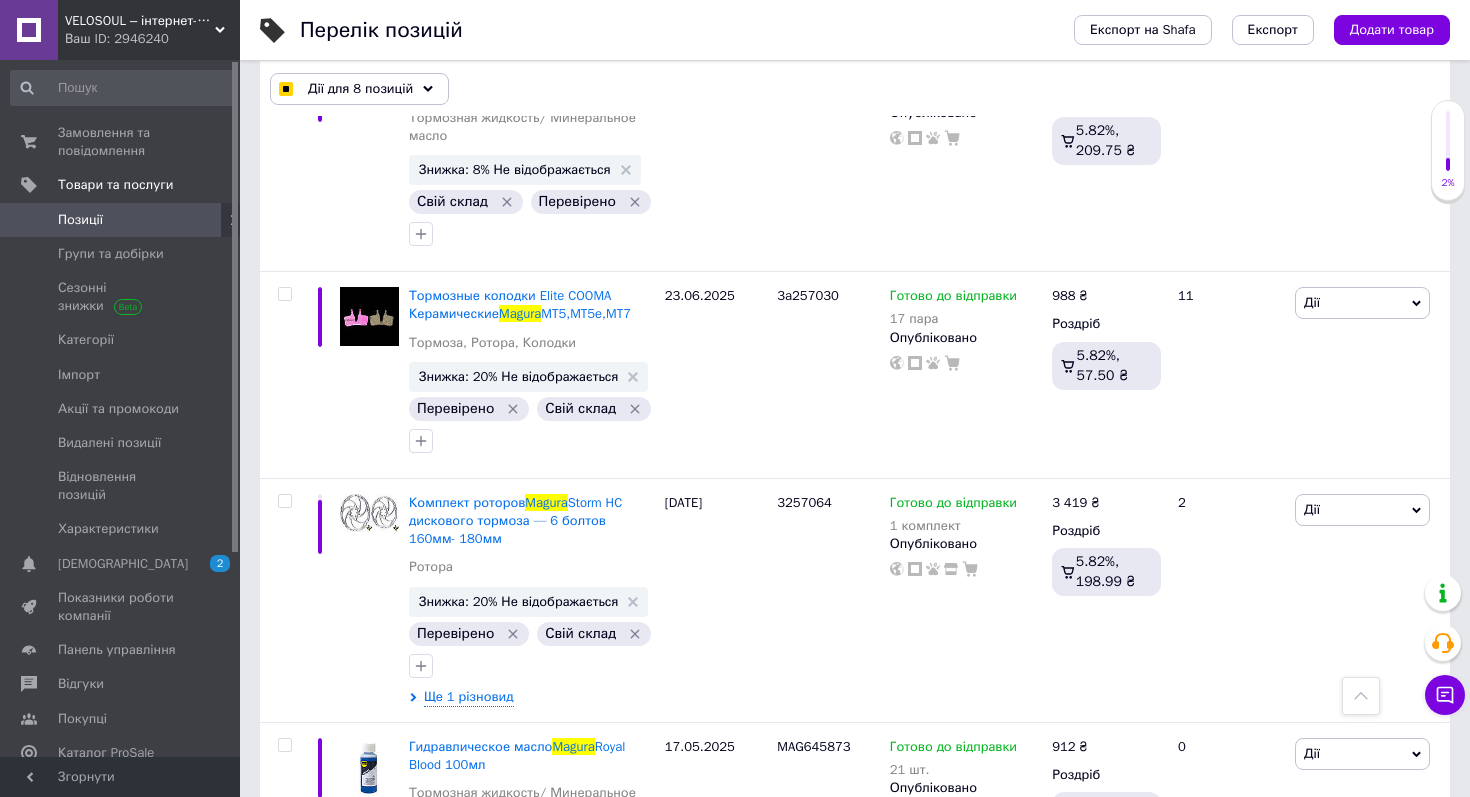 scroll, scrollTop: 12362, scrollLeft: 0, axis: vertical 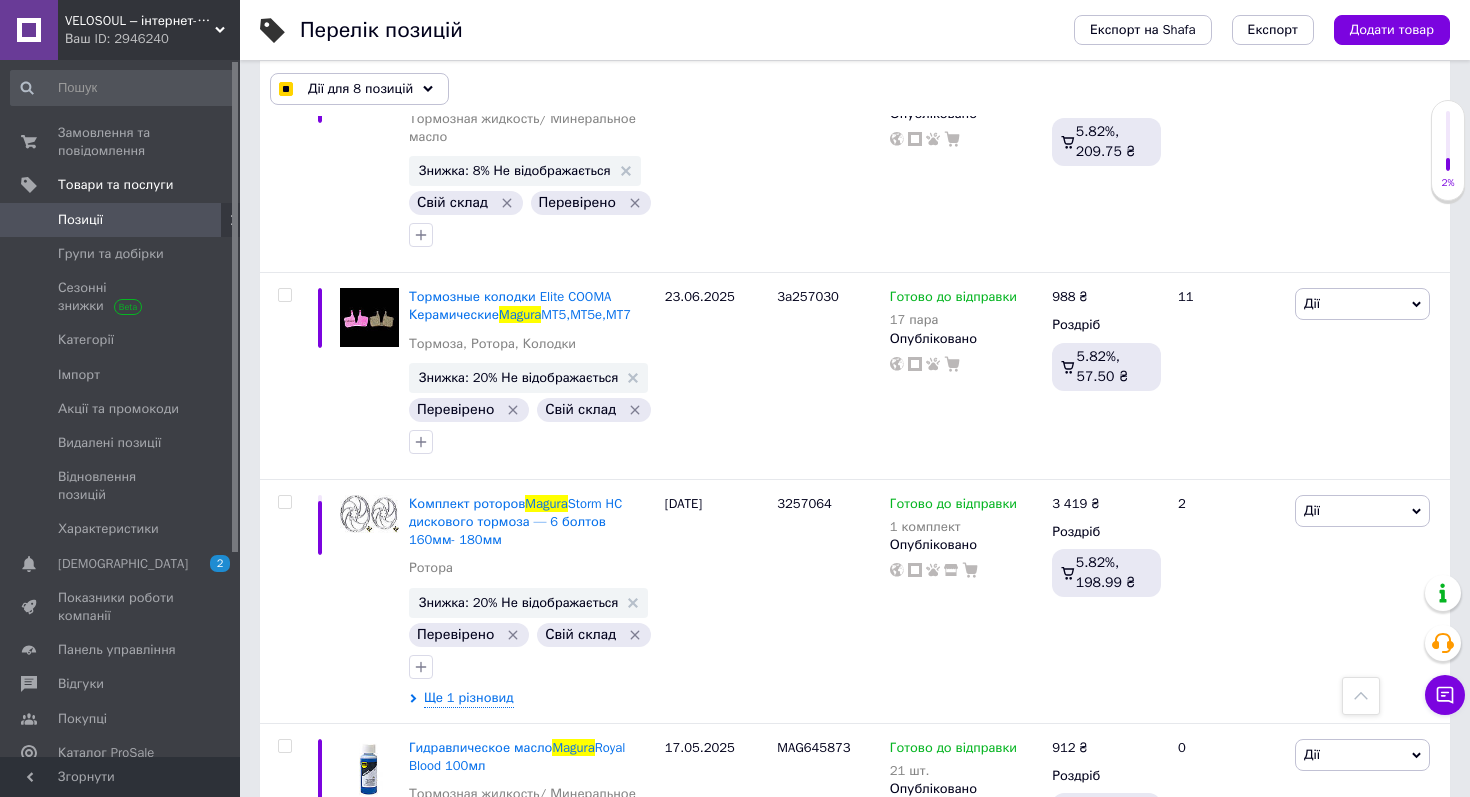 click 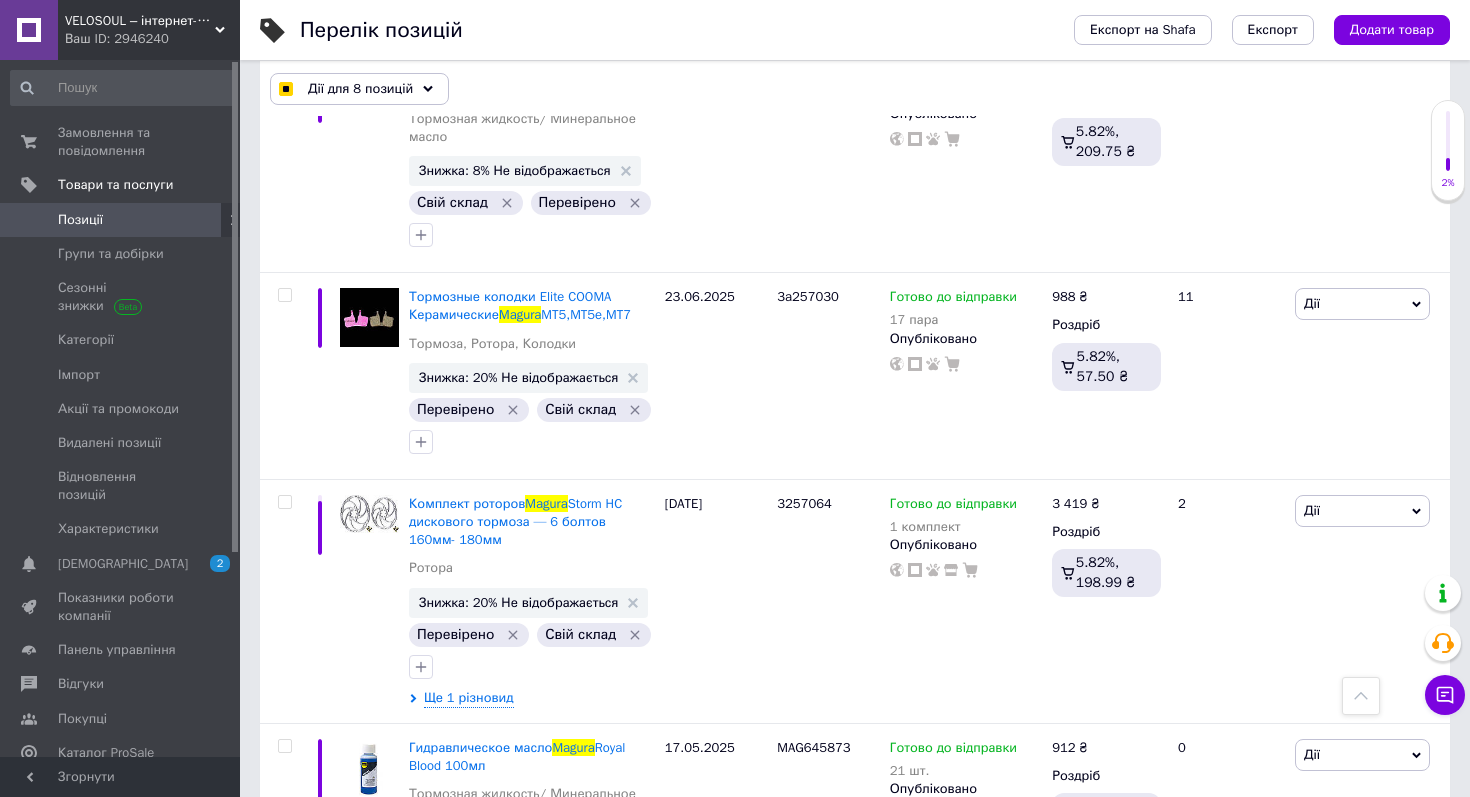 type on "22599" 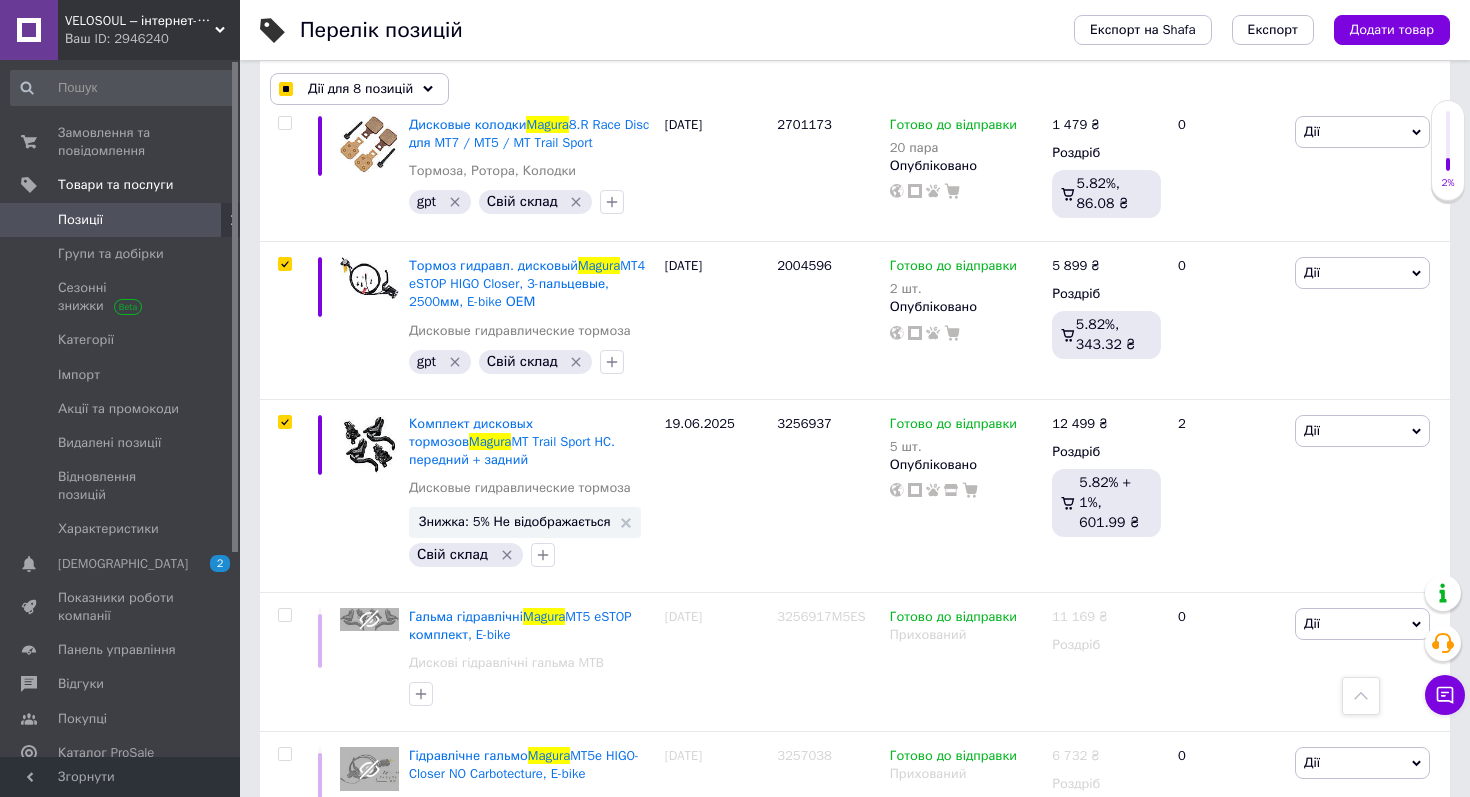 scroll, scrollTop: 14490, scrollLeft: 0, axis: vertical 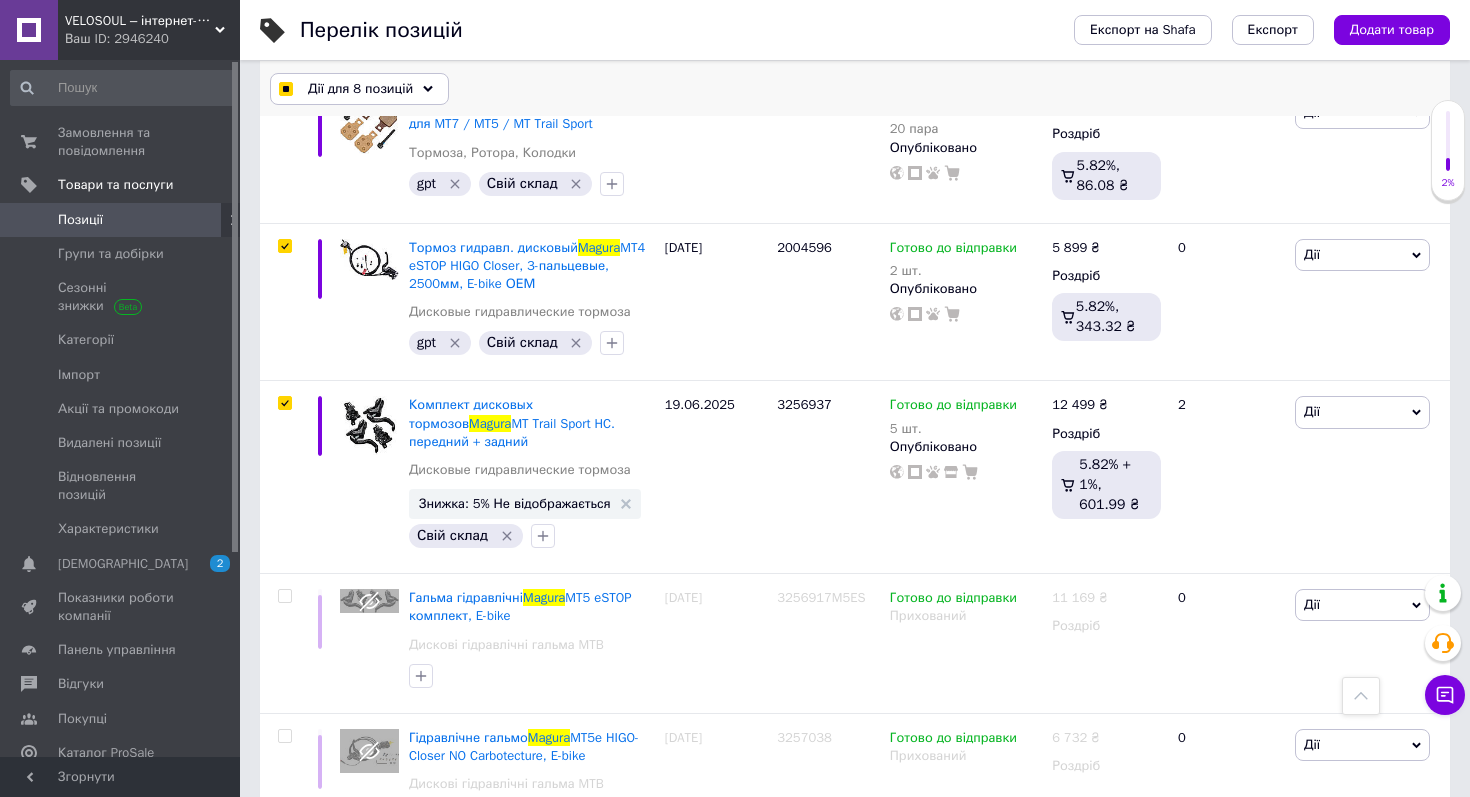 click on "Дії для 8 позицій" at bounding box center (359, 89) 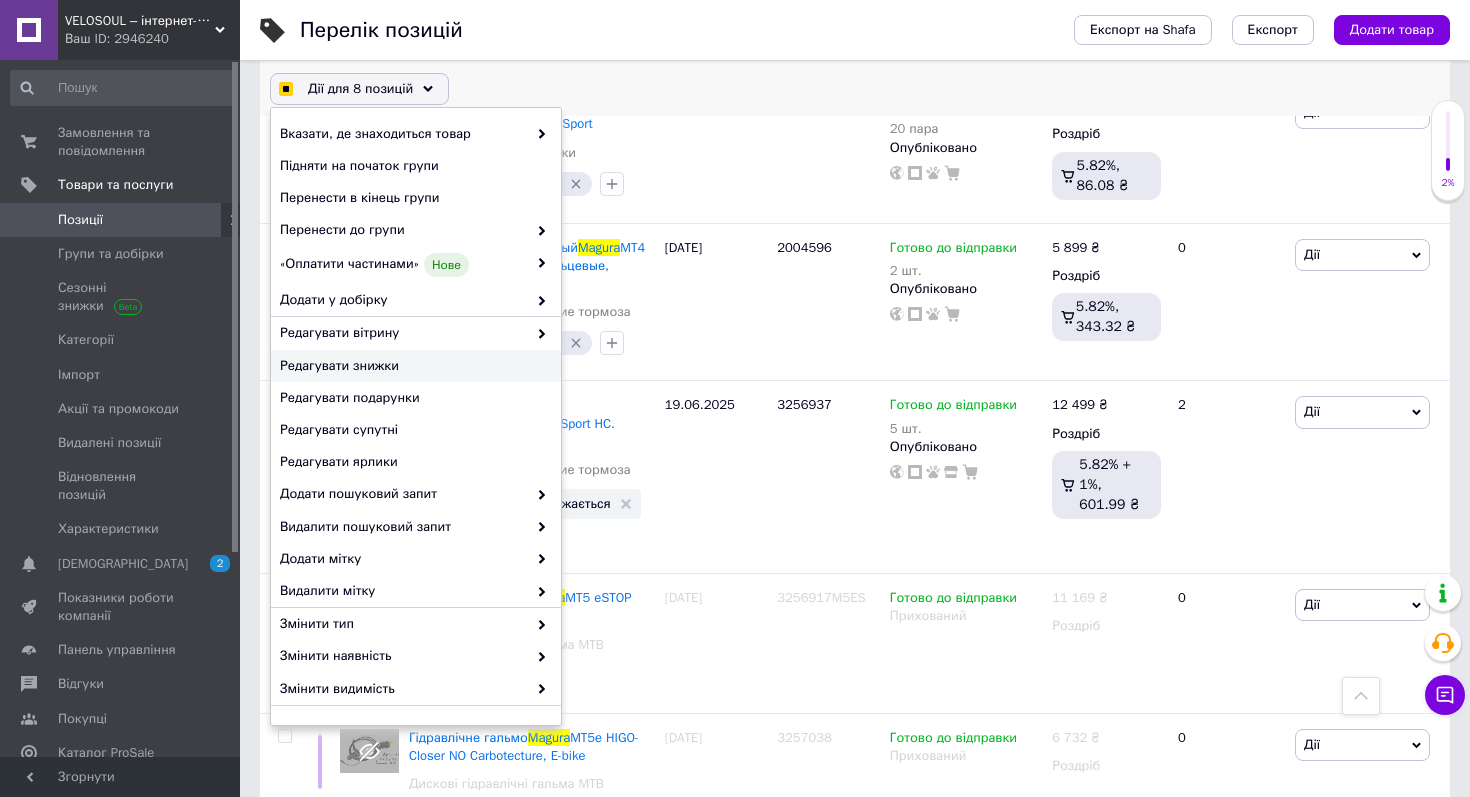 click on "Редагувати знижки" at bounding box center (413, 366) 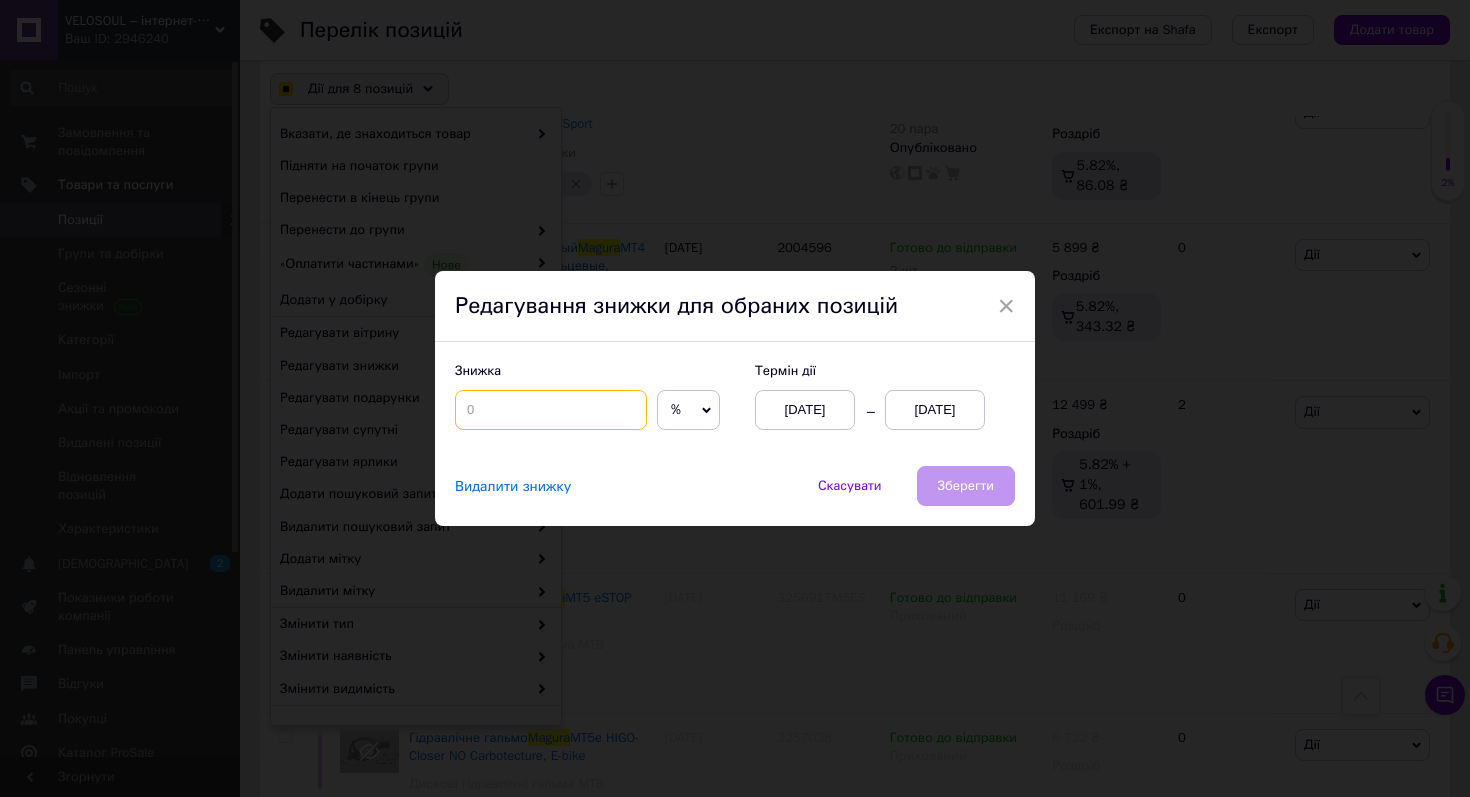 click at bounding box center (551, 410) 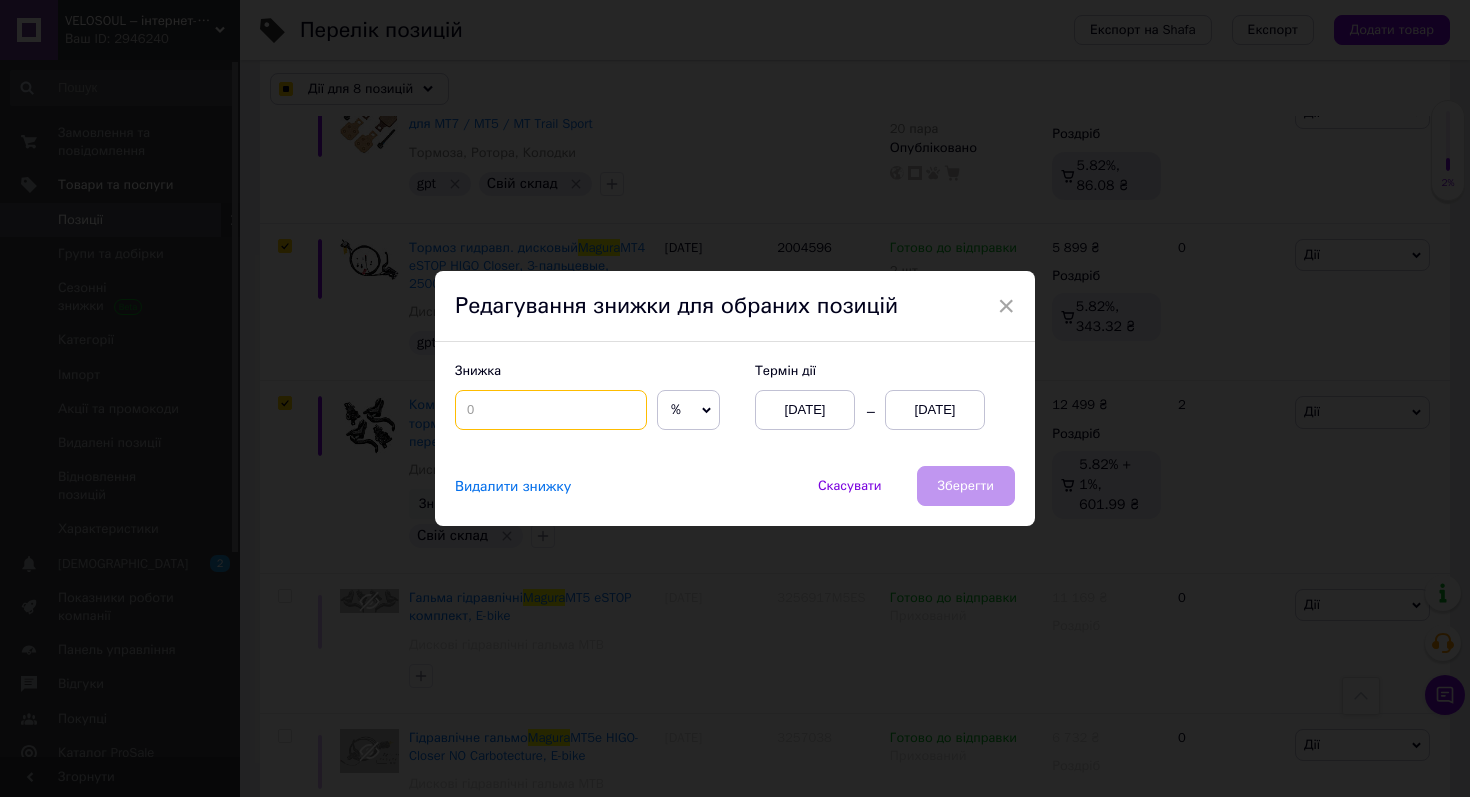 checkbox on "true" 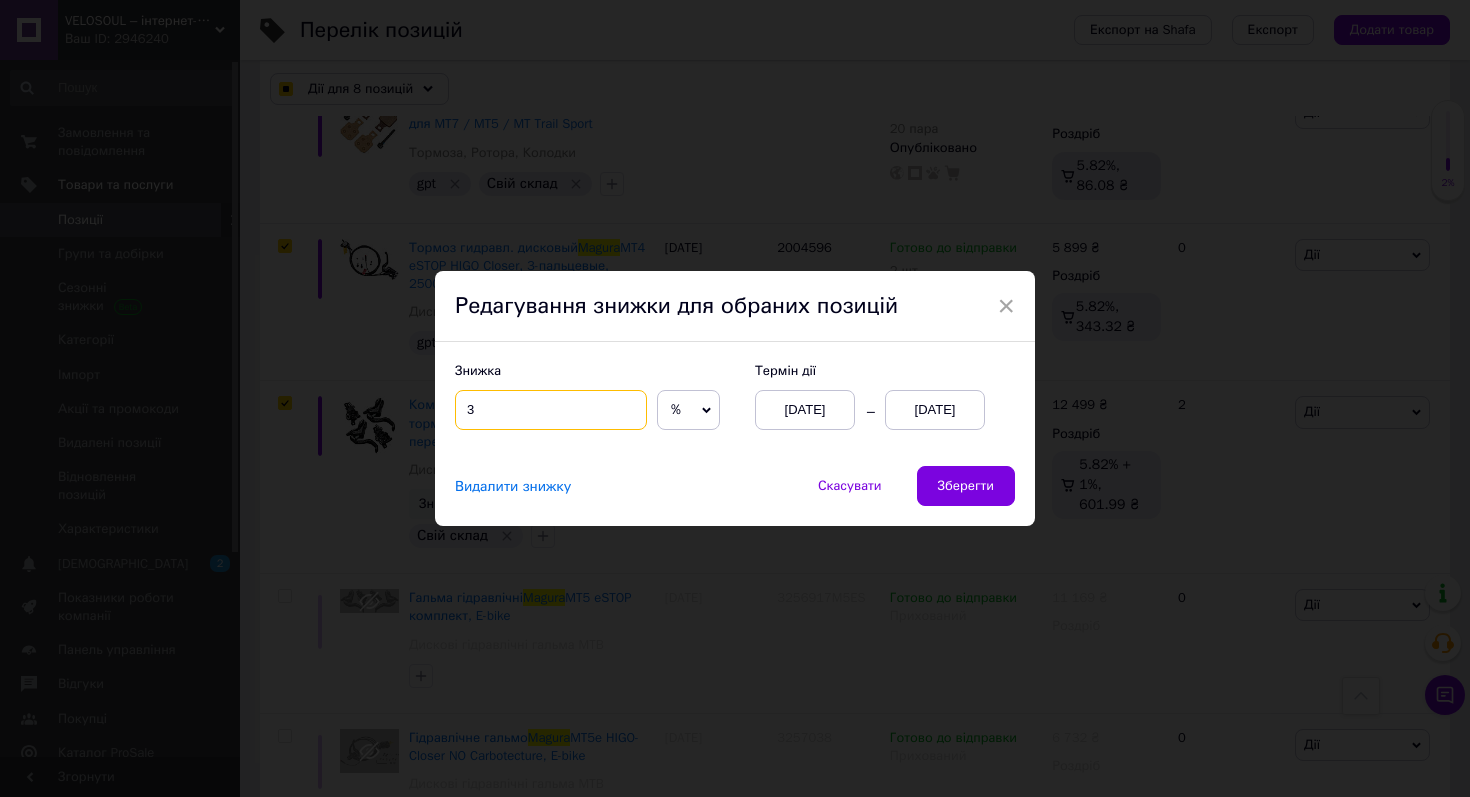 type on "3" 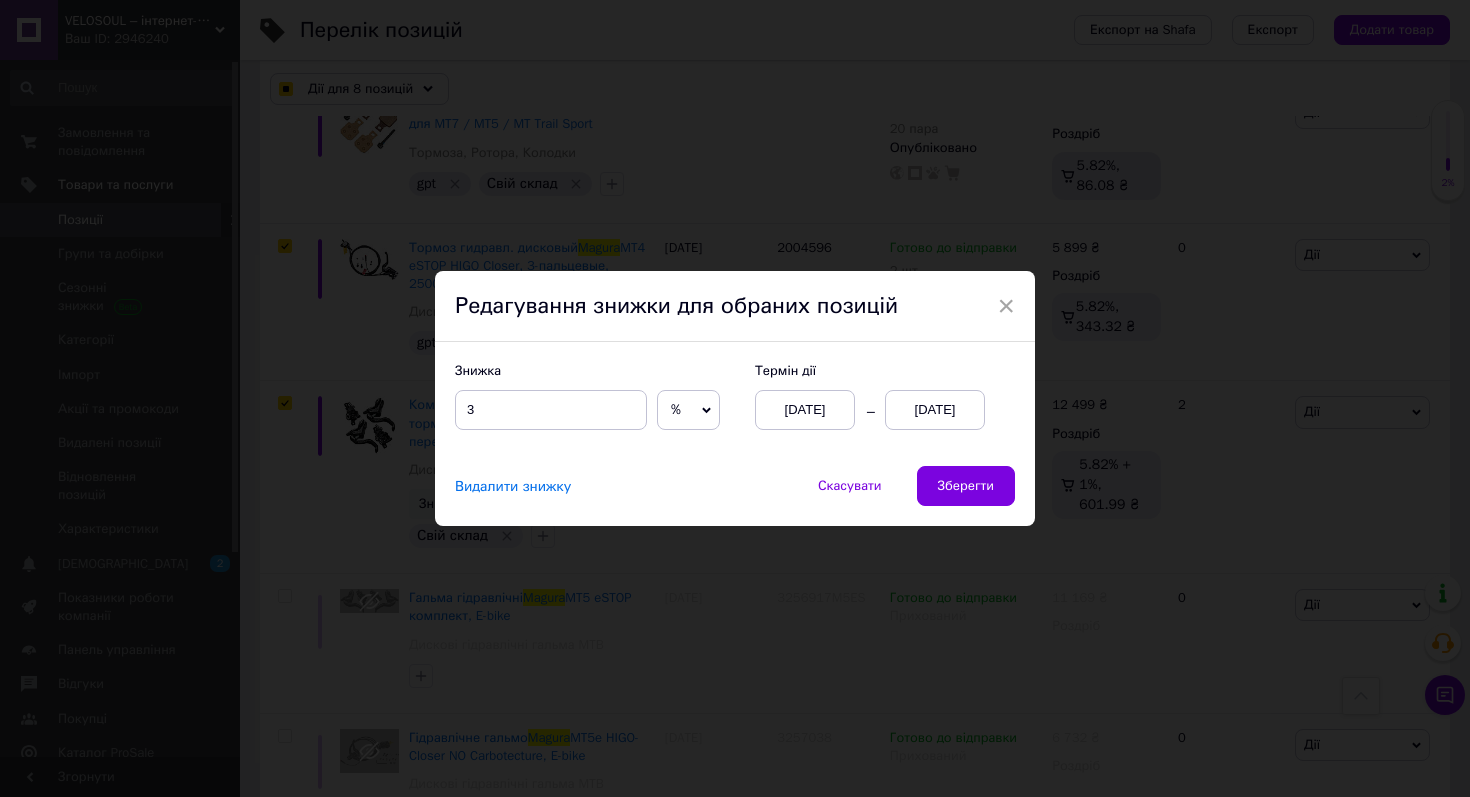 click on "13.07.2025" at bounding box center (935, 410) 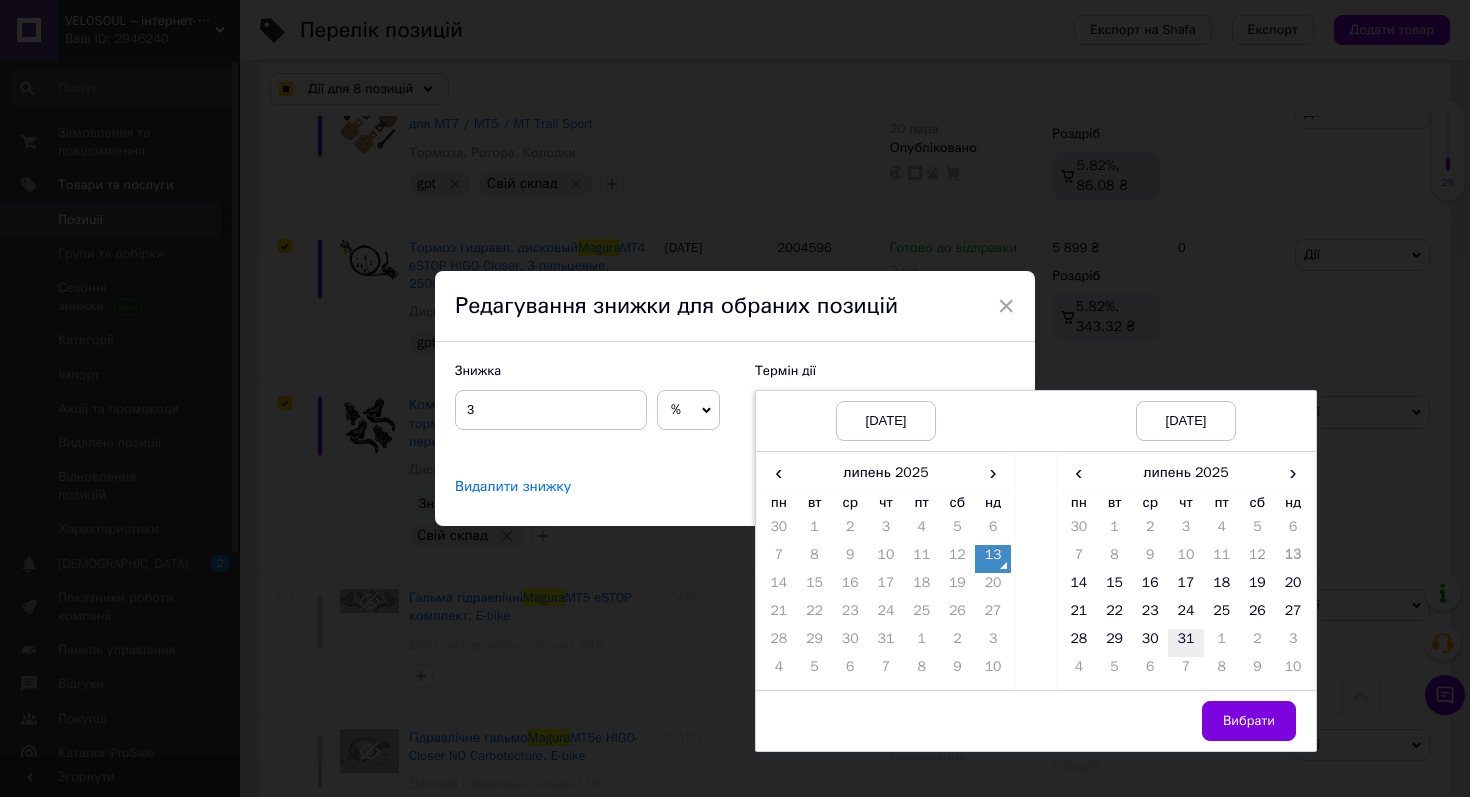 click on "31" at bounding box center (1186, 643) 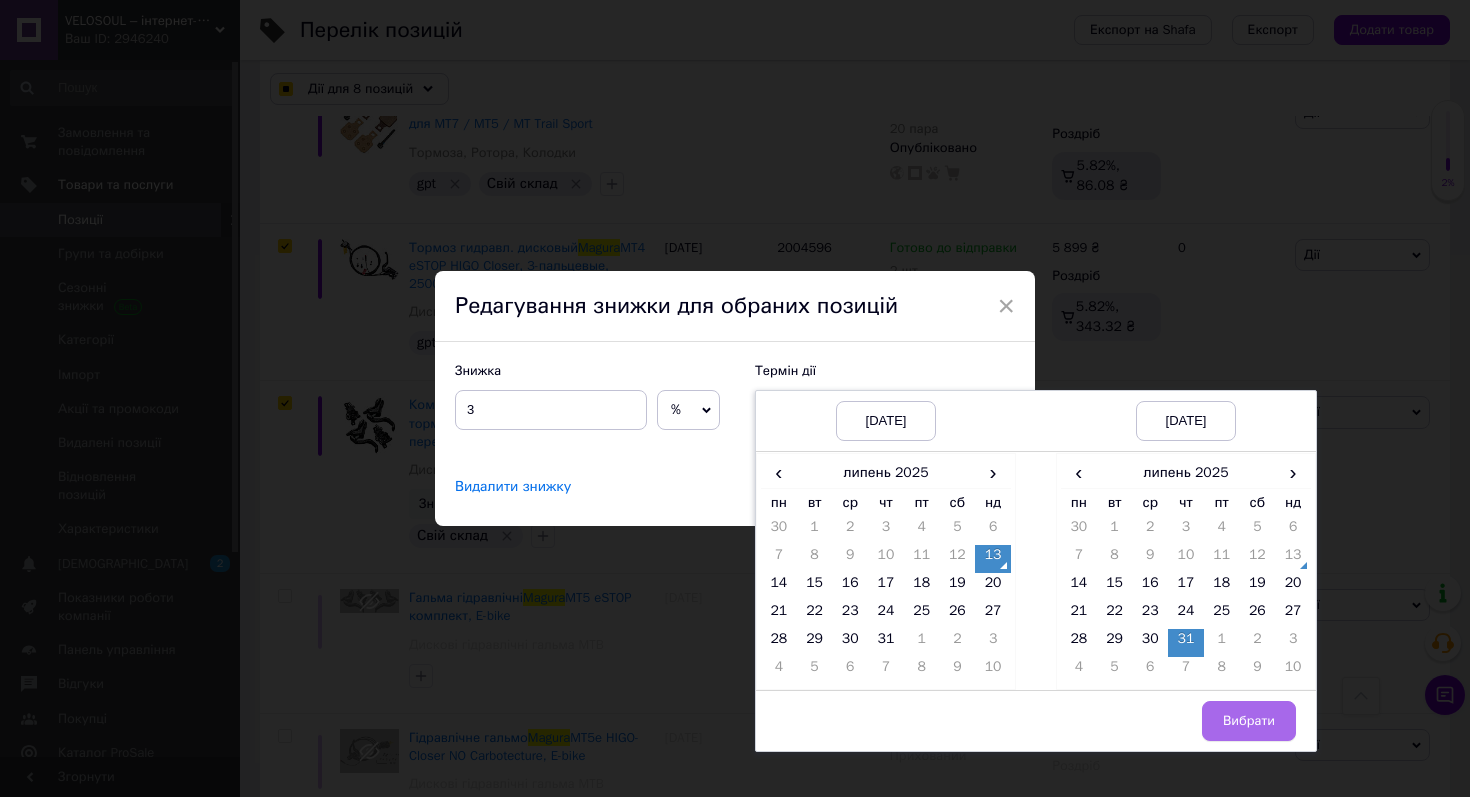 click on "Вибрати" at bounding box center (1249, 721) 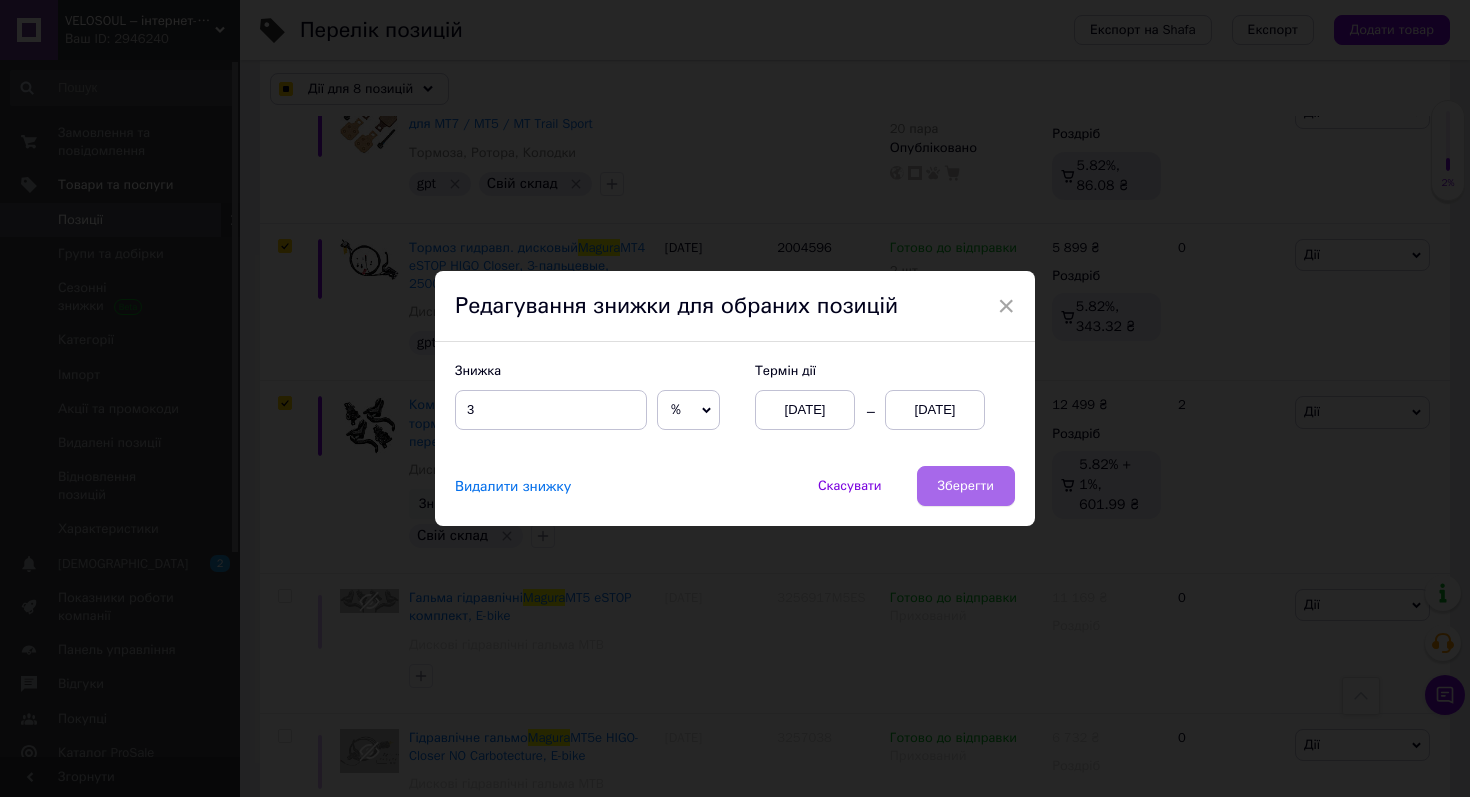 click on "Зберегти" at bounding box center [966, 486] 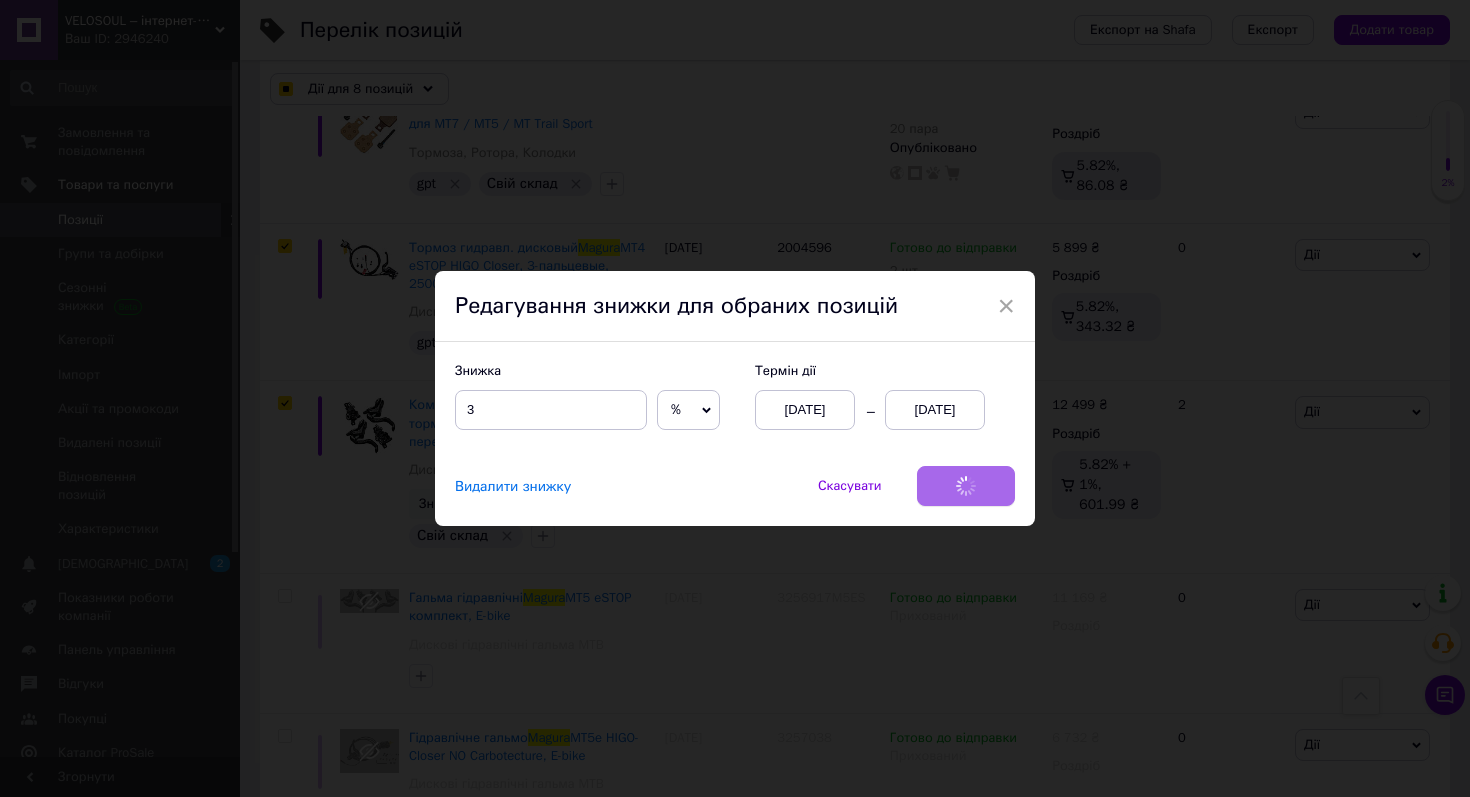 checkbox on "true" 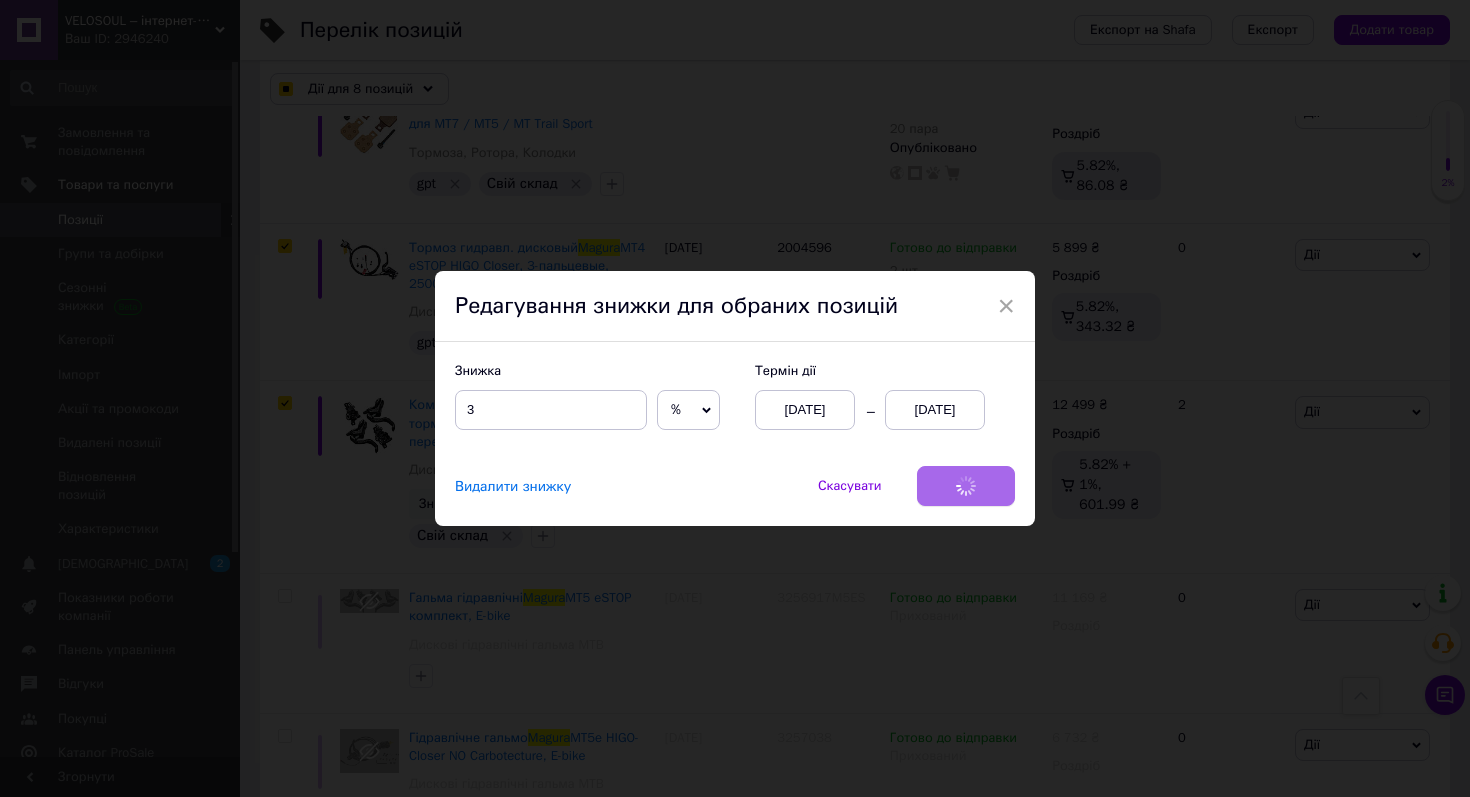 checkbox on "true" 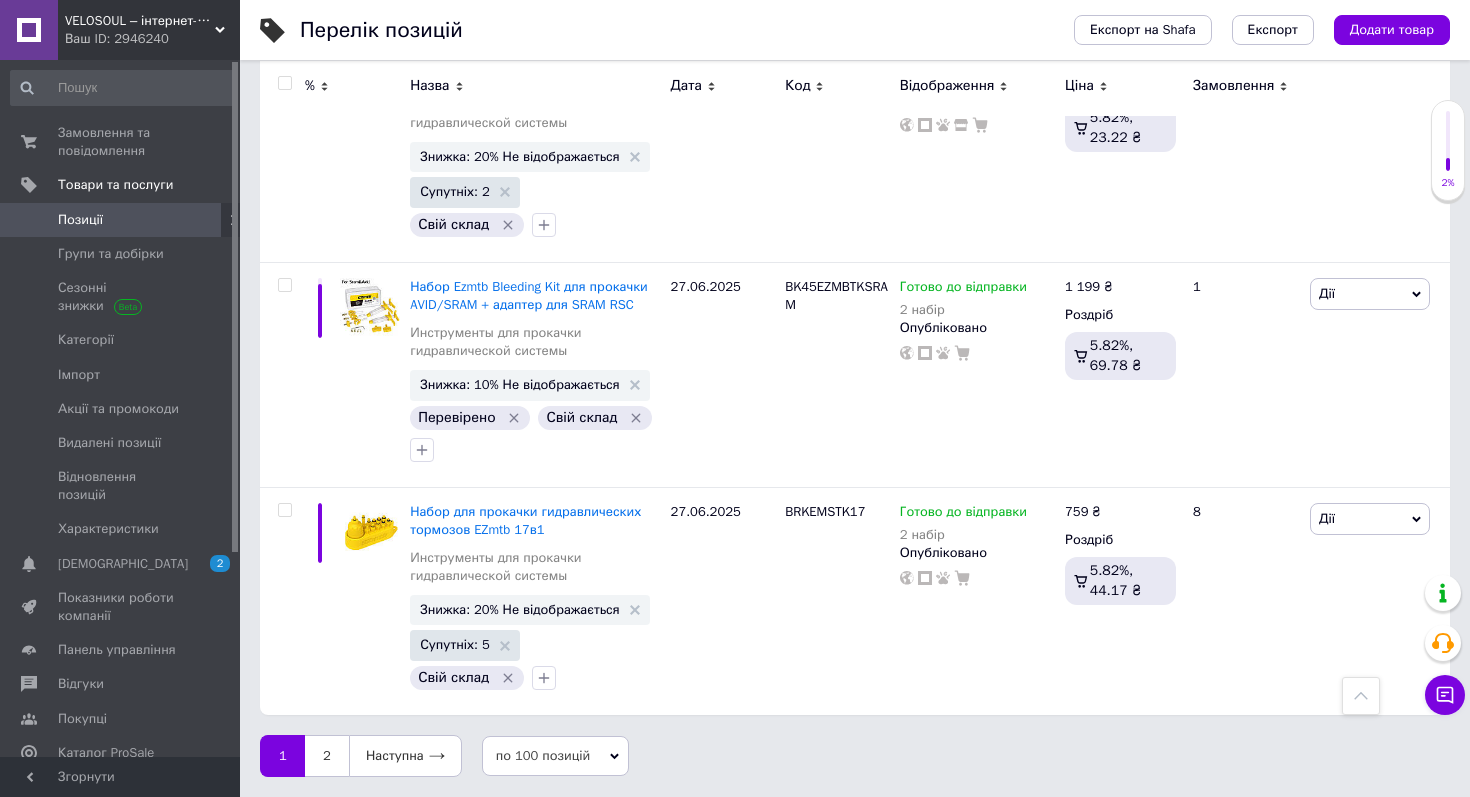 scroll, scrollTop: 18513, scrollLeft: 0, axis: vertical 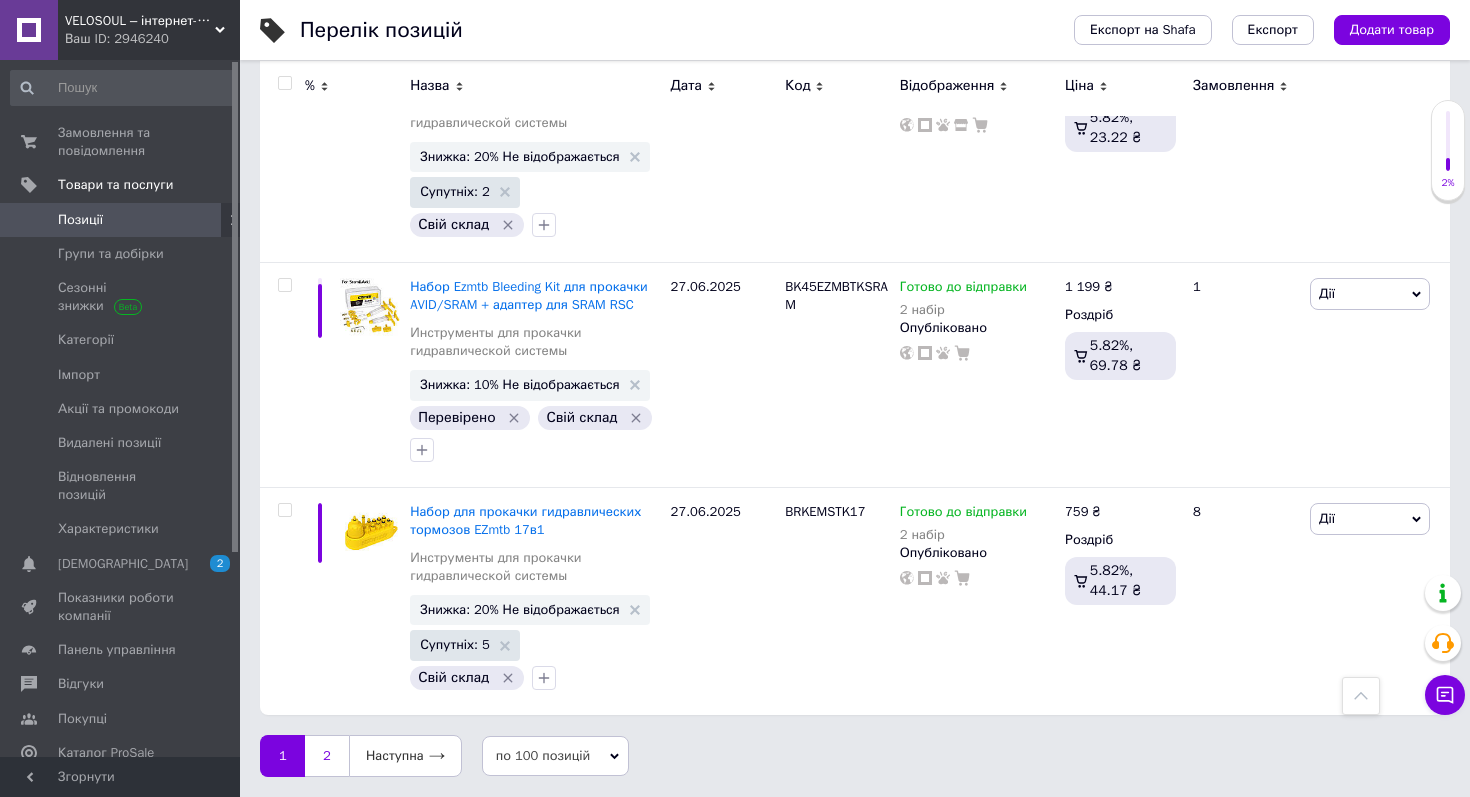 click on "2" at bounding box center [327, 756] 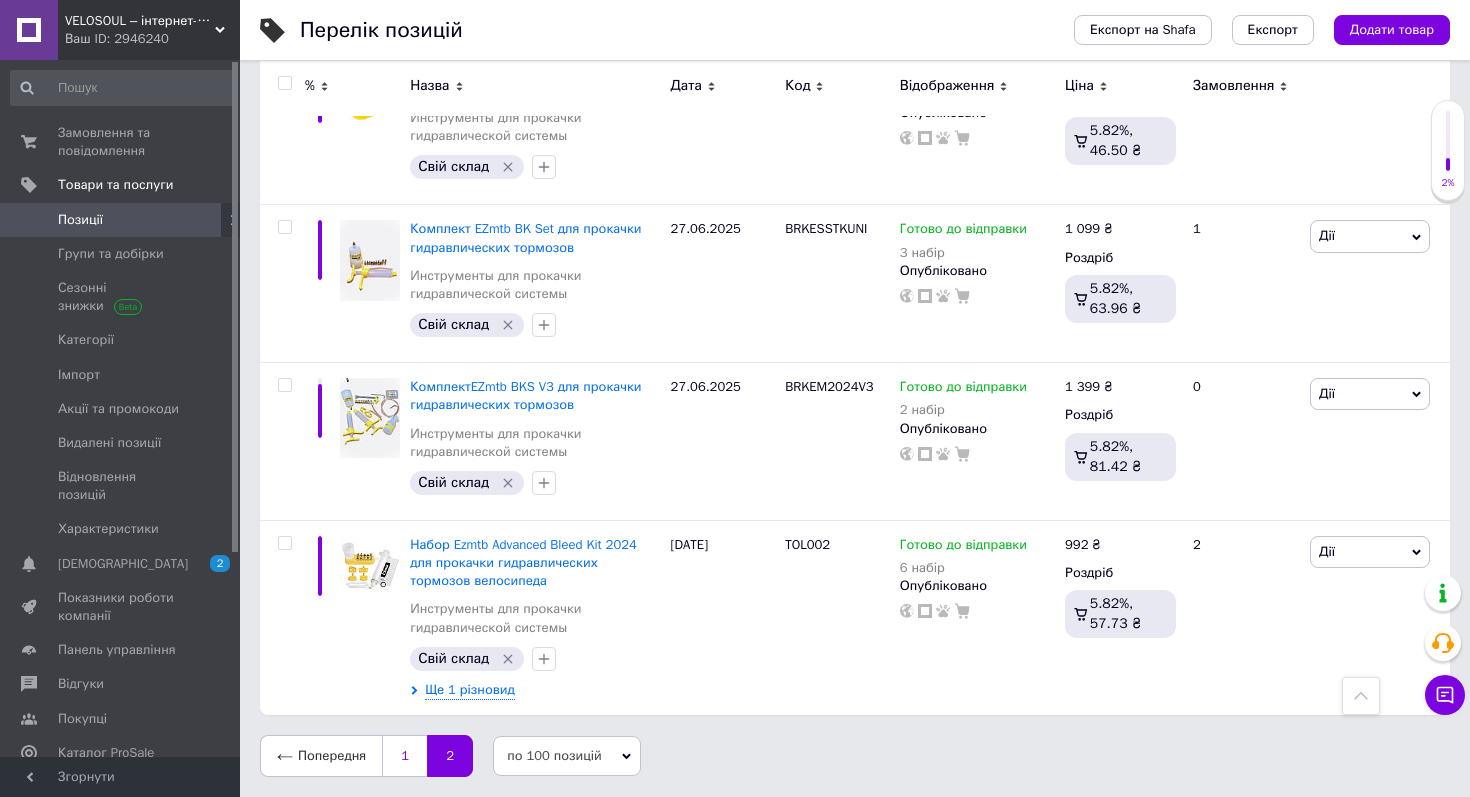 scroll, scrollTop: 2065, scrollLeft: 0, axis: vertical 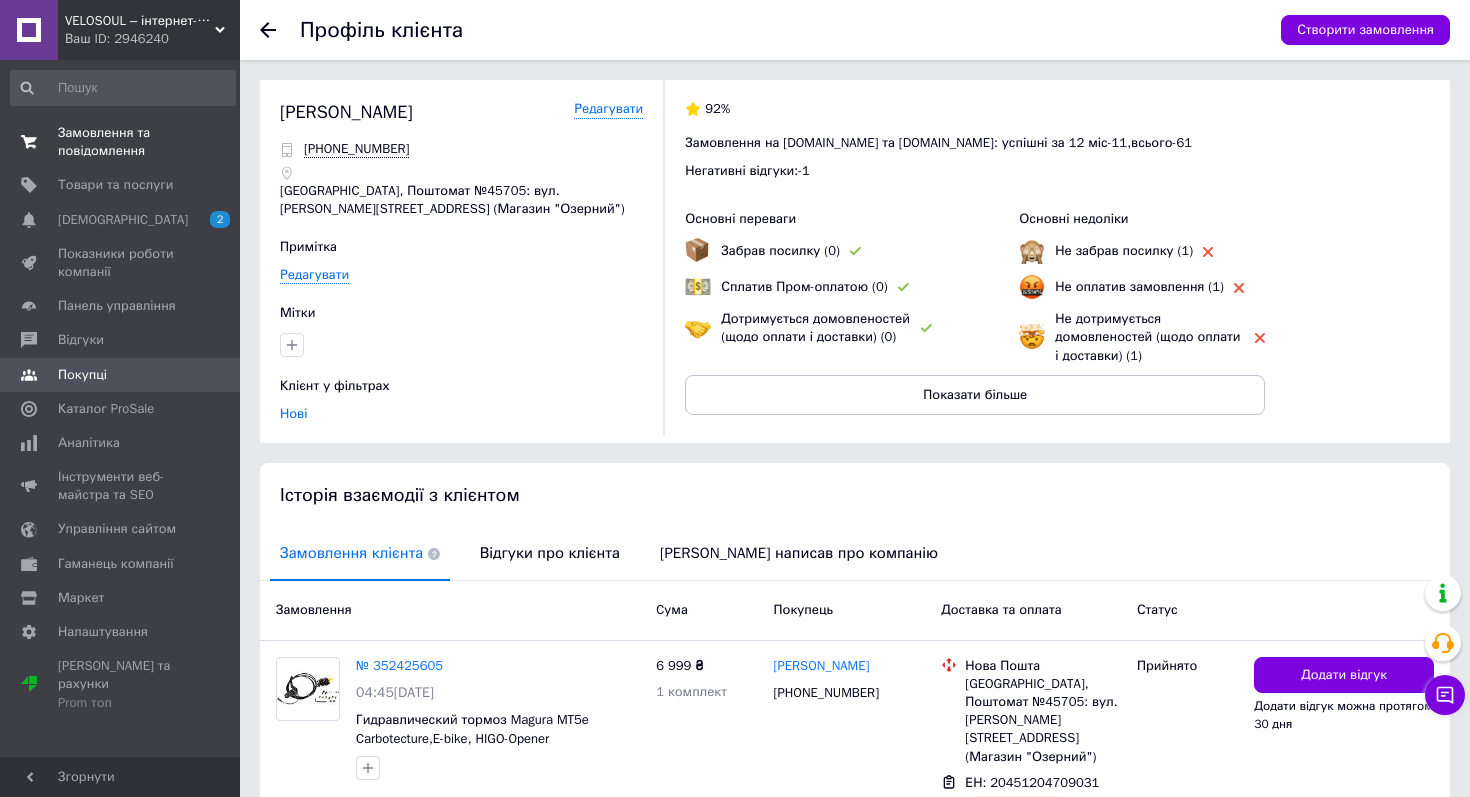 click on "Замовлення та повідомлення" at bounding box center (121, 142) 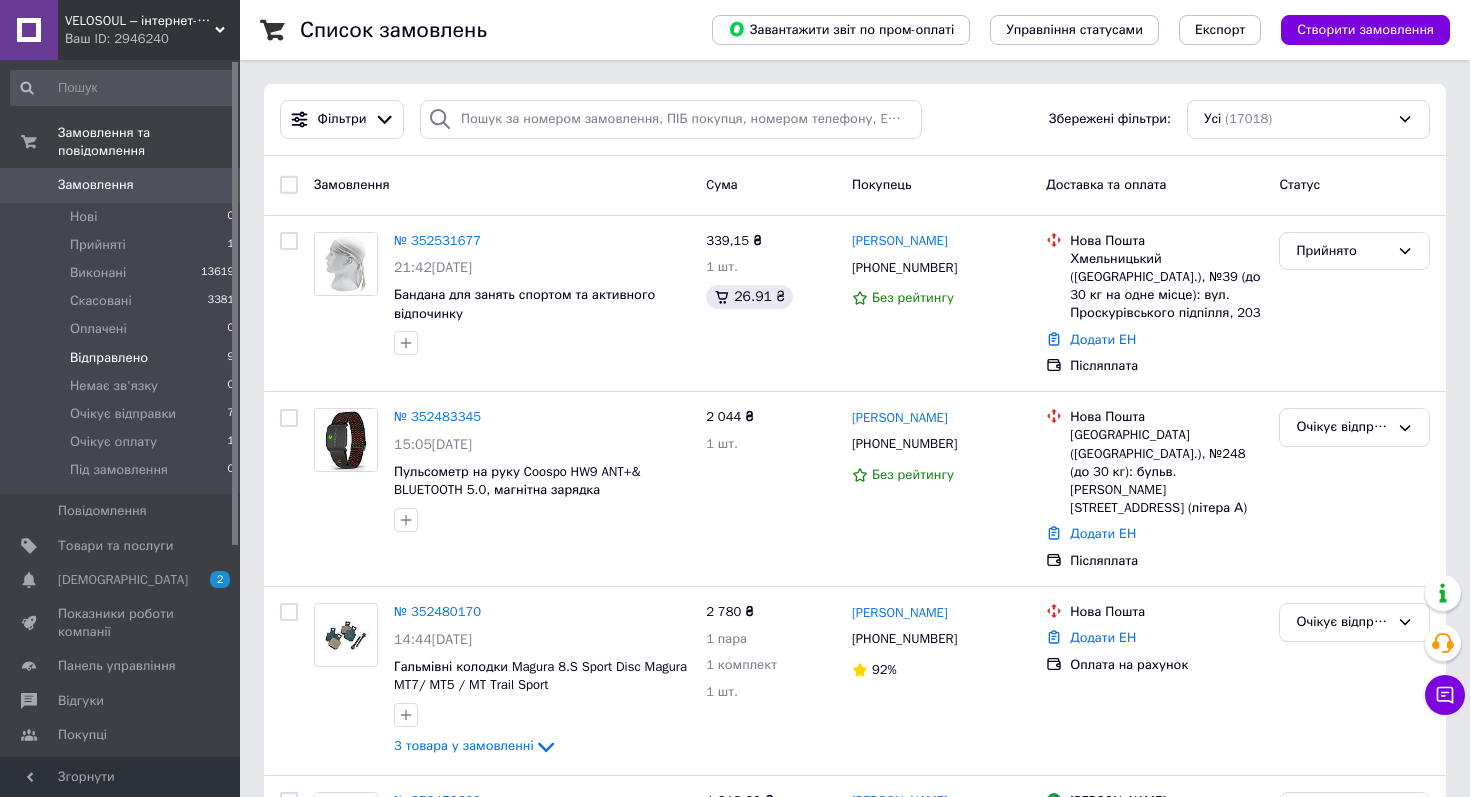 click on "Відправлено" at bounding box center [109, 358] 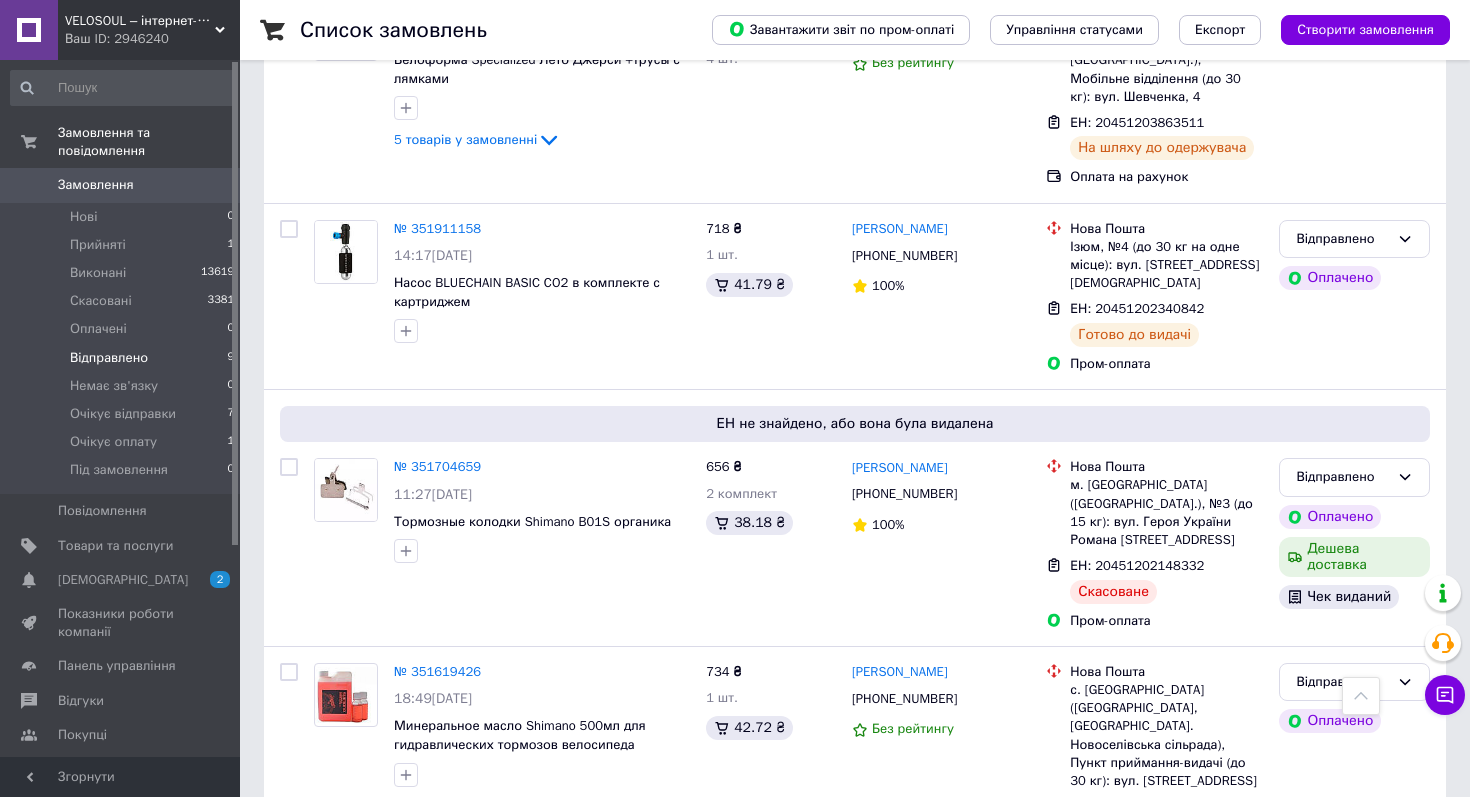 scroll, scrollTop: 1319, scrollLeft: 0, axis: vertical 